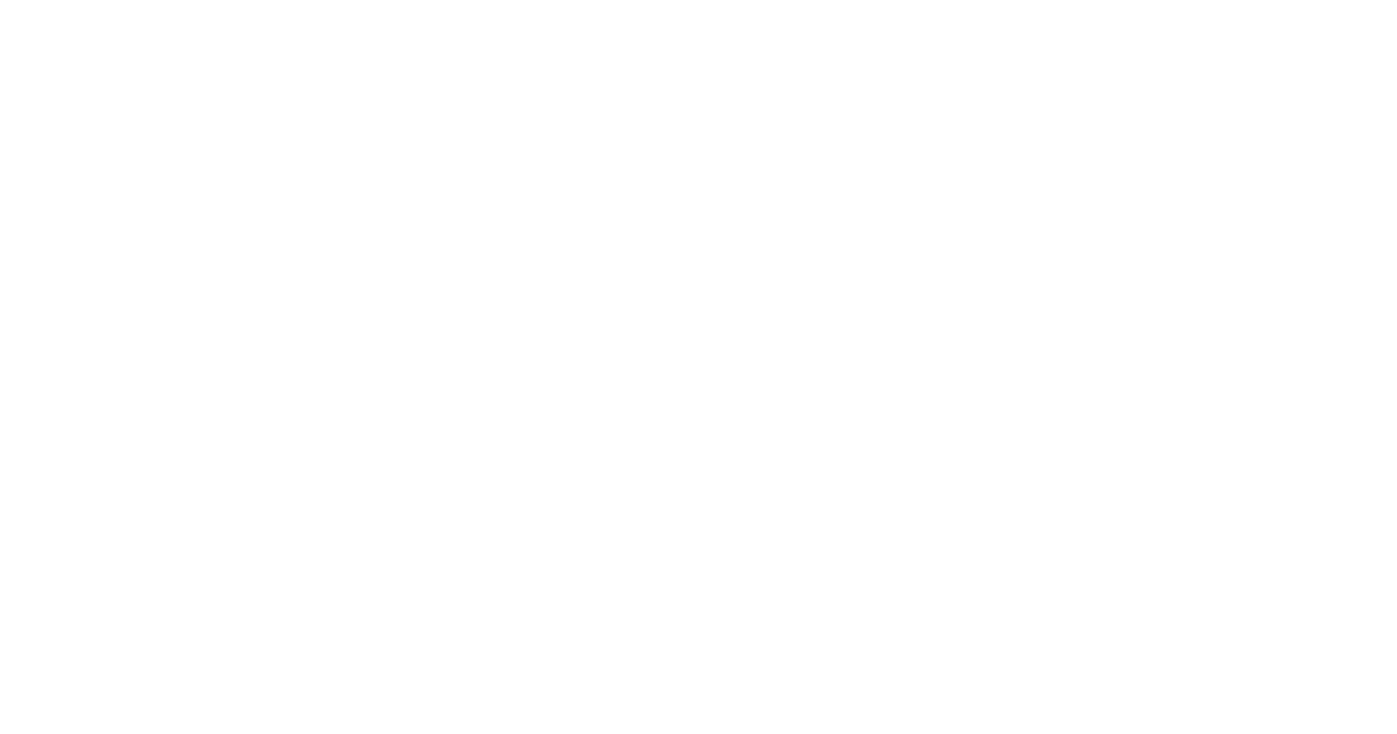 scroll, scrollTop: 0, scrollLeft: 0, axis: both 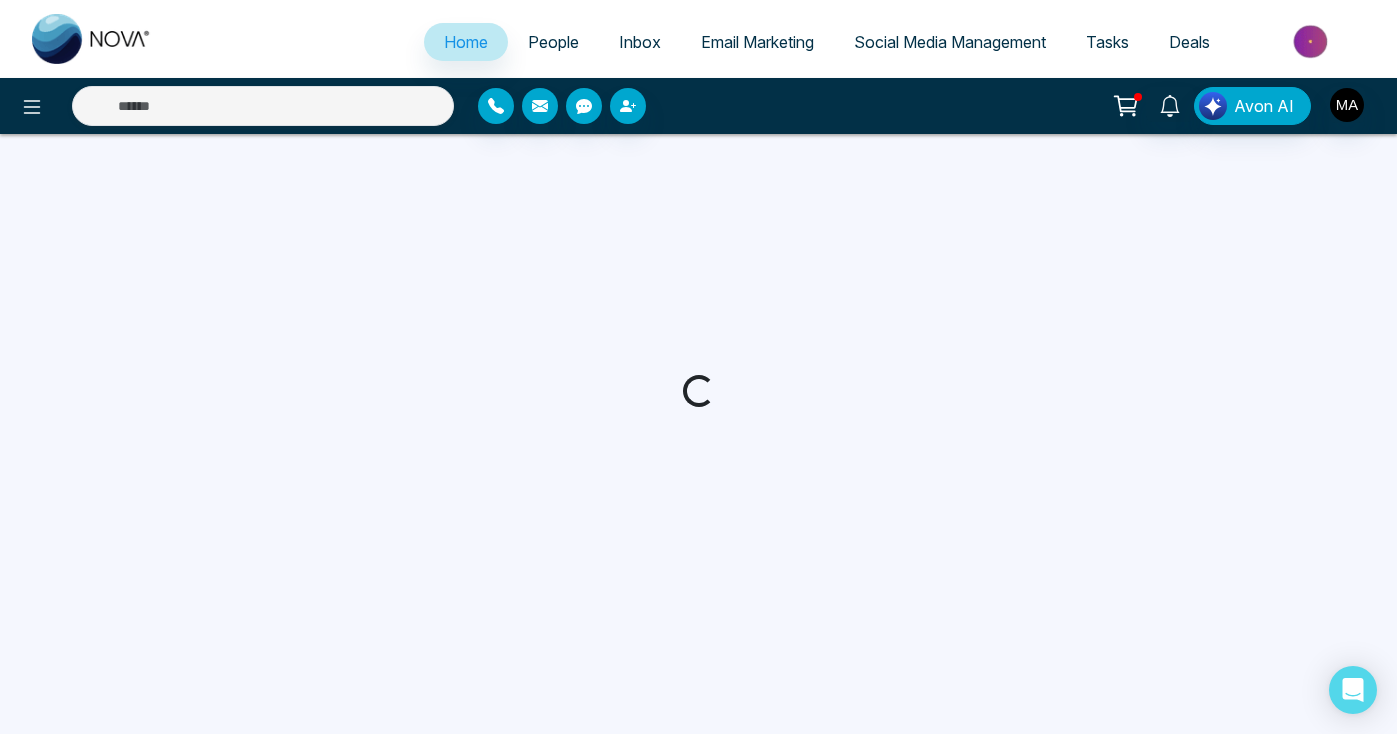 select on "*" 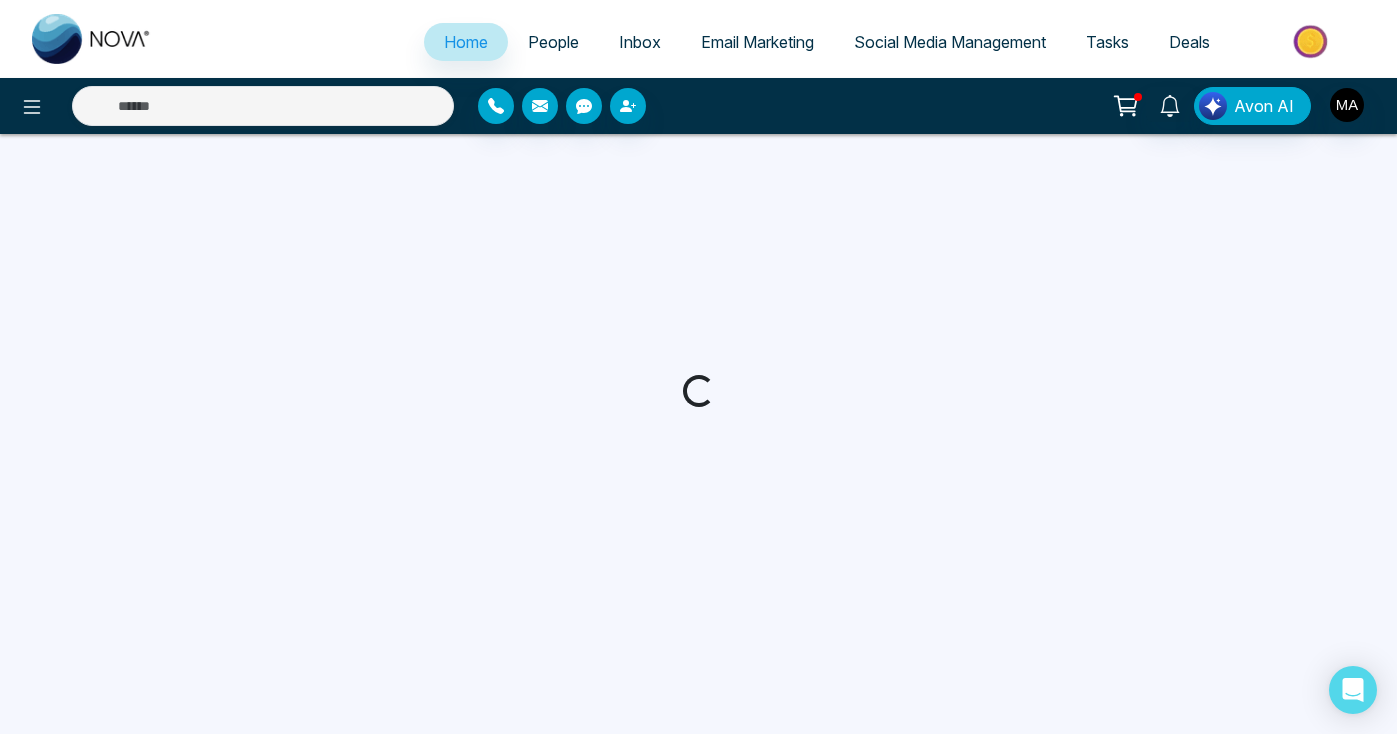 select on "*" 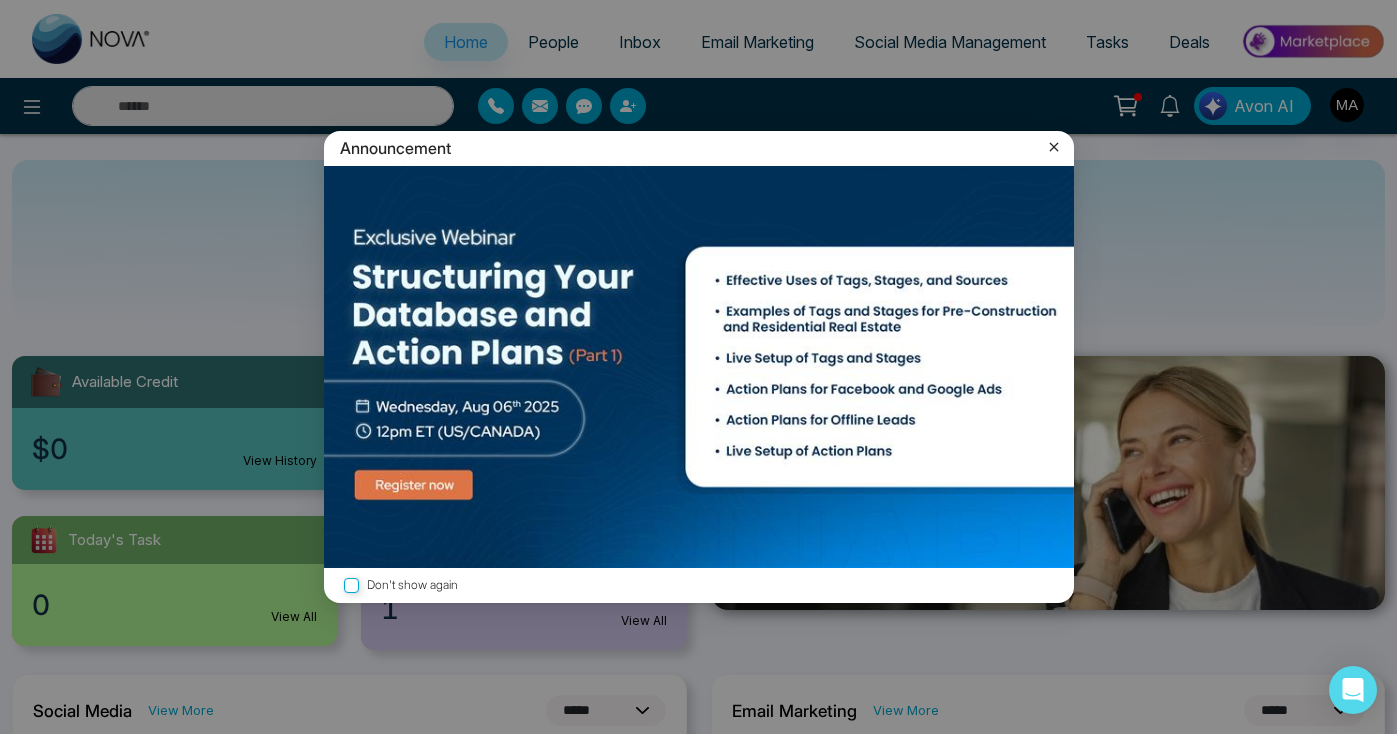 click 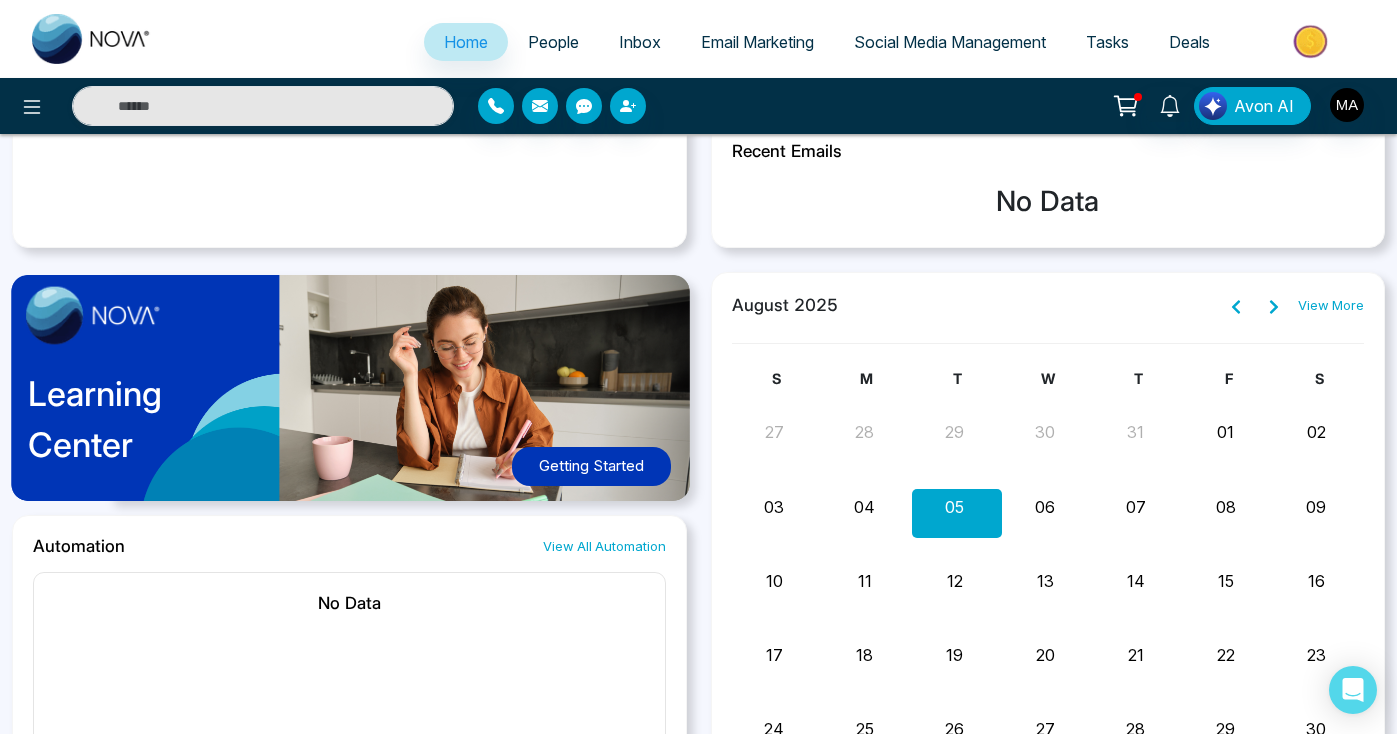 scroll, scrollTop: 897, scrollLeft: 0, axis: vertical 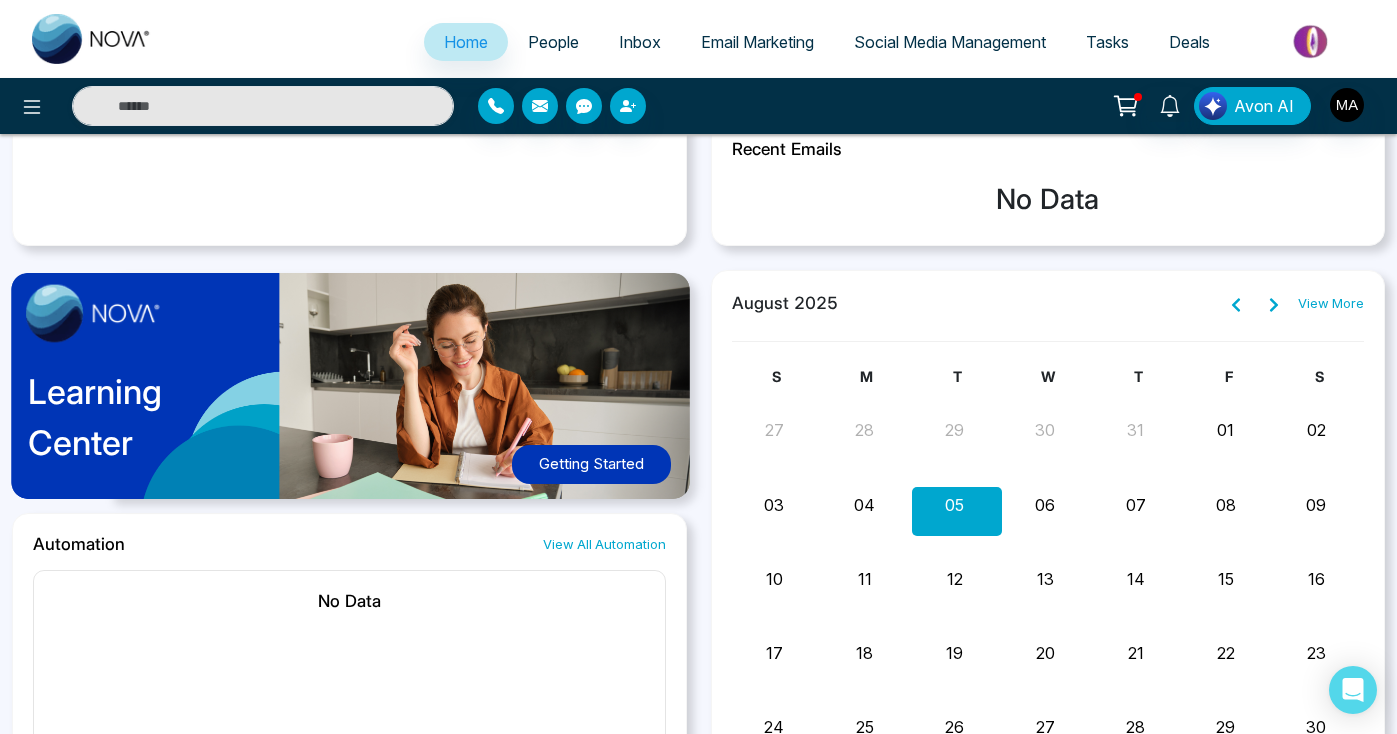 click on "Getting Started" at bounding box center [591, 464] 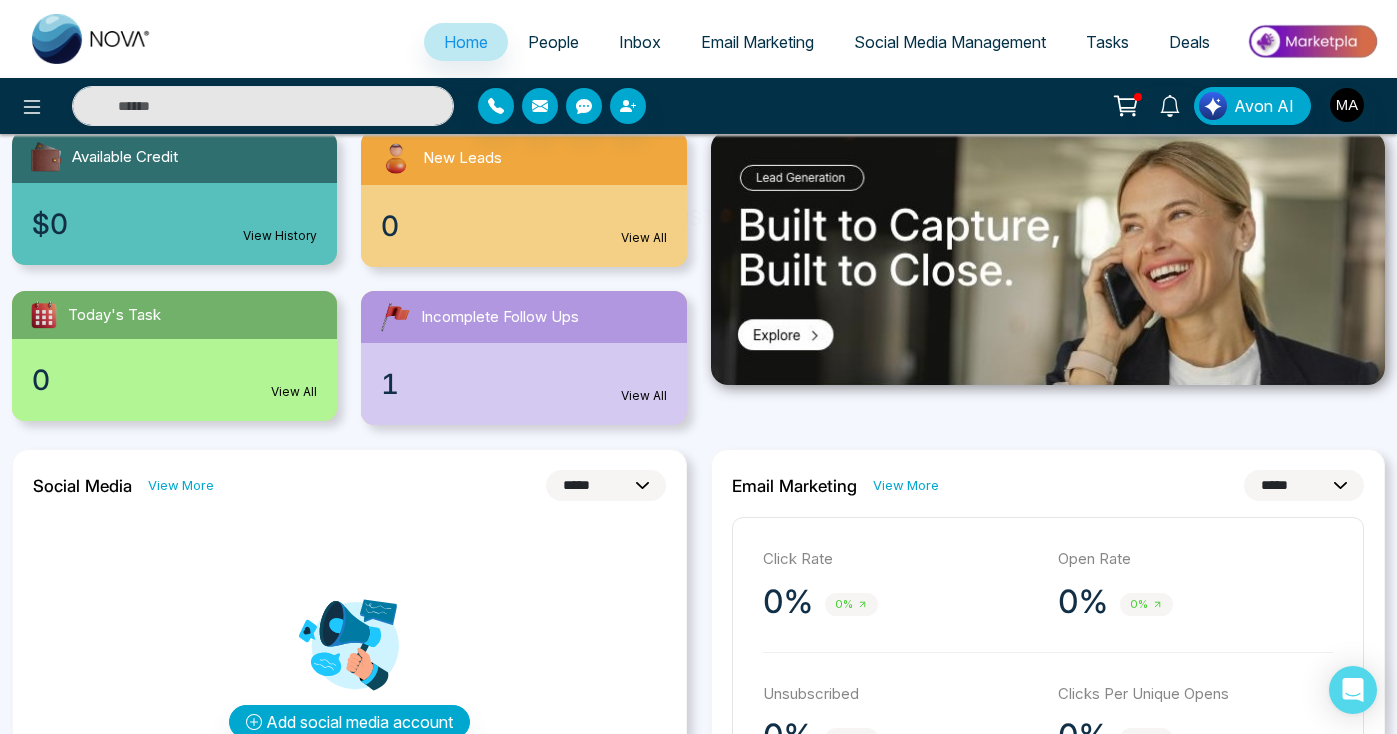 scroll, scrollTop: 157, scrollLeft: 0, axis: vertical 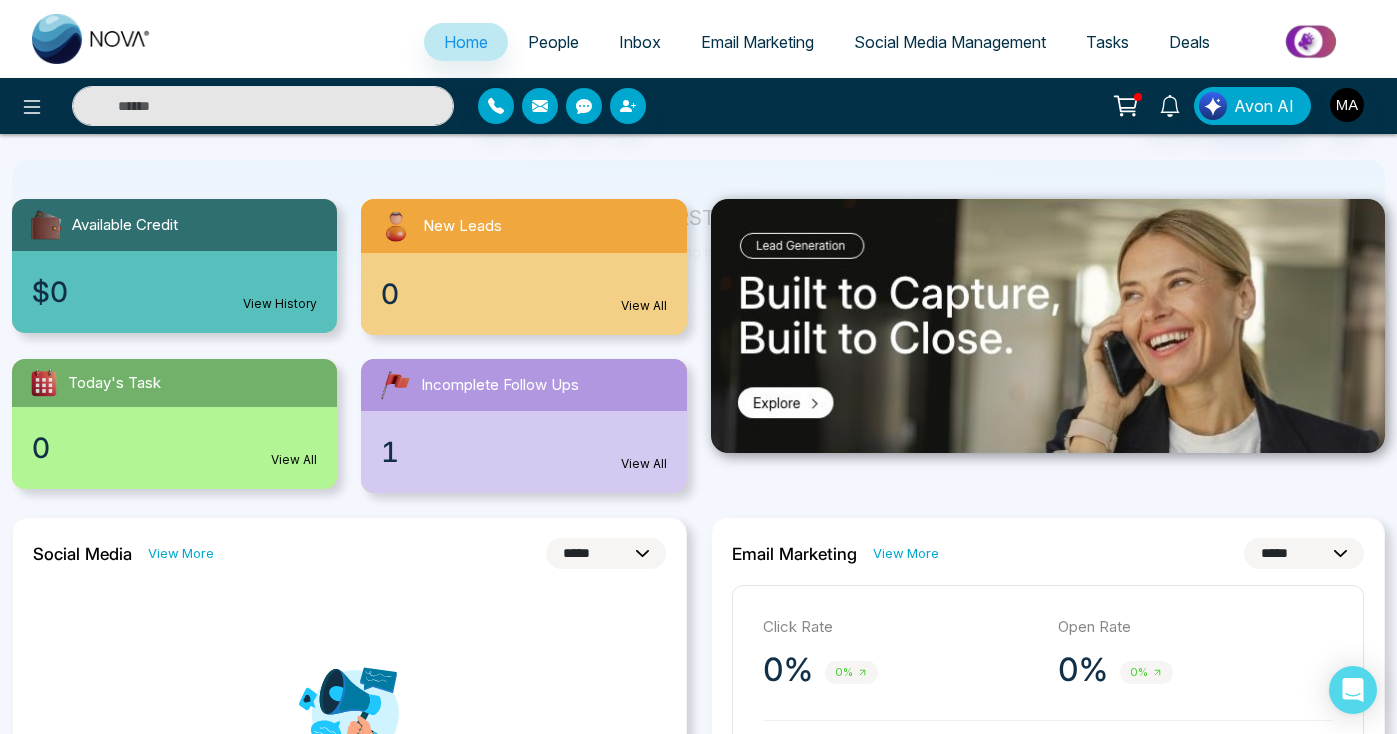 click on "Available Credit" at bounding box center (125, 225) 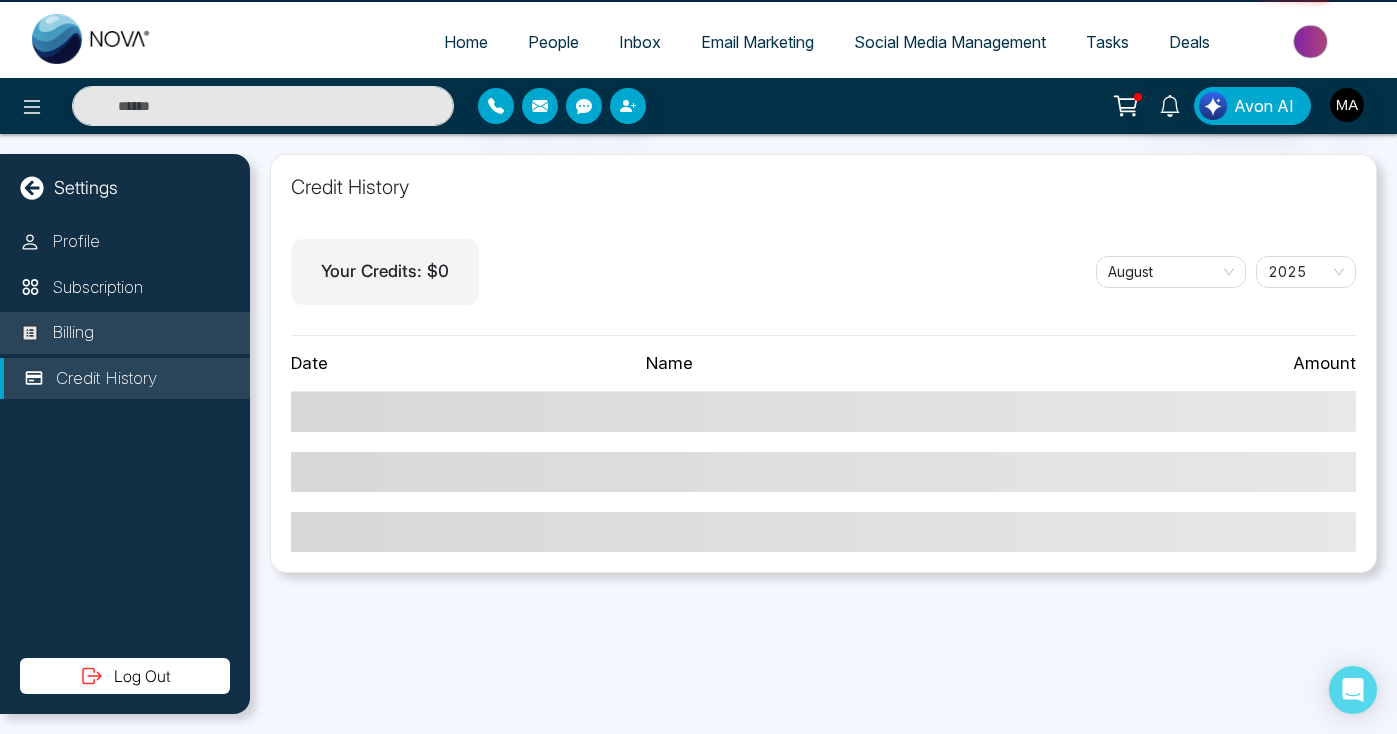 scroll, scrollTop: 0, scrollLeft: 0, axis: both 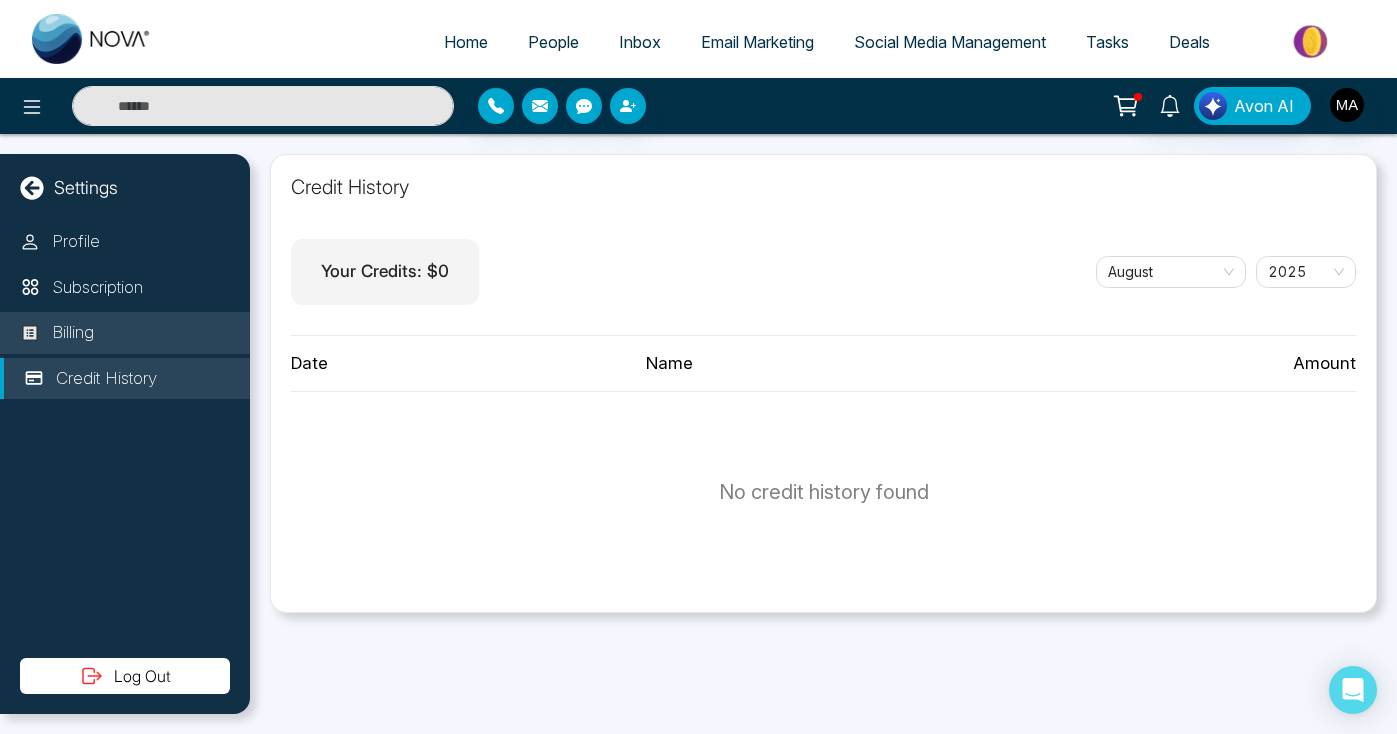 click on "Billing" at bounding box center [125, 333] 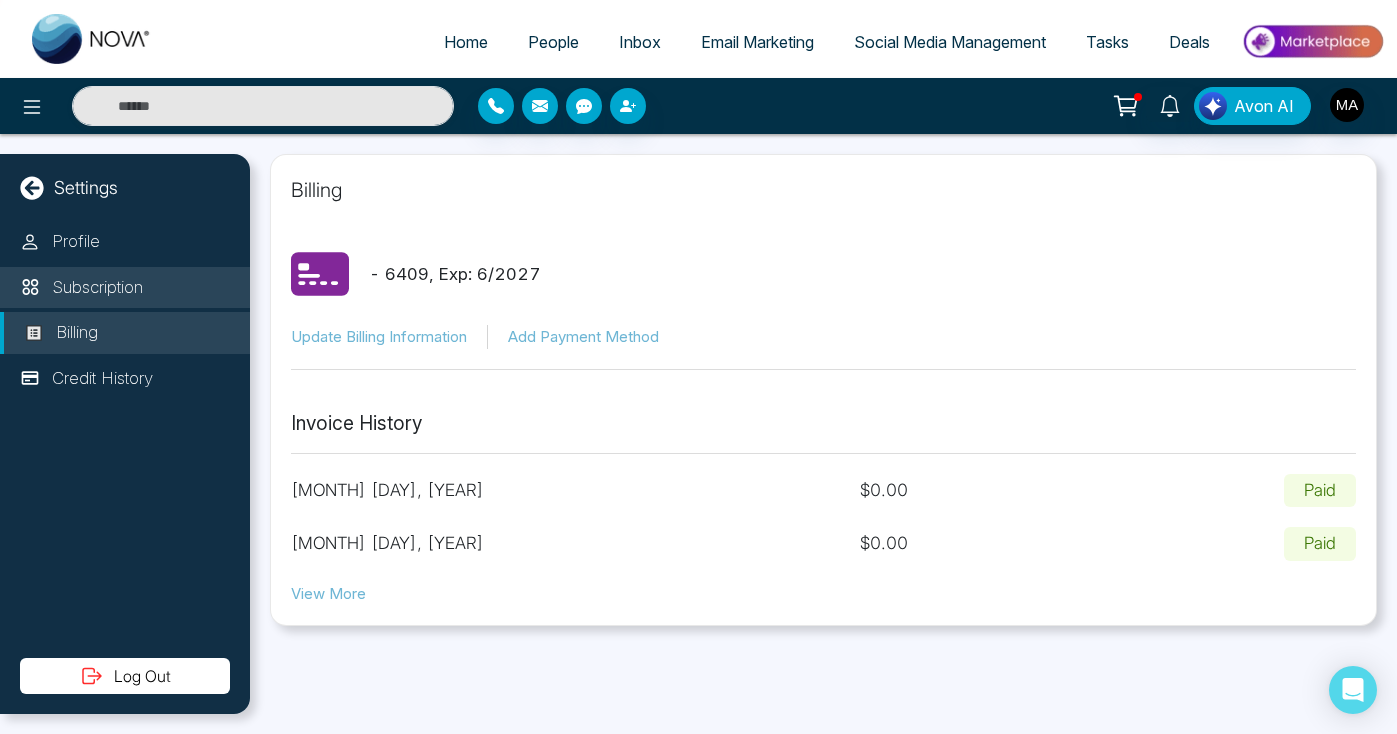 click on "Subscription" at bounding box center (125, 288) 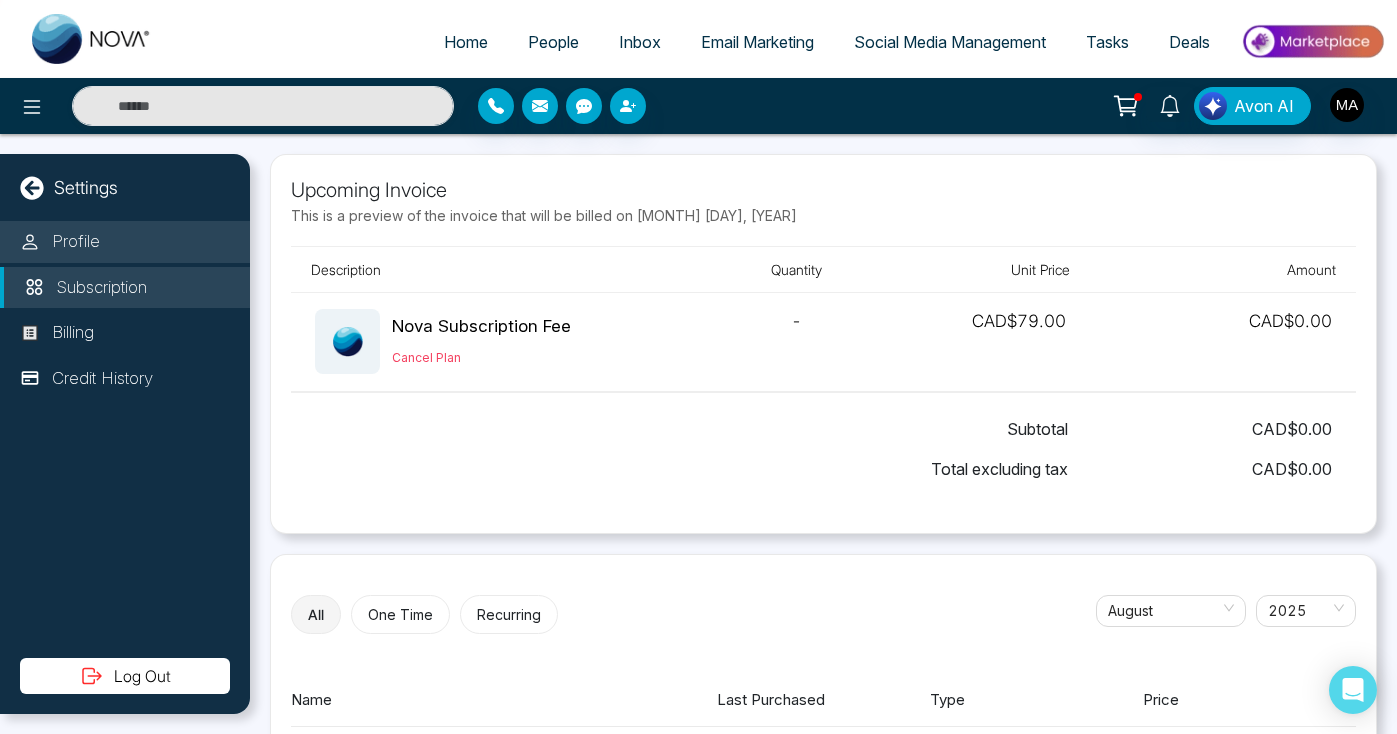 click on "Profile" at bounding box center [125, 242] 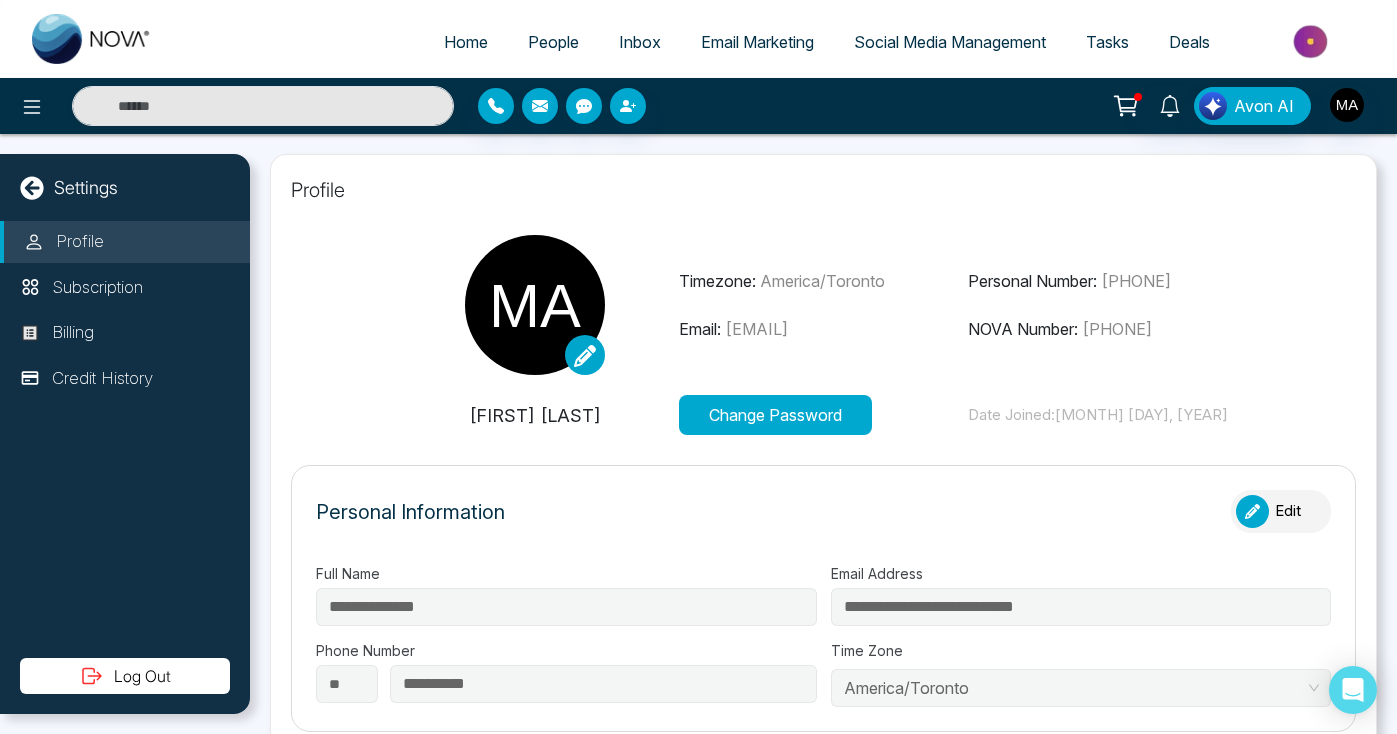 click 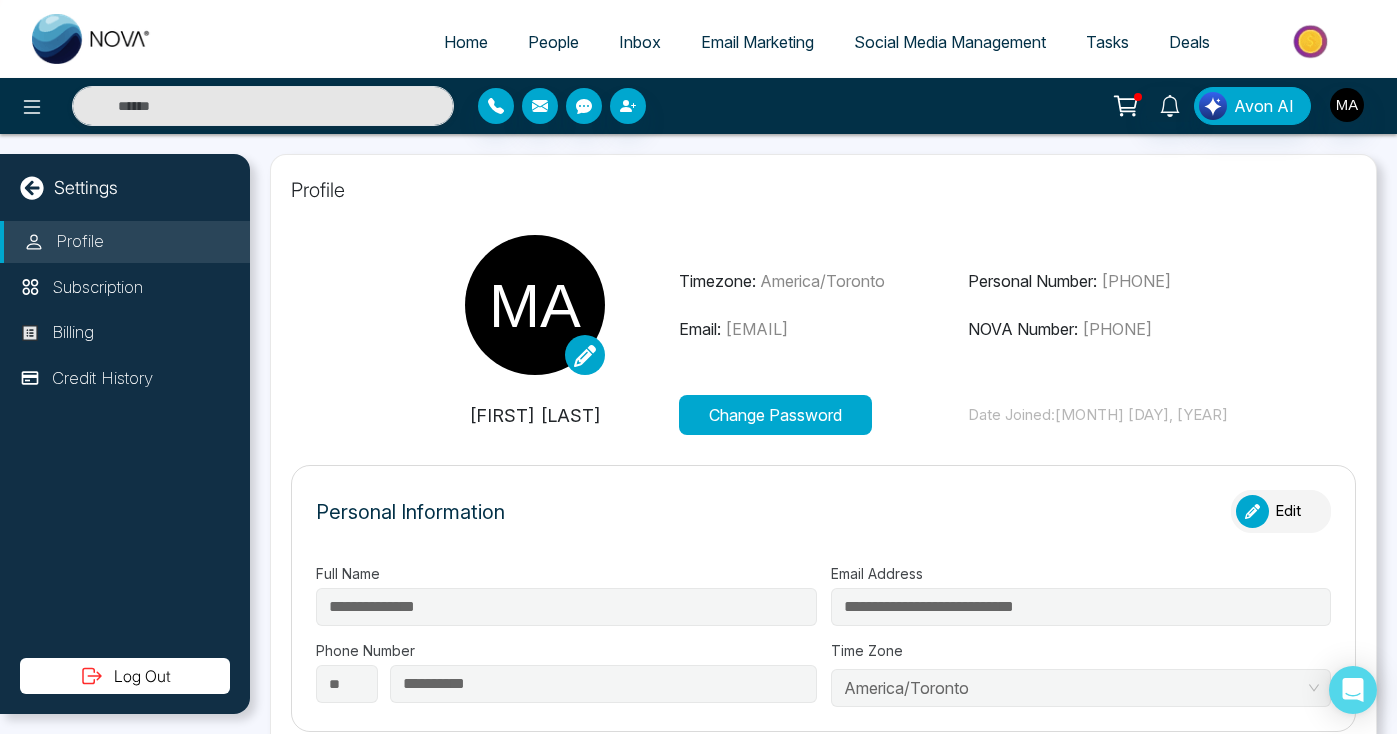 select on "*" 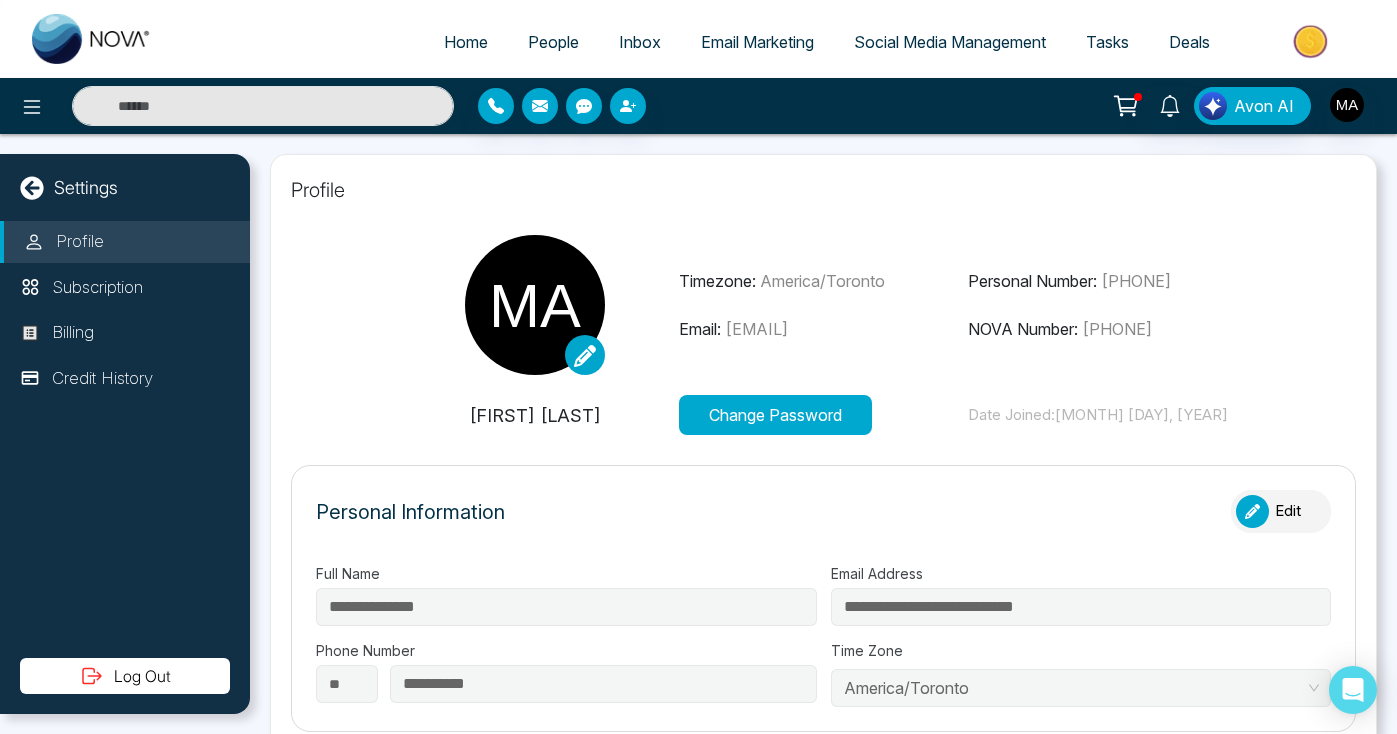 select on "*" 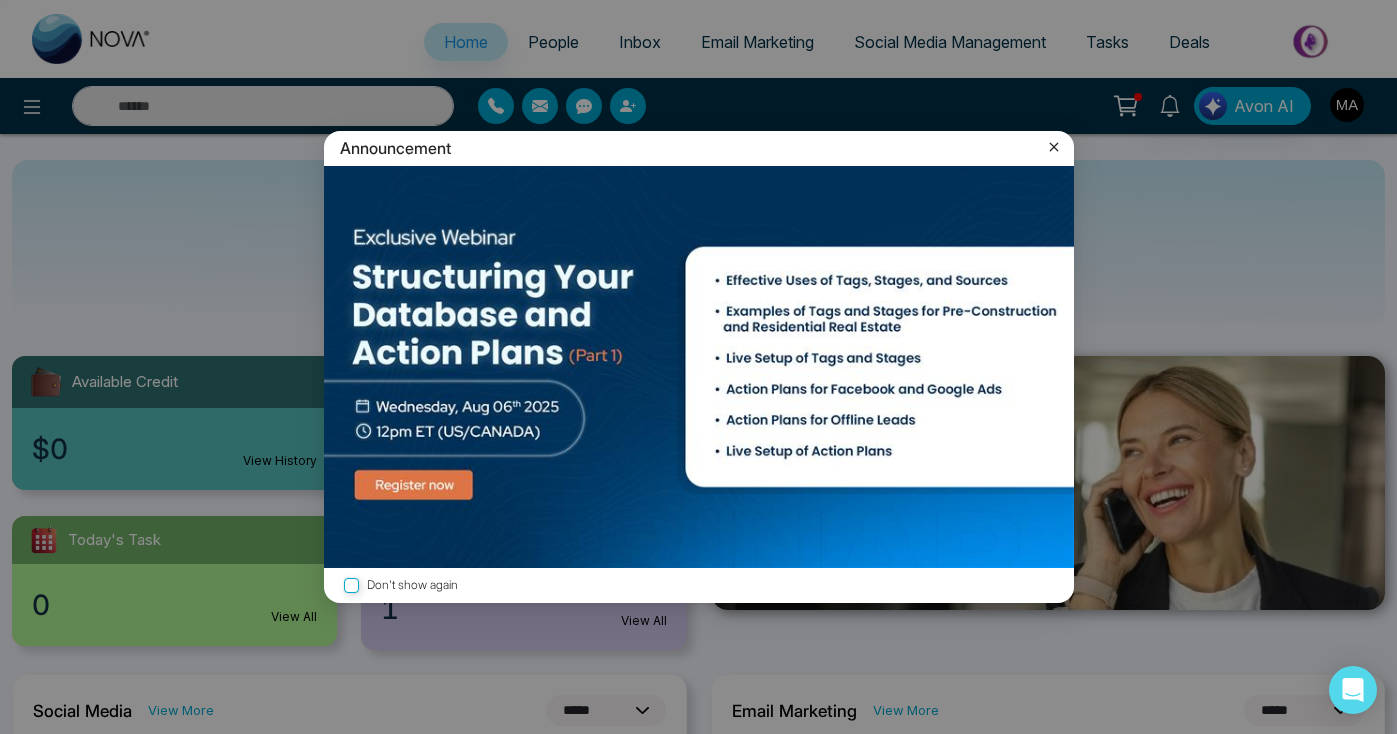click 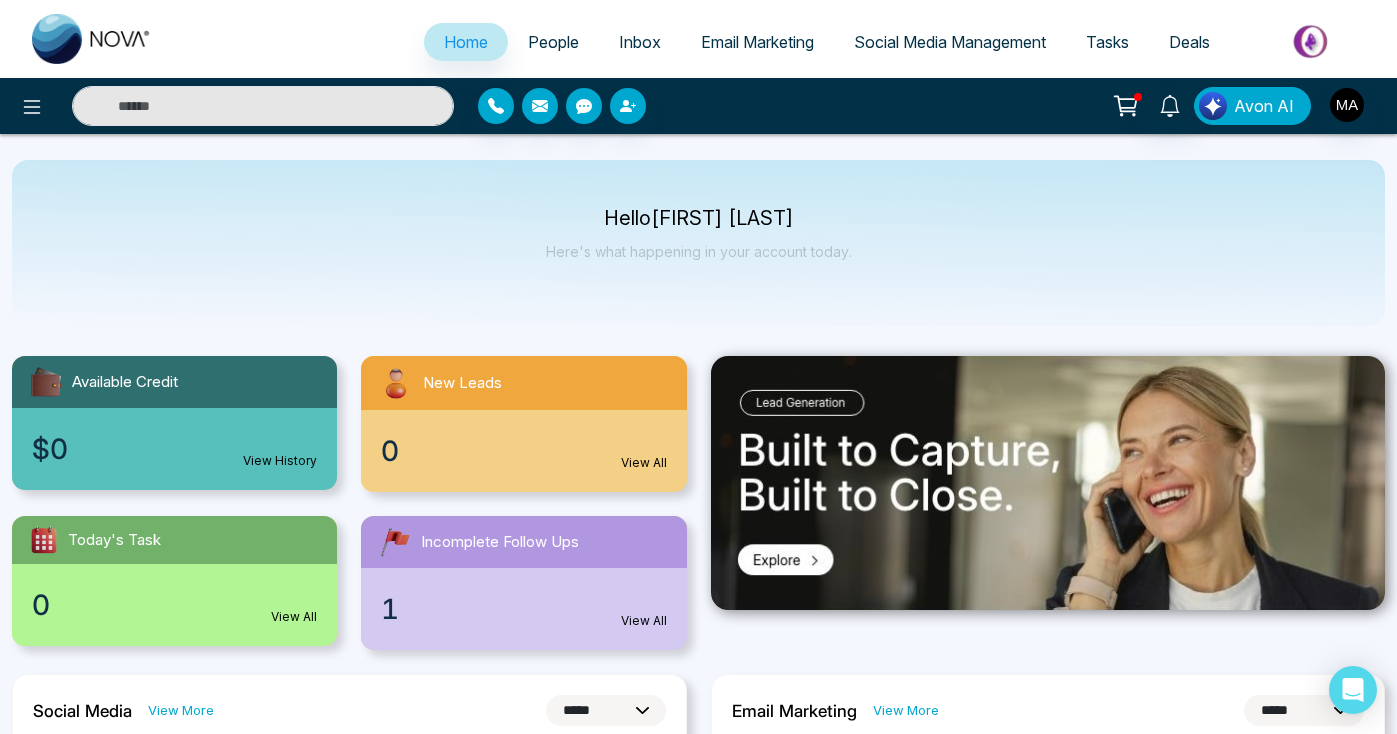 click on "Avon AI" at bounding box center [1264, 106] 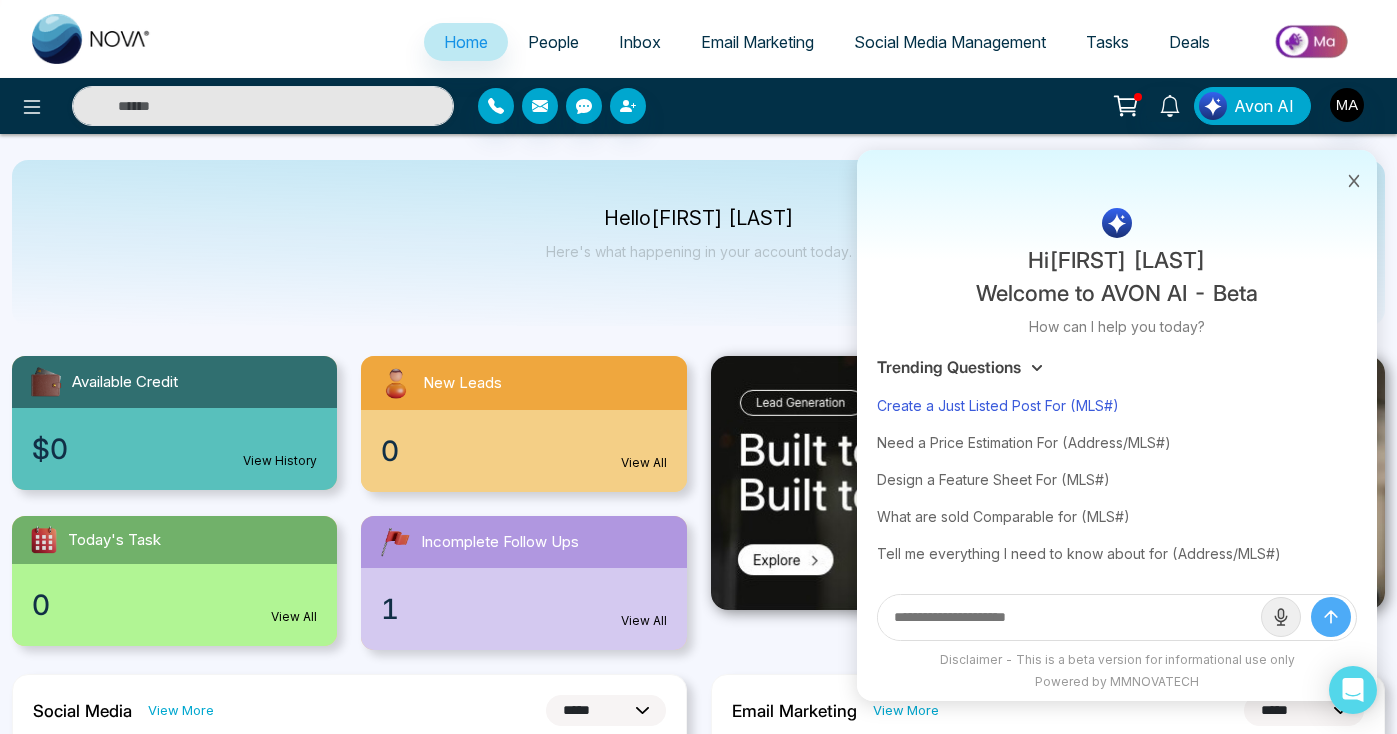 scroll, scrollTop: 0, scrollLeft: 0, axis: both 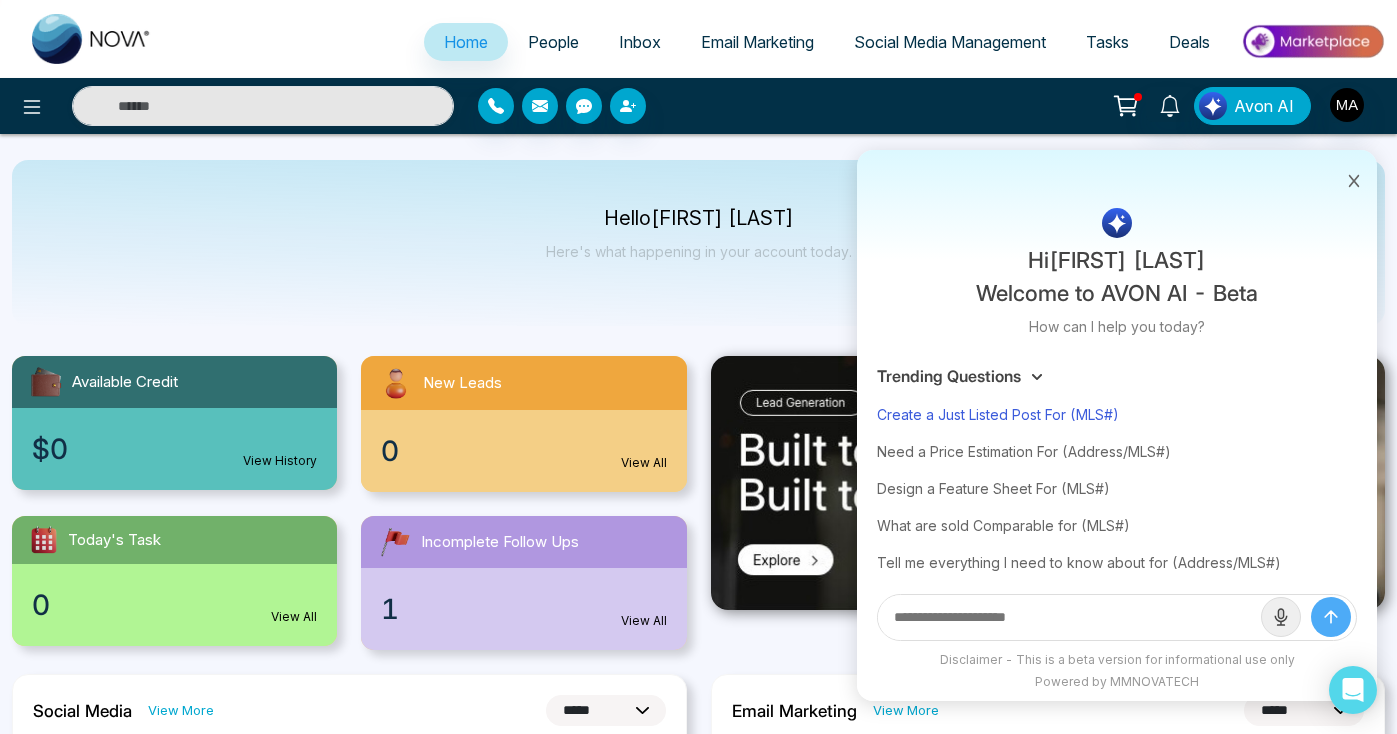 click on "Create a Just Listed Post For (MLS#)" at bounding box center [1117, 414] 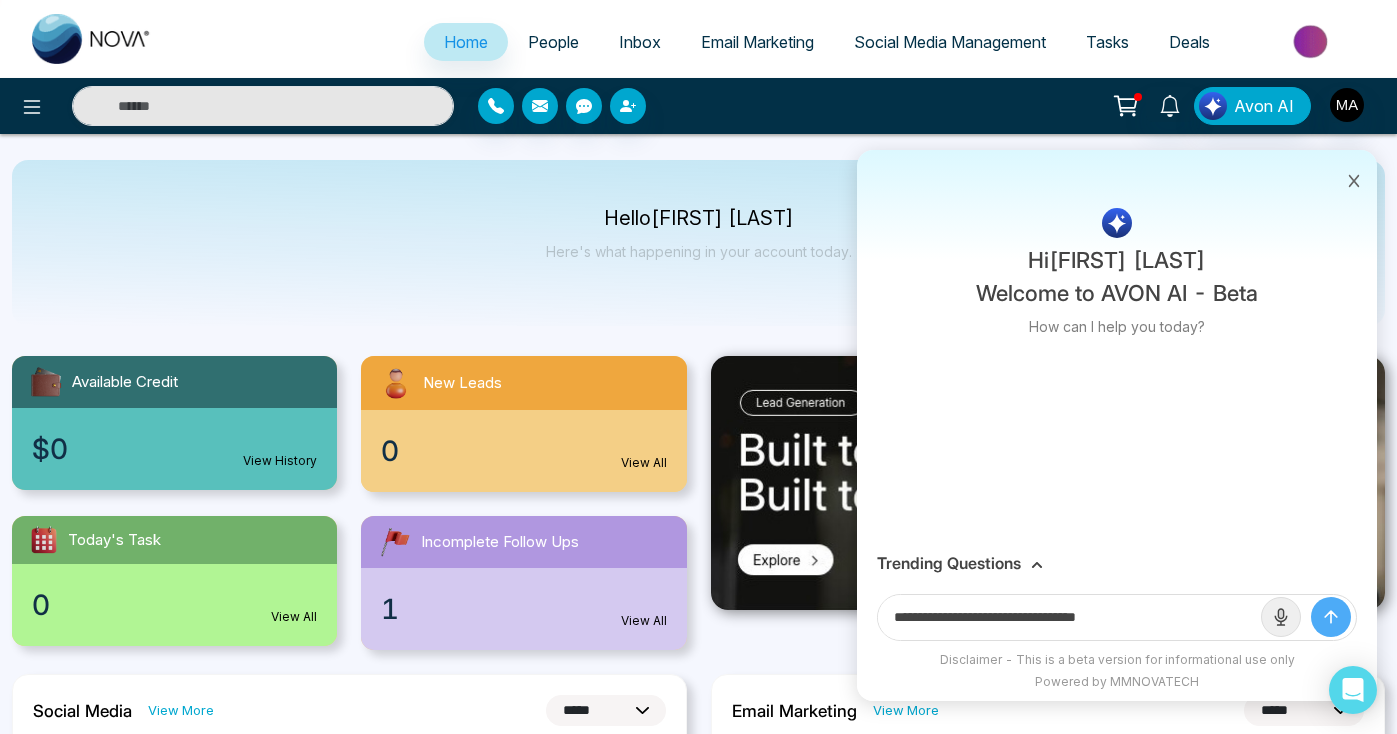 drag, startPoint x: 1141, startPoint y: 616, endPoint x: 1089, endPoint y: 616, distance: 52 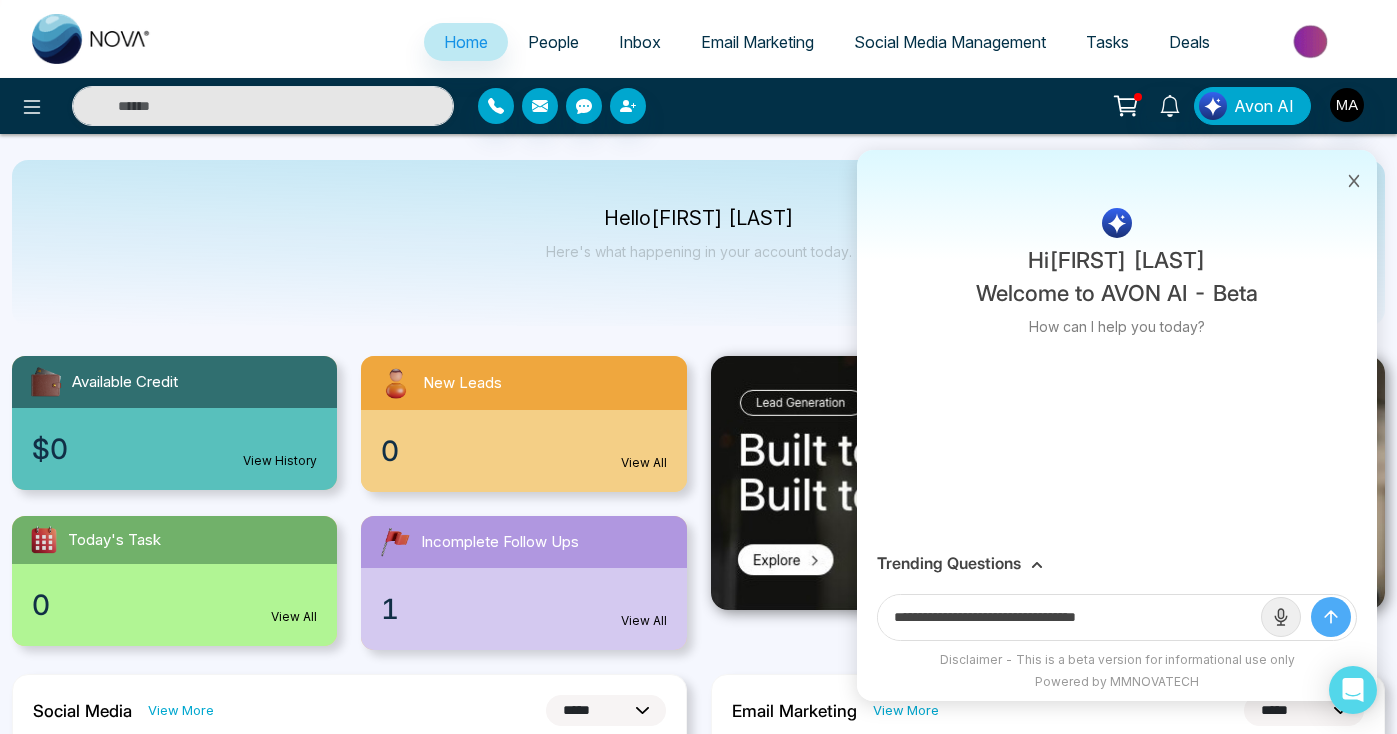 click on "**********" at bounding box center (1069, 617) 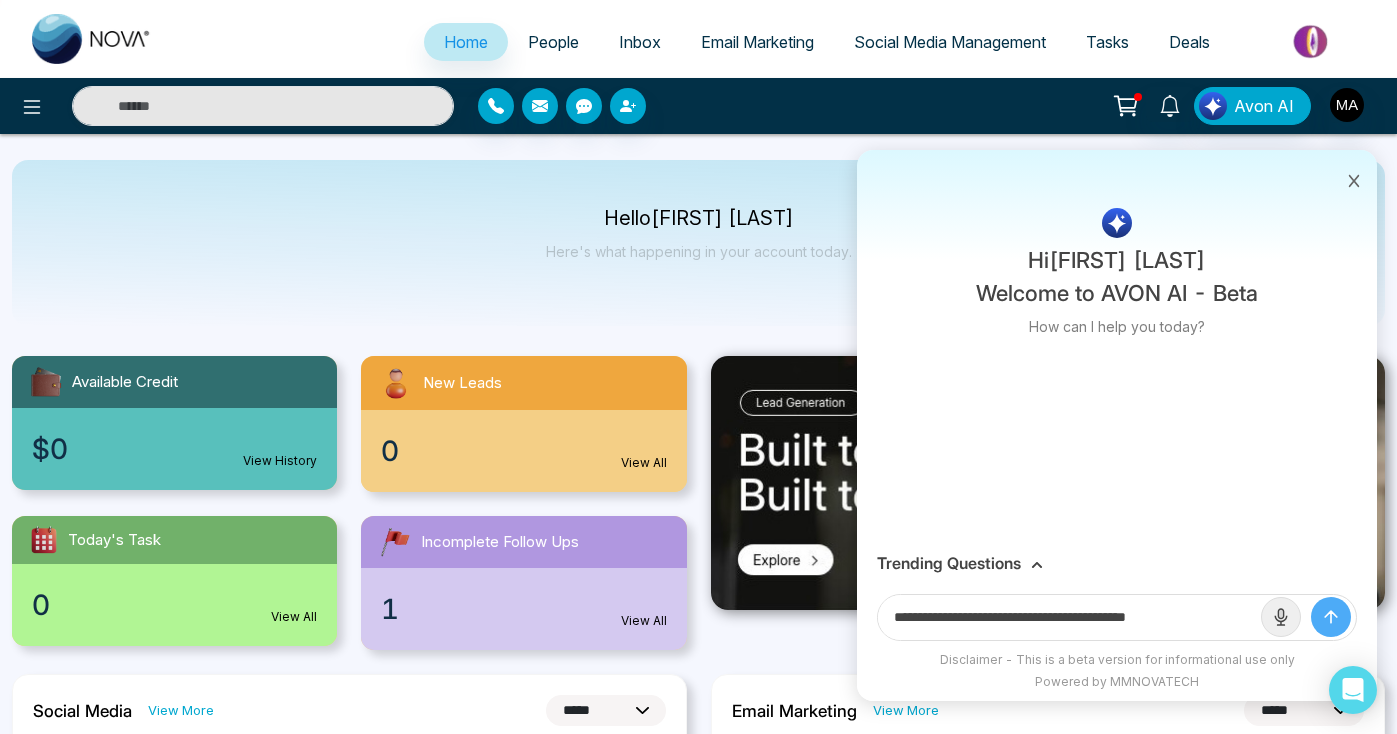drag, startPoint x: 1221, startPoint y: 623, endPoint x: 1090, endPoint y: 619, distance: 131.06105 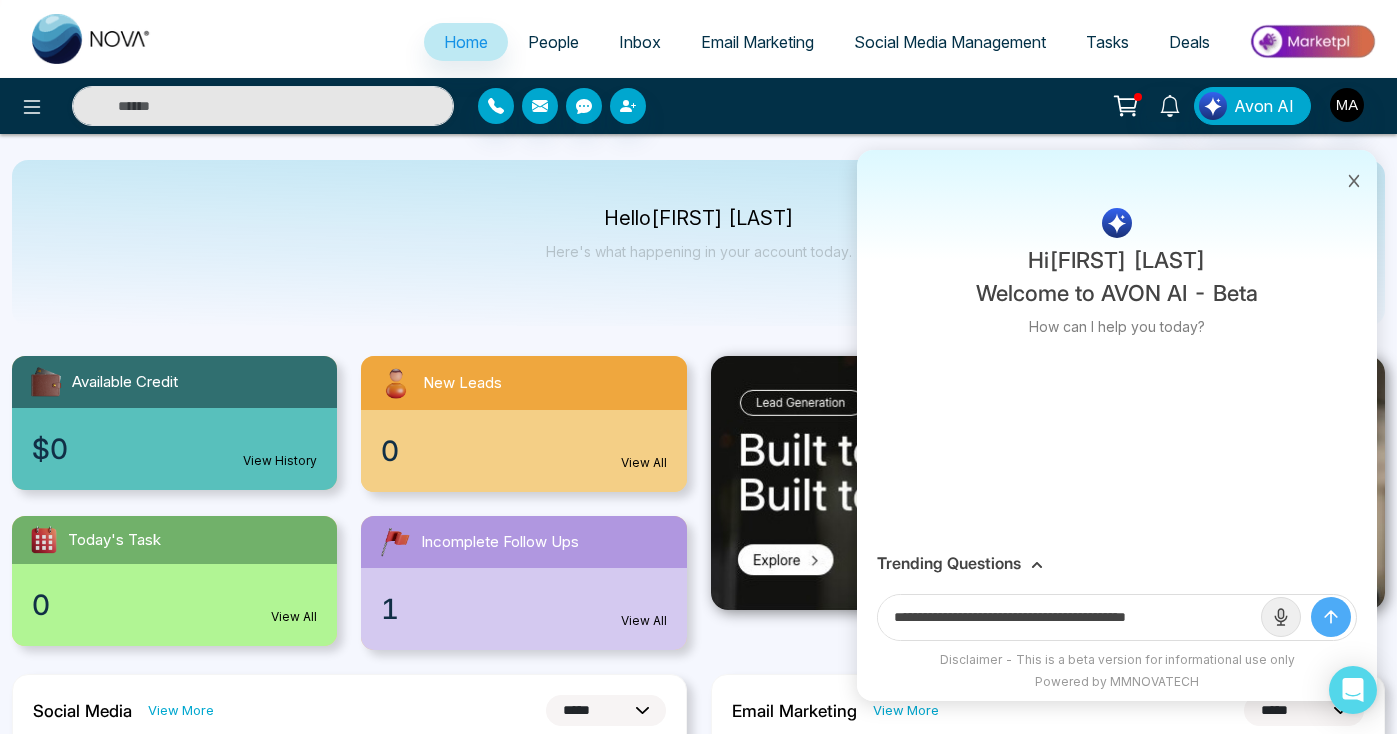 click on "**********" at bounding box center (1069, 617) 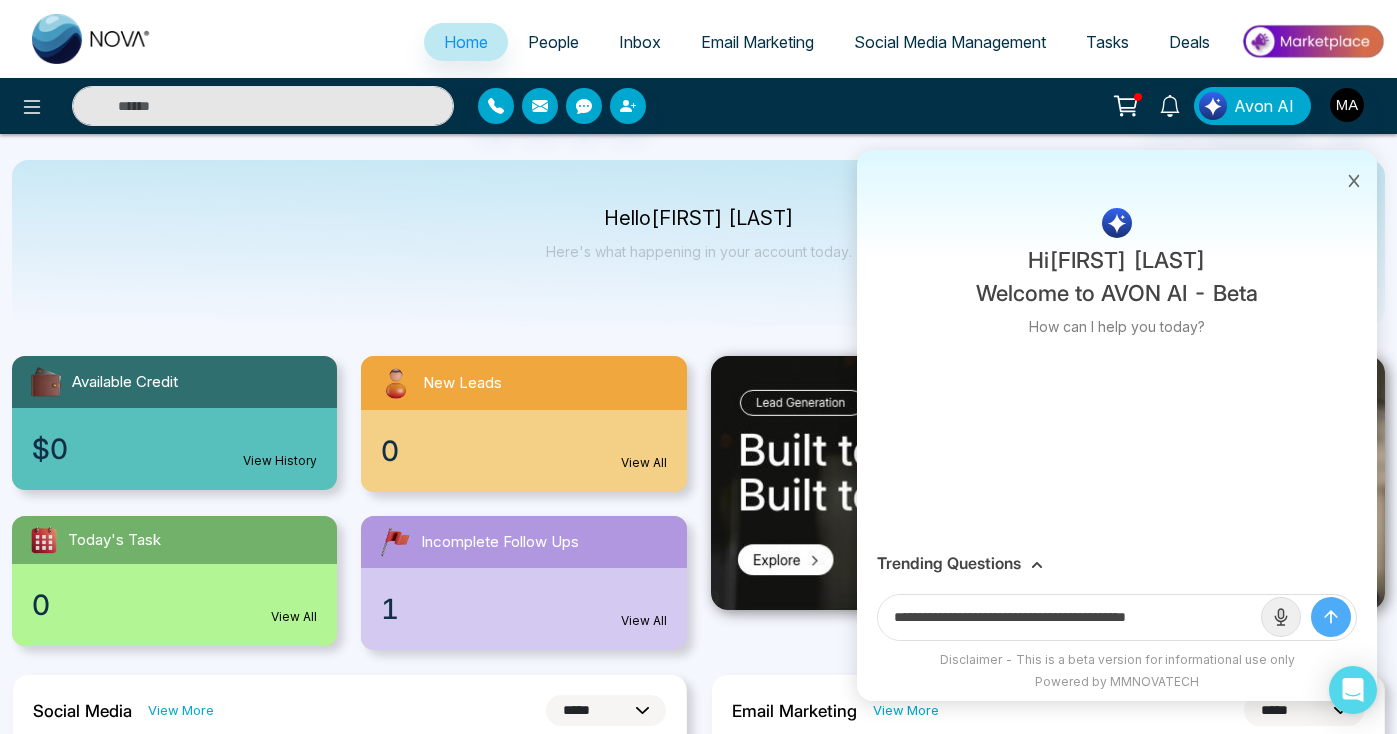paste 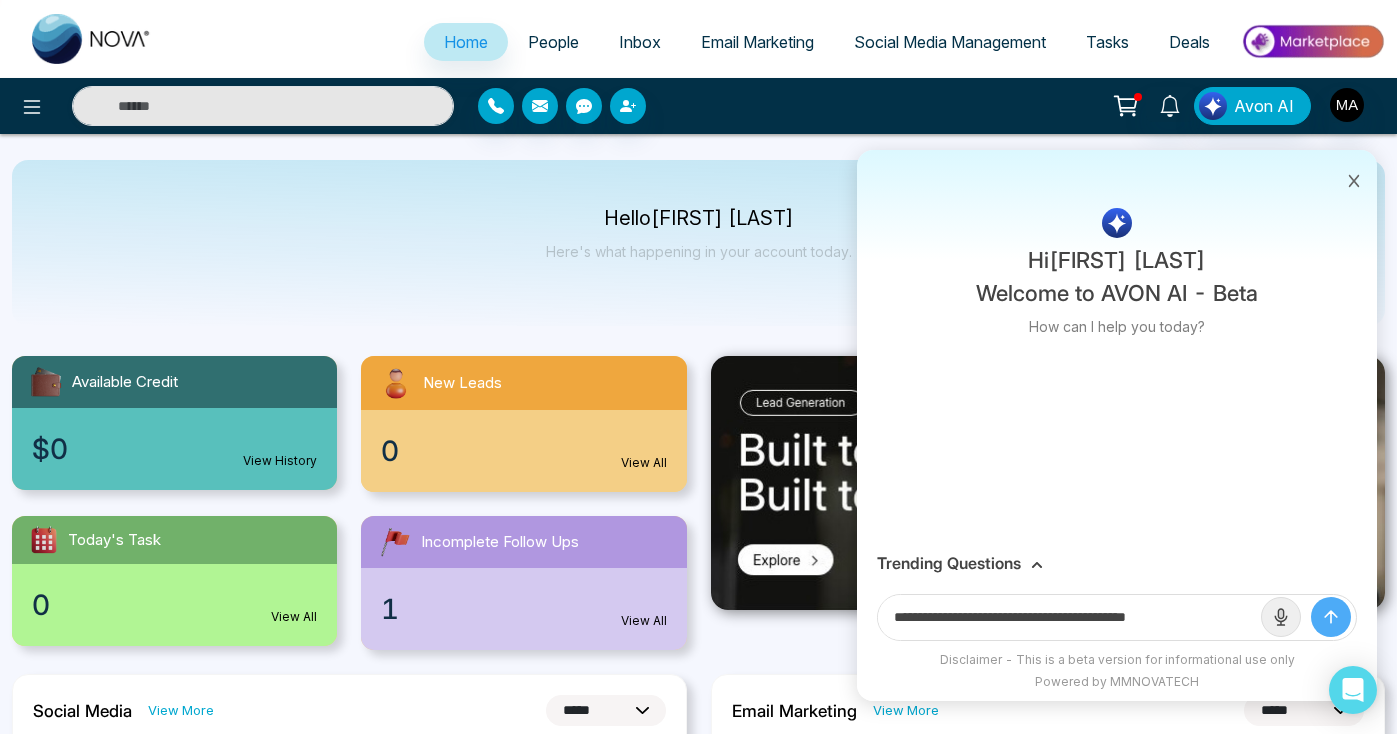 type on "**********" 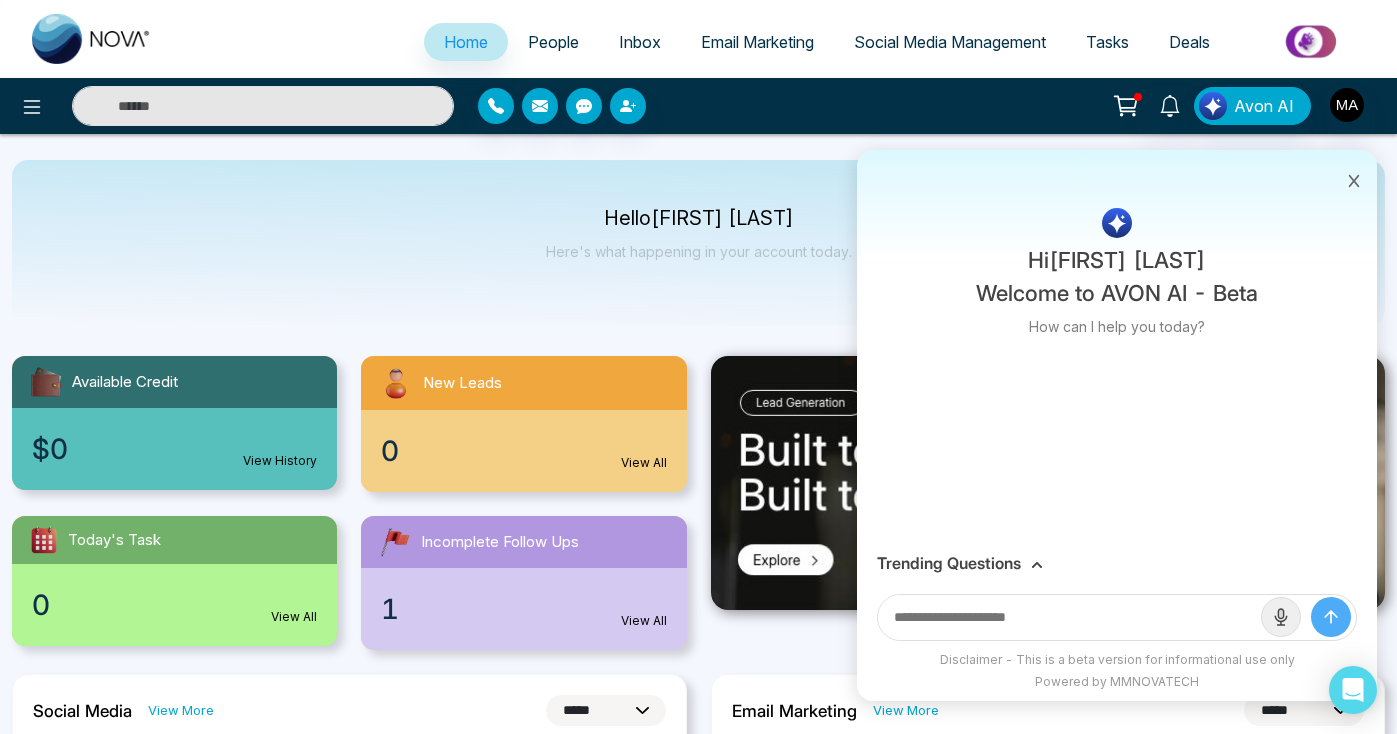 click on "Trending Questions" at bounding box center [1117, 563] 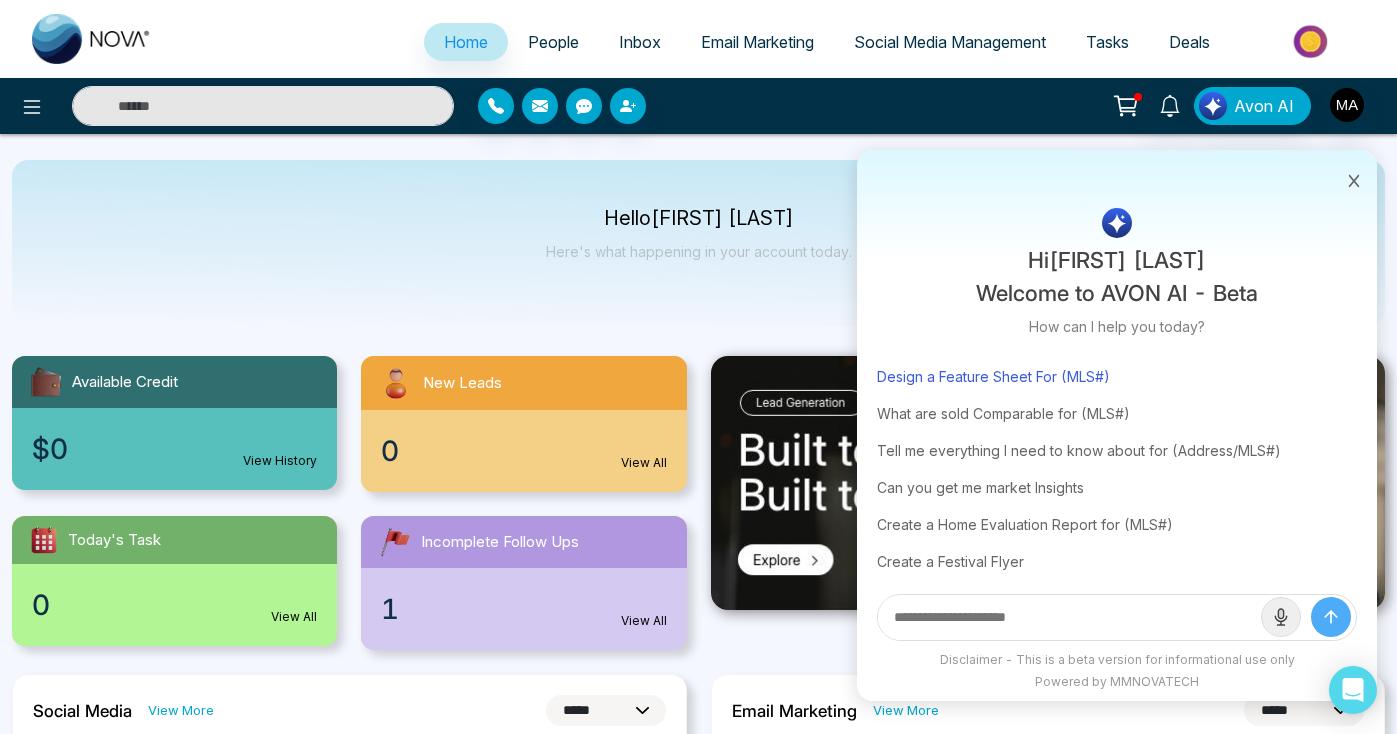 scroll, scrollTop: 118, scrollLeft: 0, axis: vertical 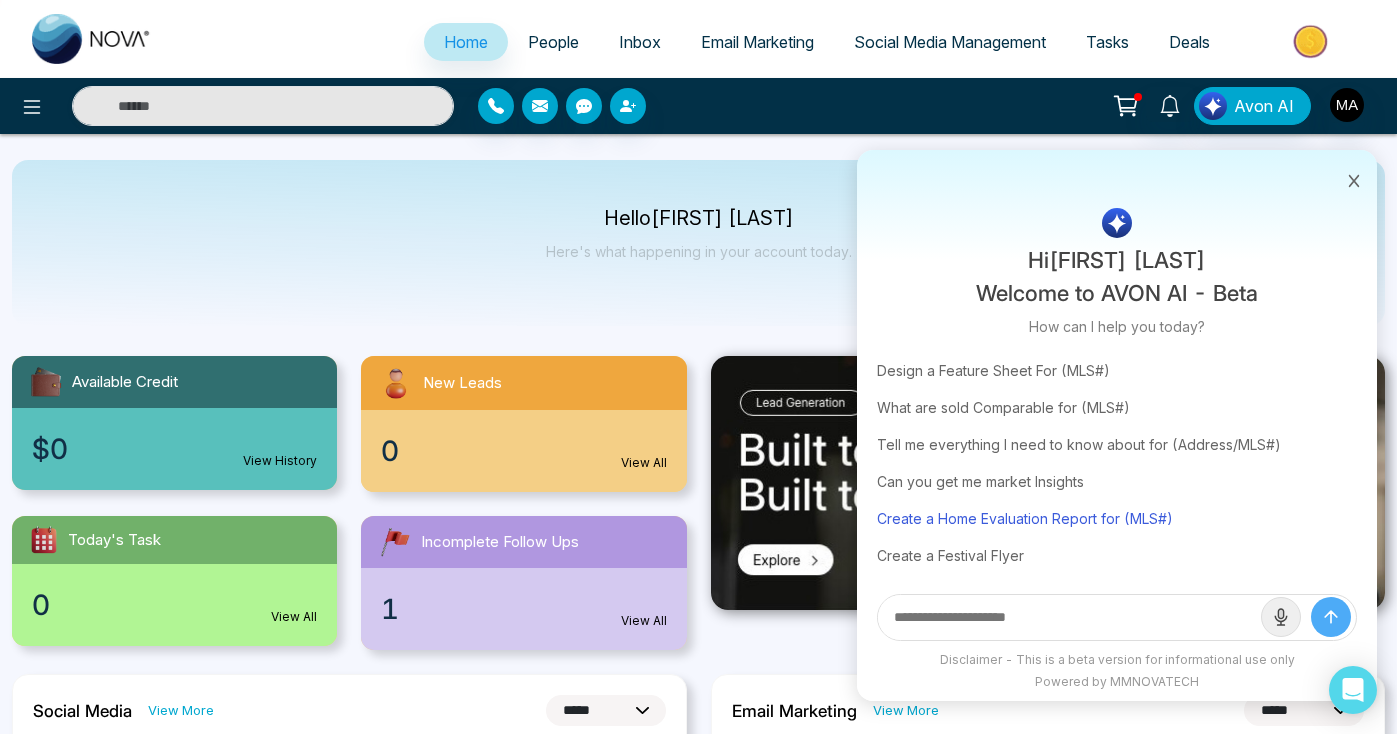 click on "Create a Home Evaluation Report for (MLS#)" at bounding box center [1117, 518] 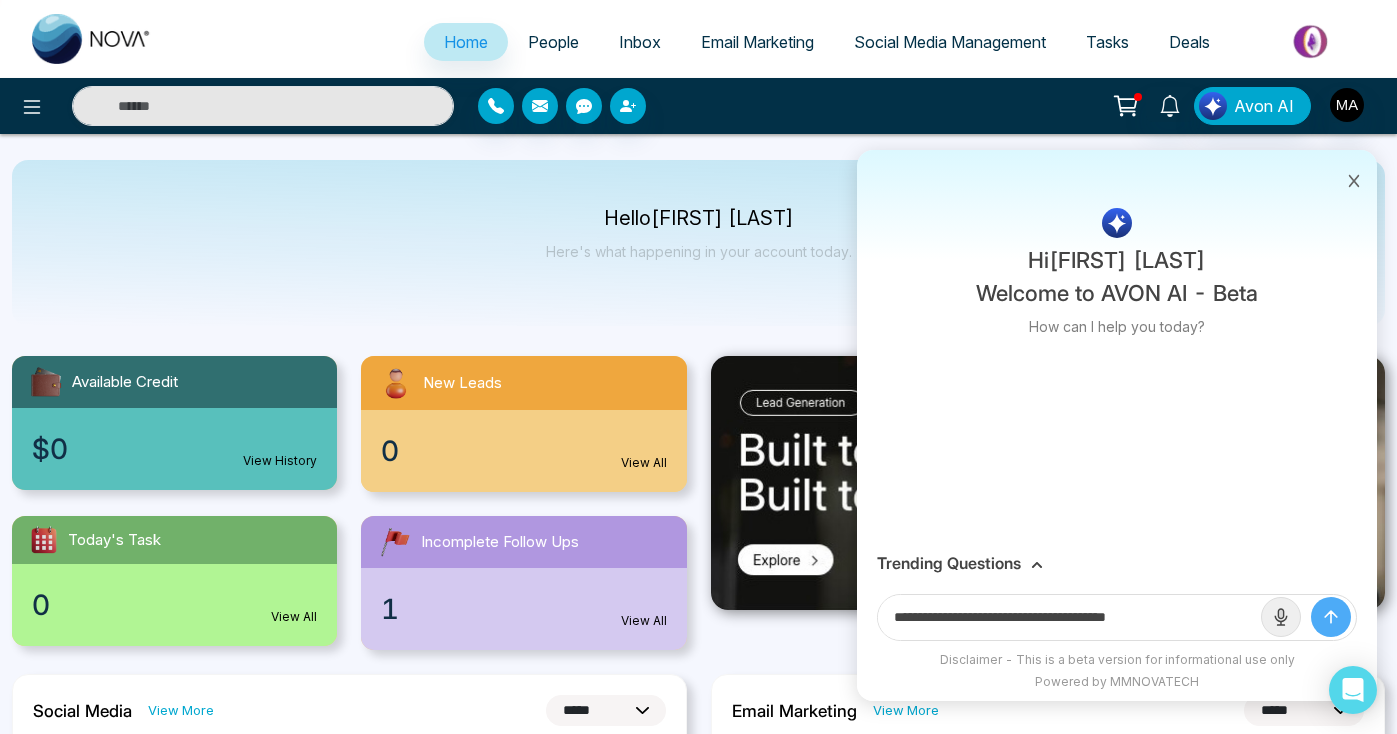 scroll, scrollTop: 0, scrollLeft: 0, axis: both 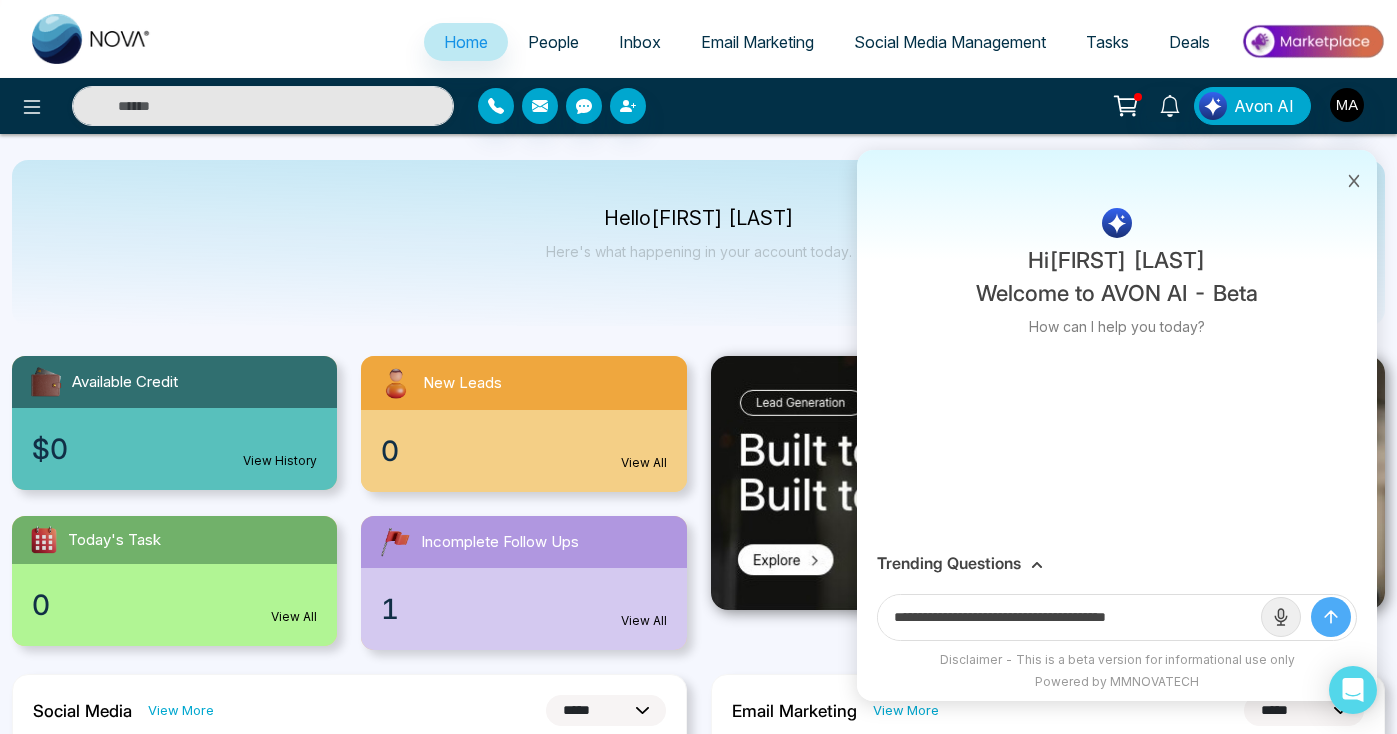 drag, startPoint x: 1207, startPoint y: 620, endPoint x: 1140, endPoint y: 616, distance: 67.11929 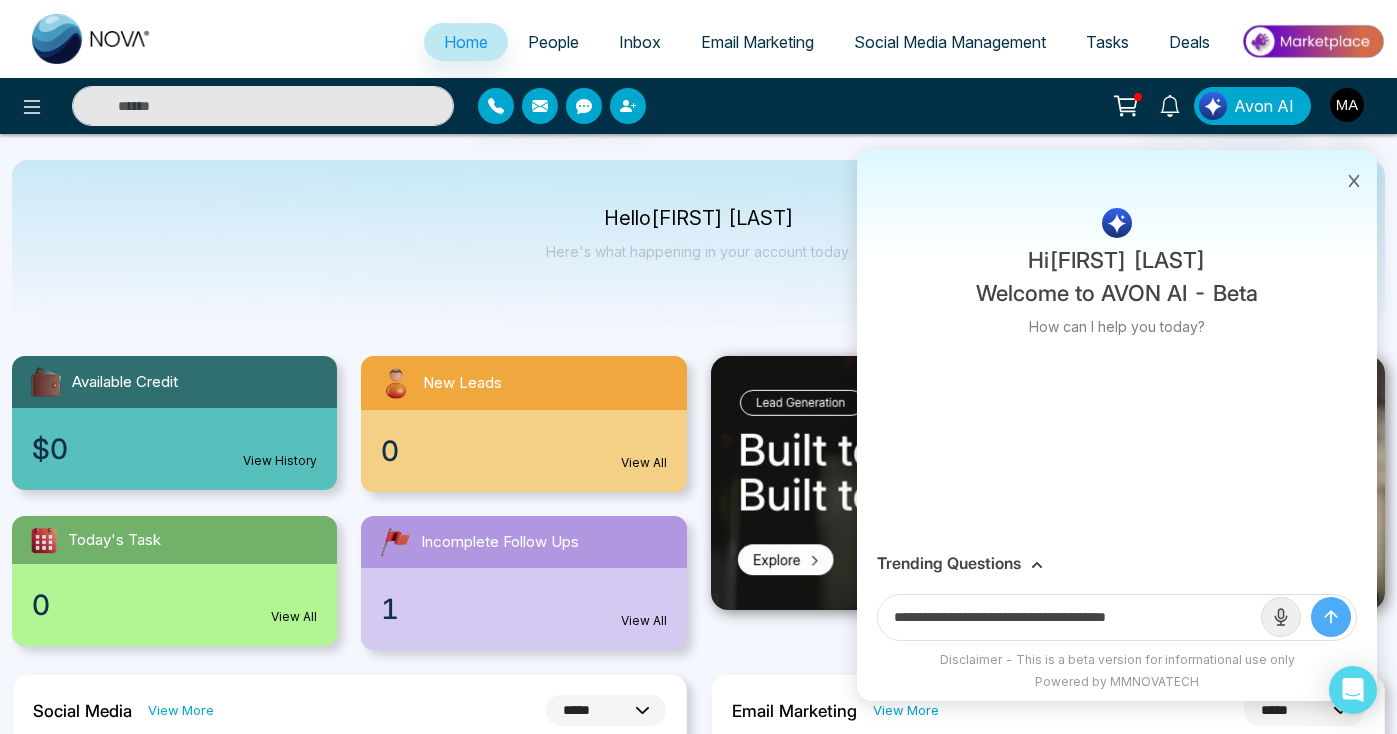 click on "**********" at bounding box center [1069, 617] 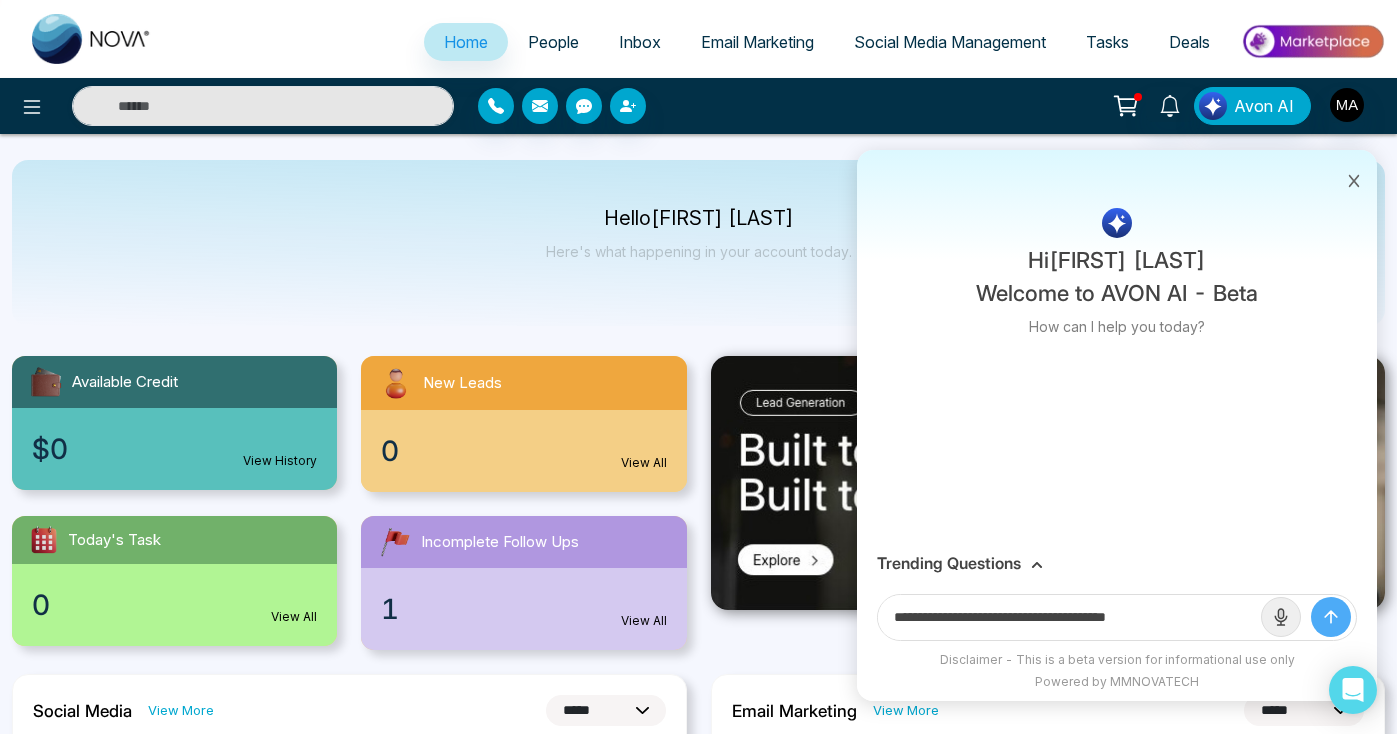 paste on "***" 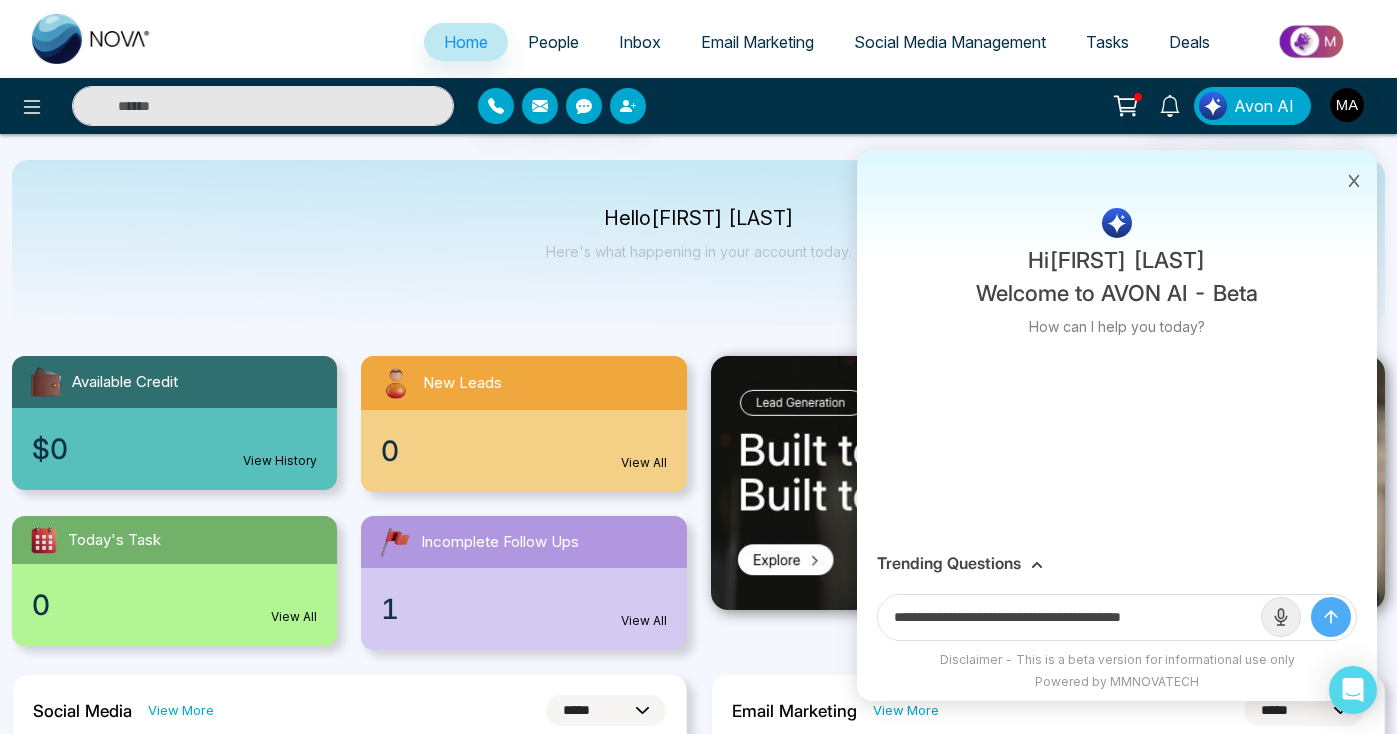 type on "**********" 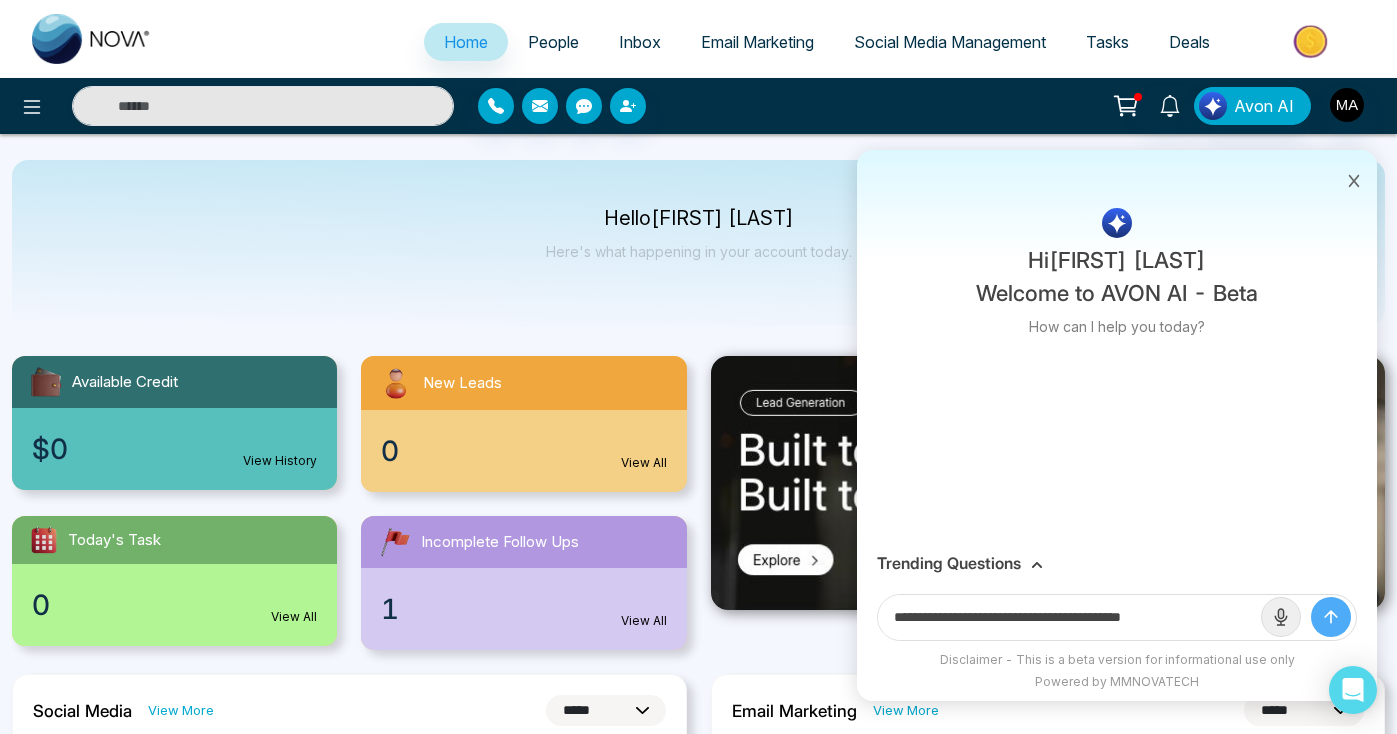 click at bounding box center [1331, 617] 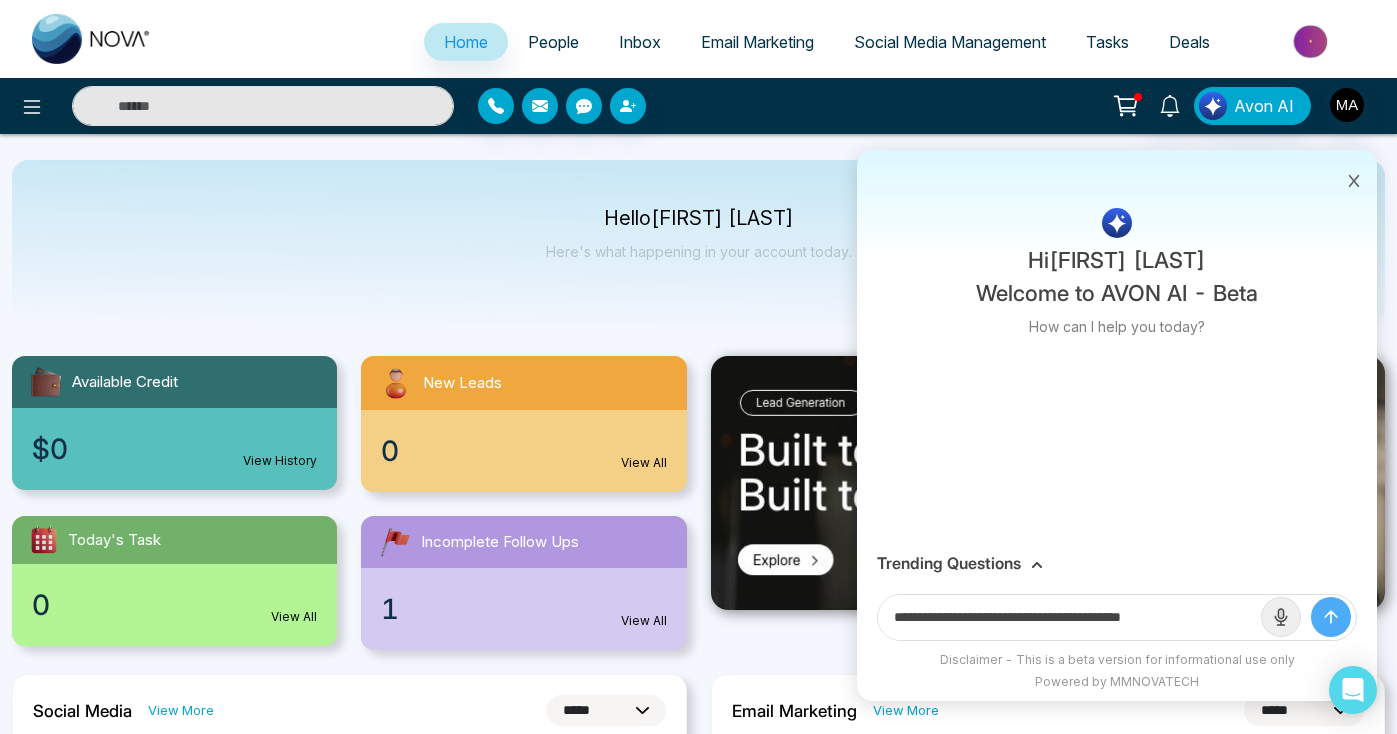 type 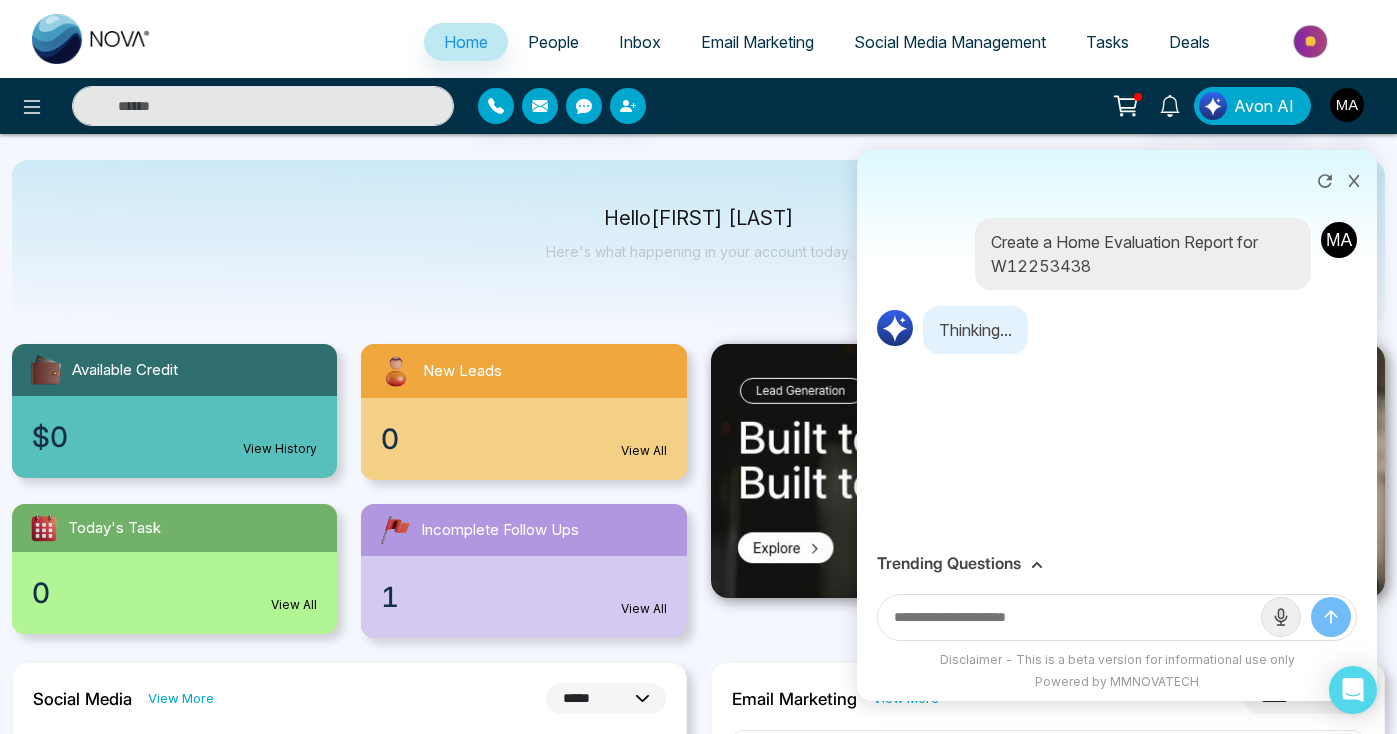 scroll, scrollTop: 0, scrollLeft: 0, axis: both 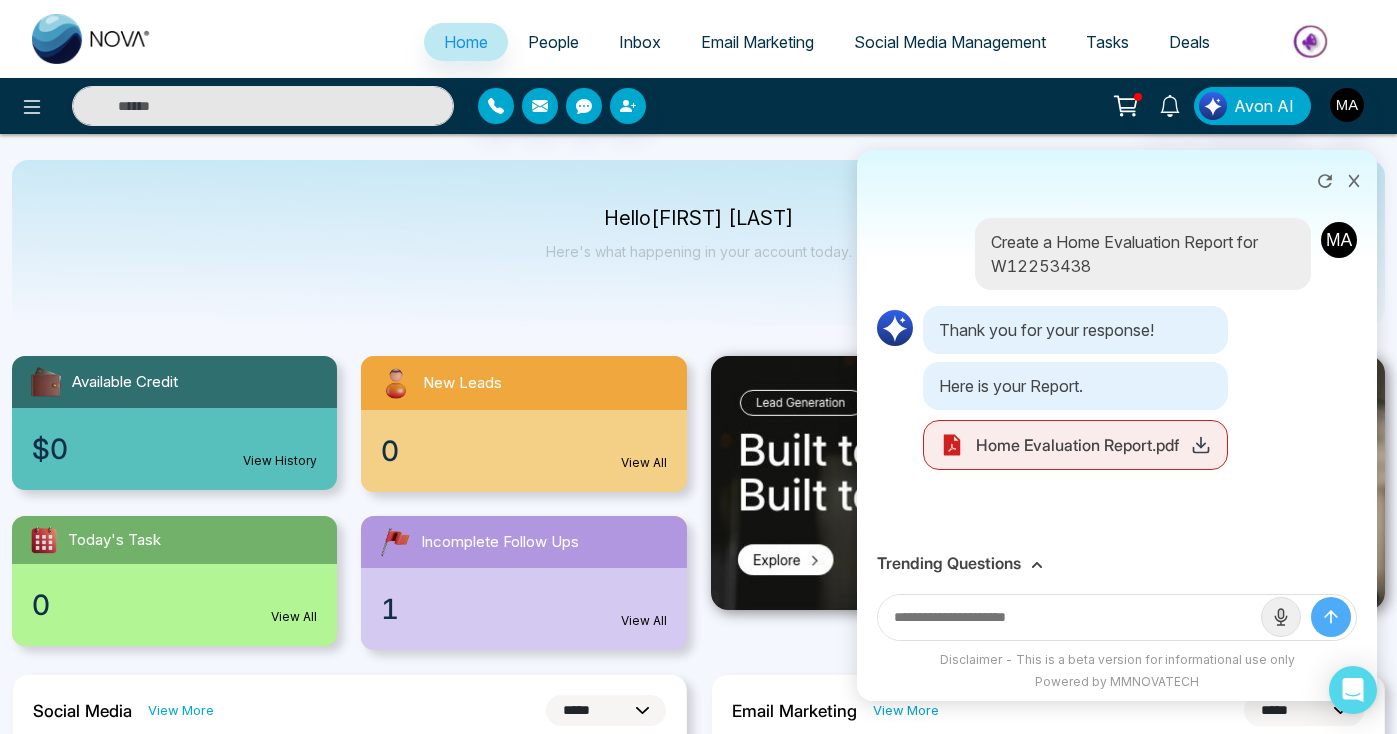 click on "Home Evaluation Report.pdf" at bounding box center [1077, 445] 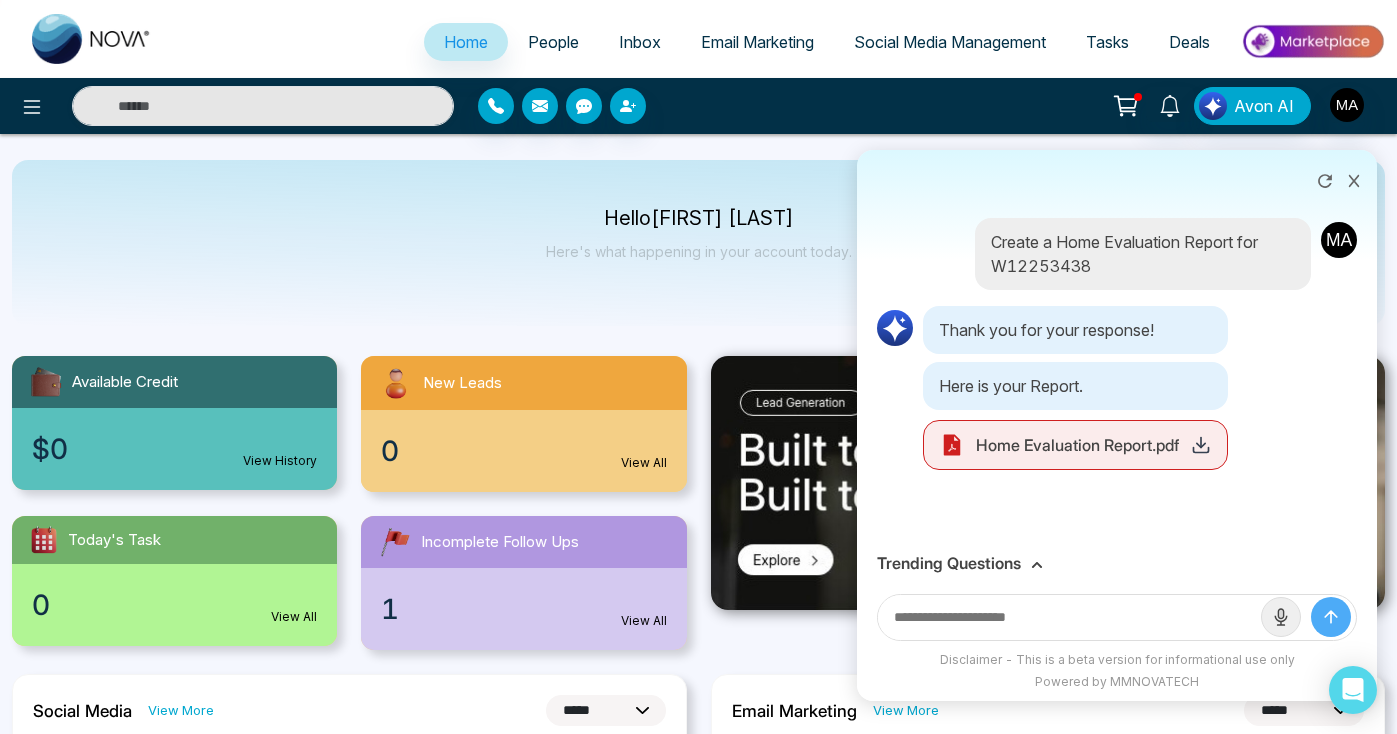 click 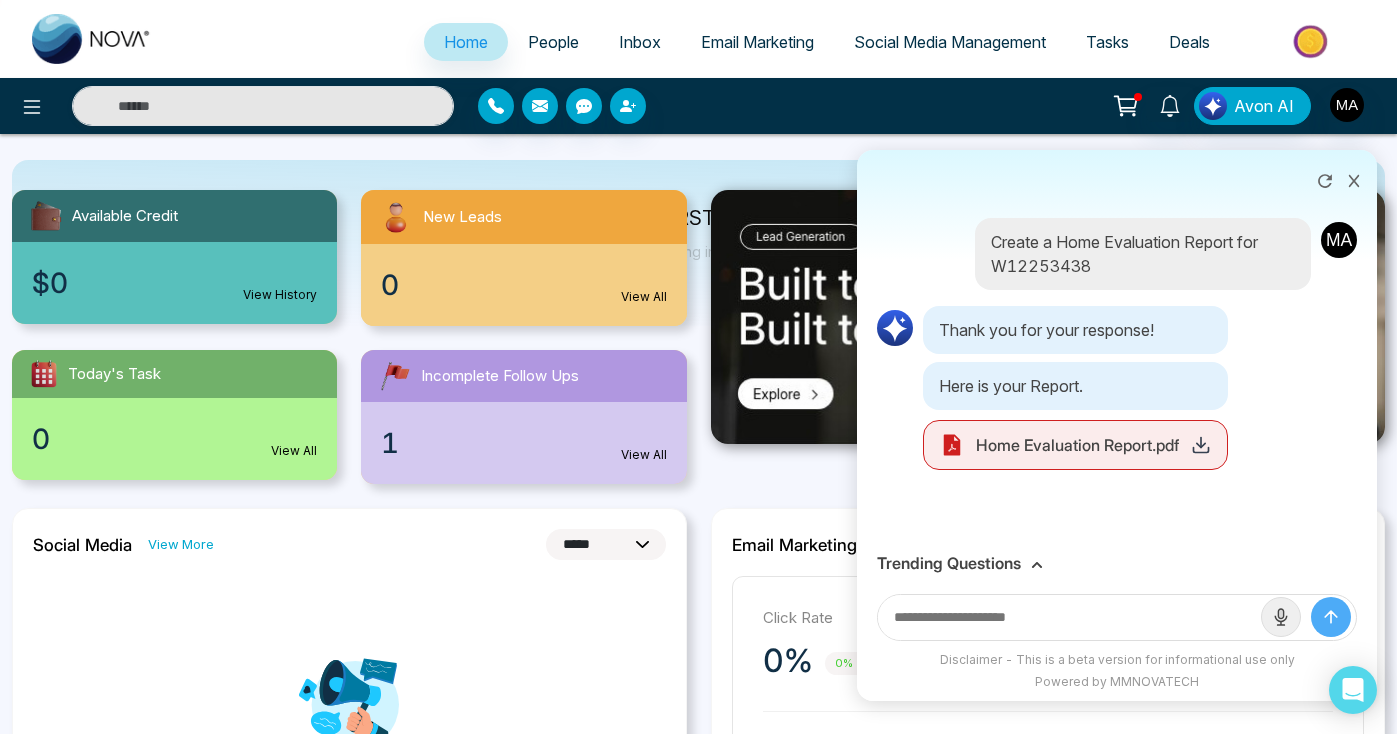 scroll, scrollTop: 0, scrollLeft: 0, axis: both 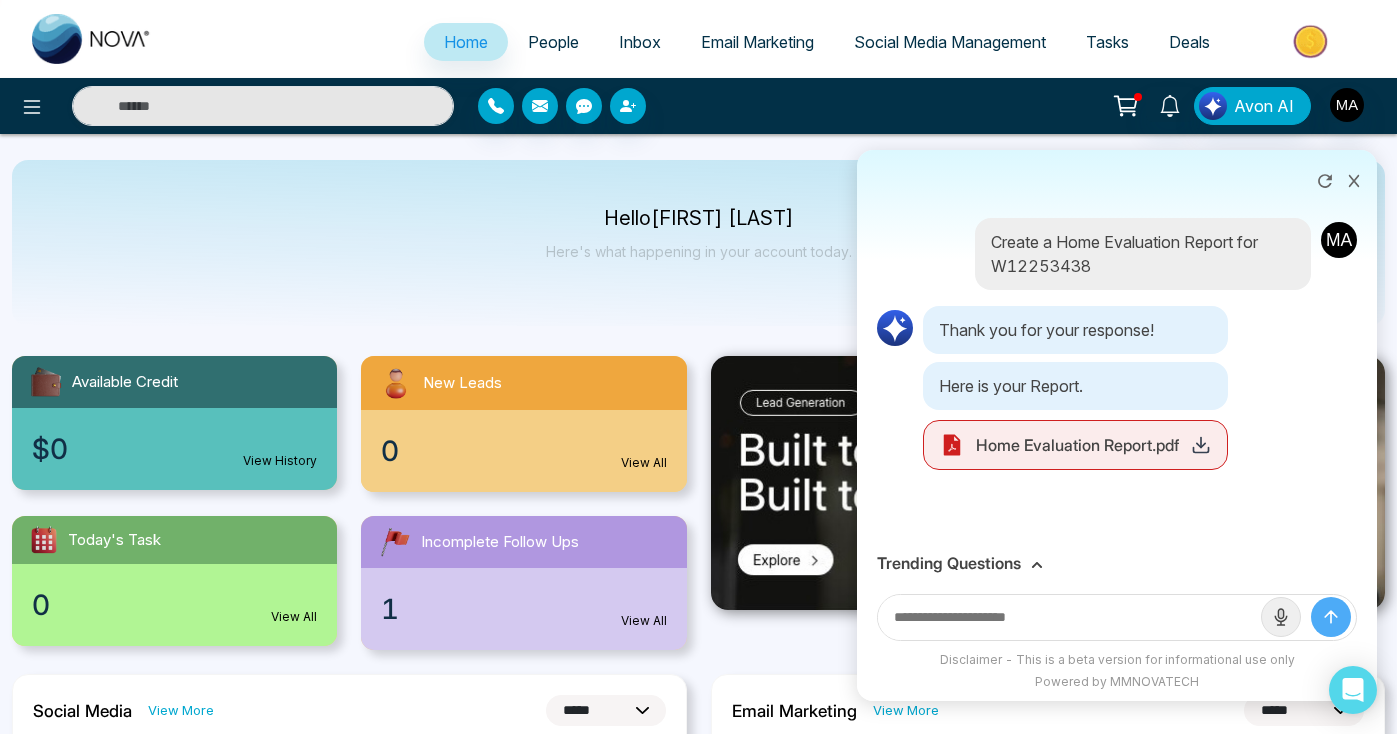 click 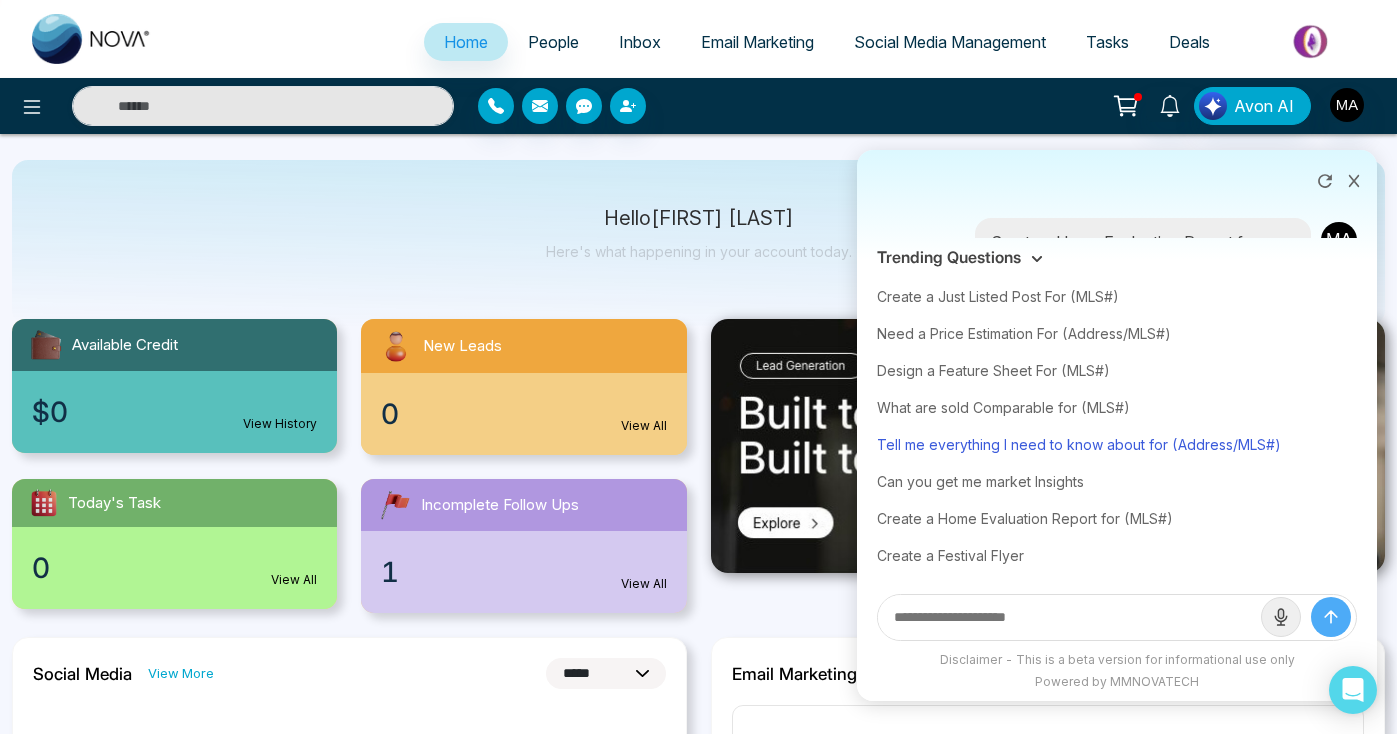 scroll, scrollTop: 0, scrollLeft: 0, axis: both 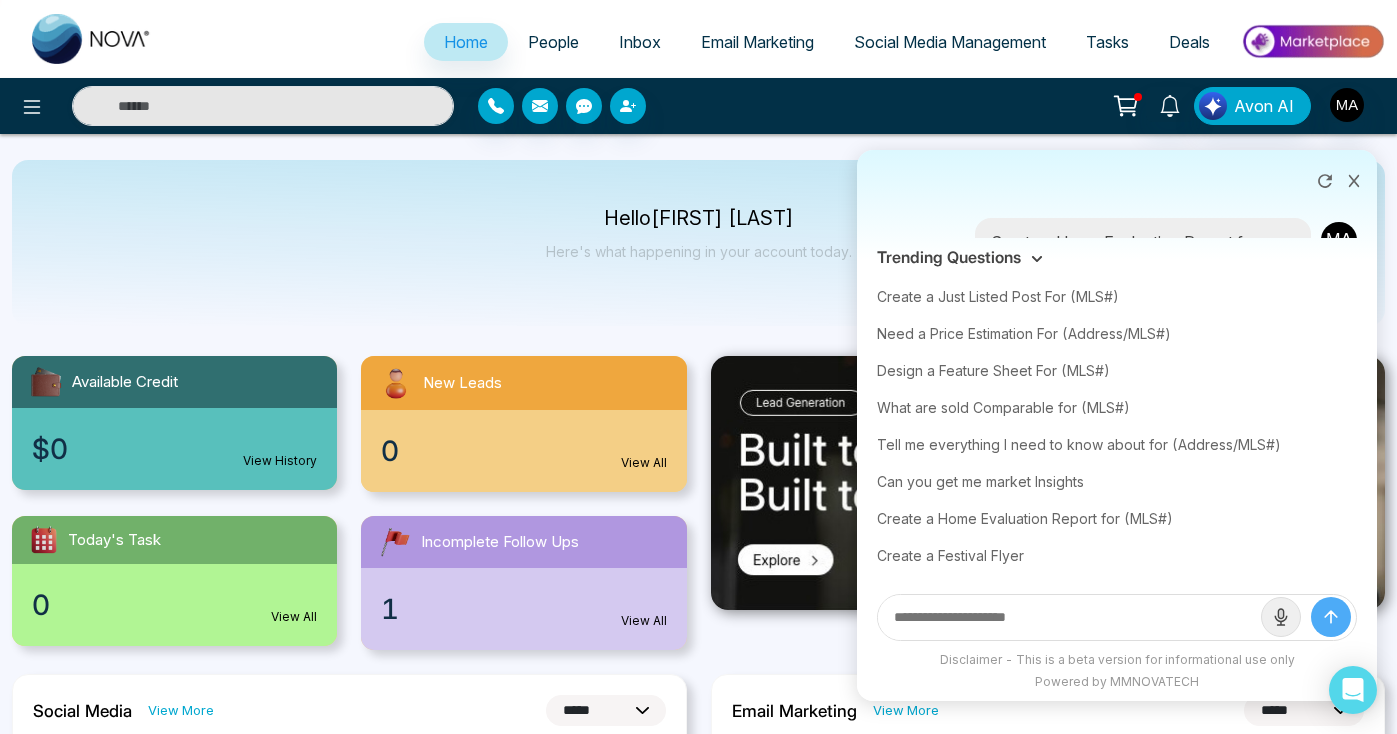 click 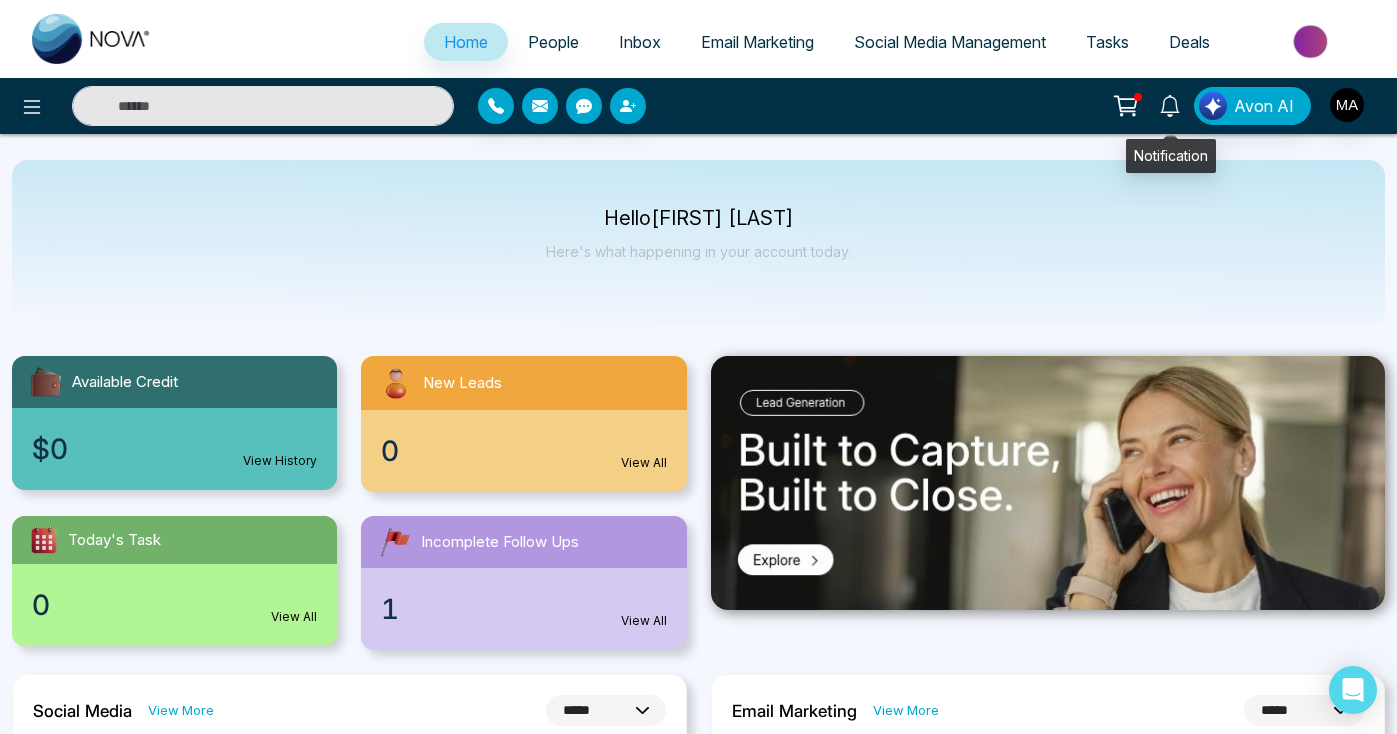 click at bounding box center [1170, 104] 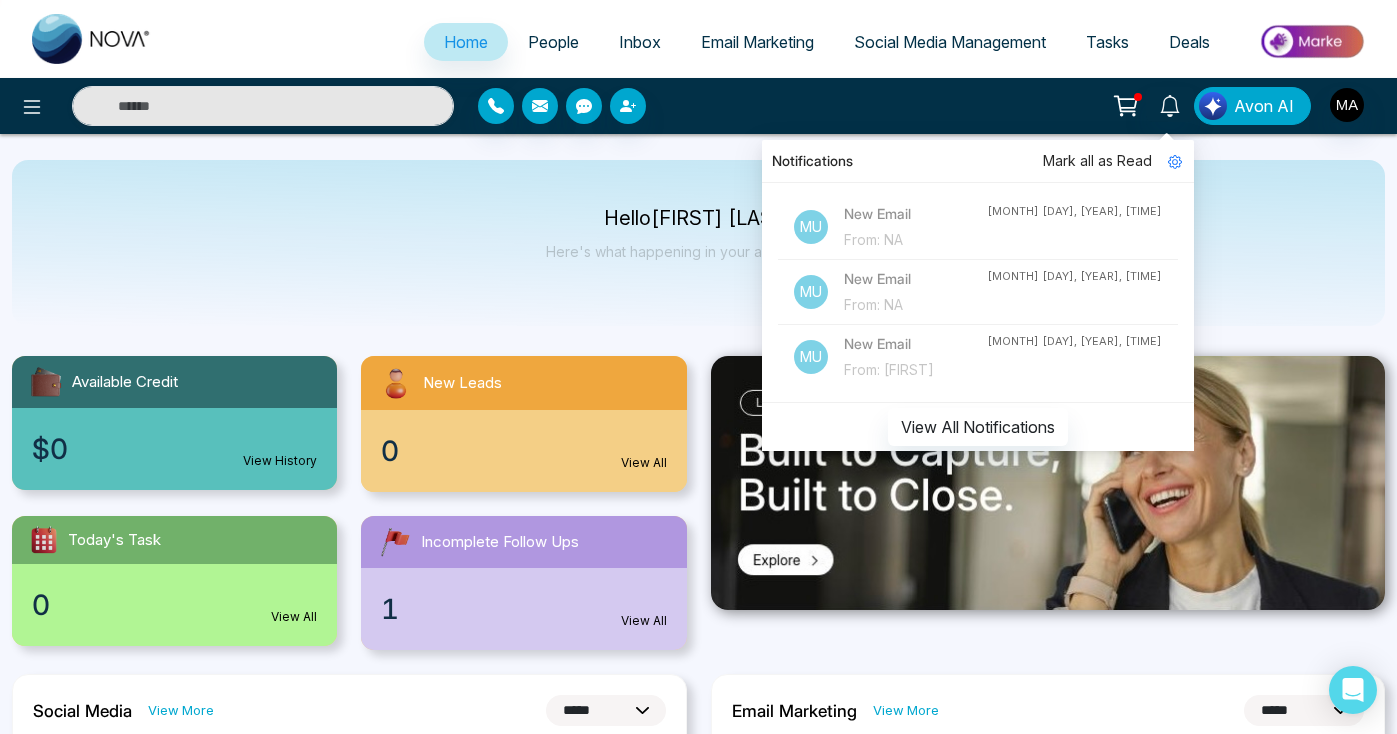 click at bounding box center [1213, 106] 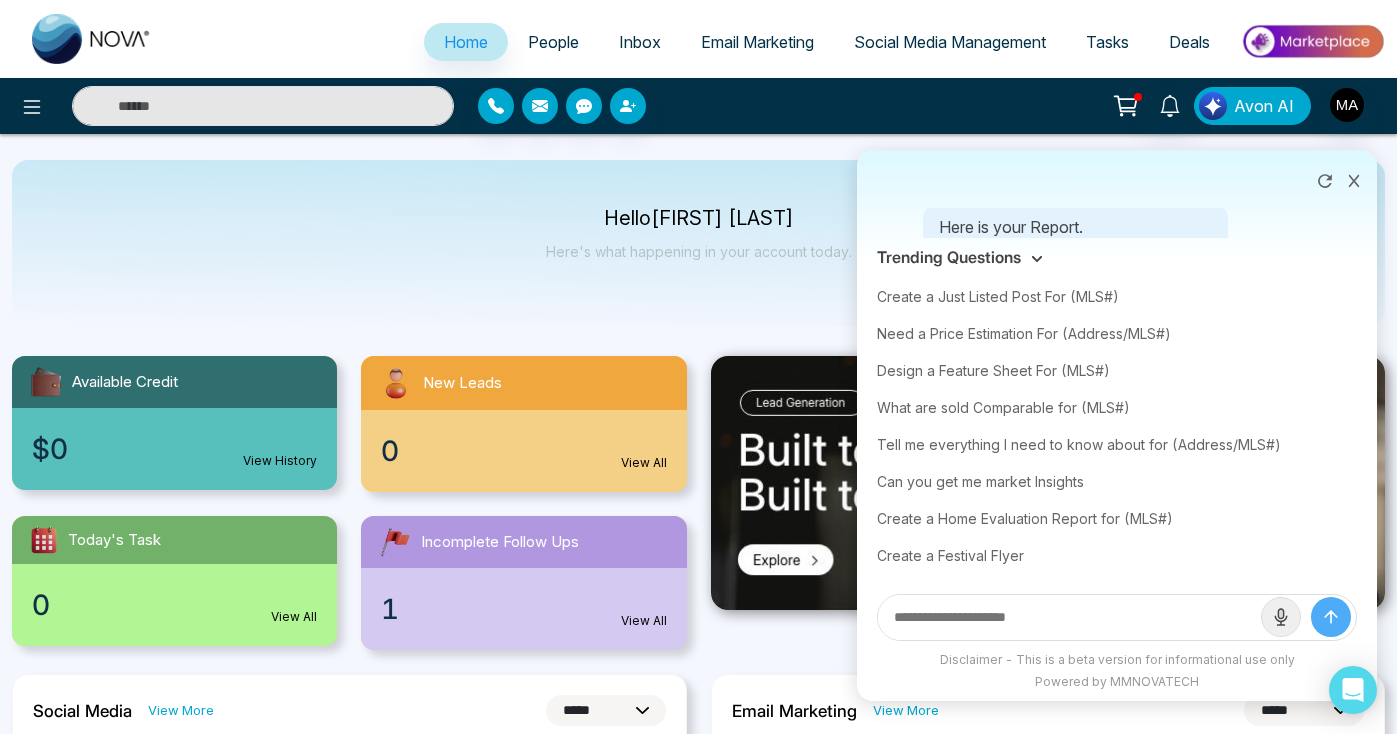 scroll, scrollTop: 248, scrollLeft: 0, axis: vertical 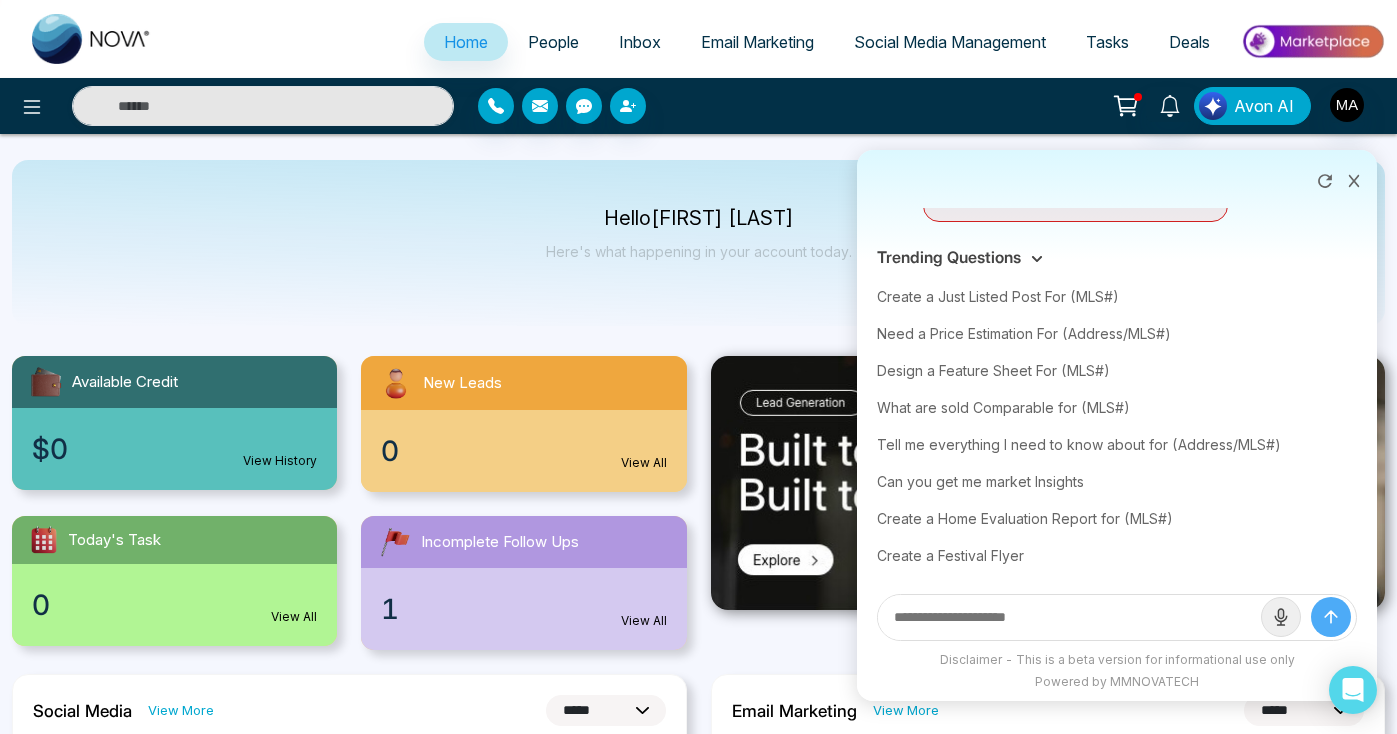 click at bounding box center (1213, 106) 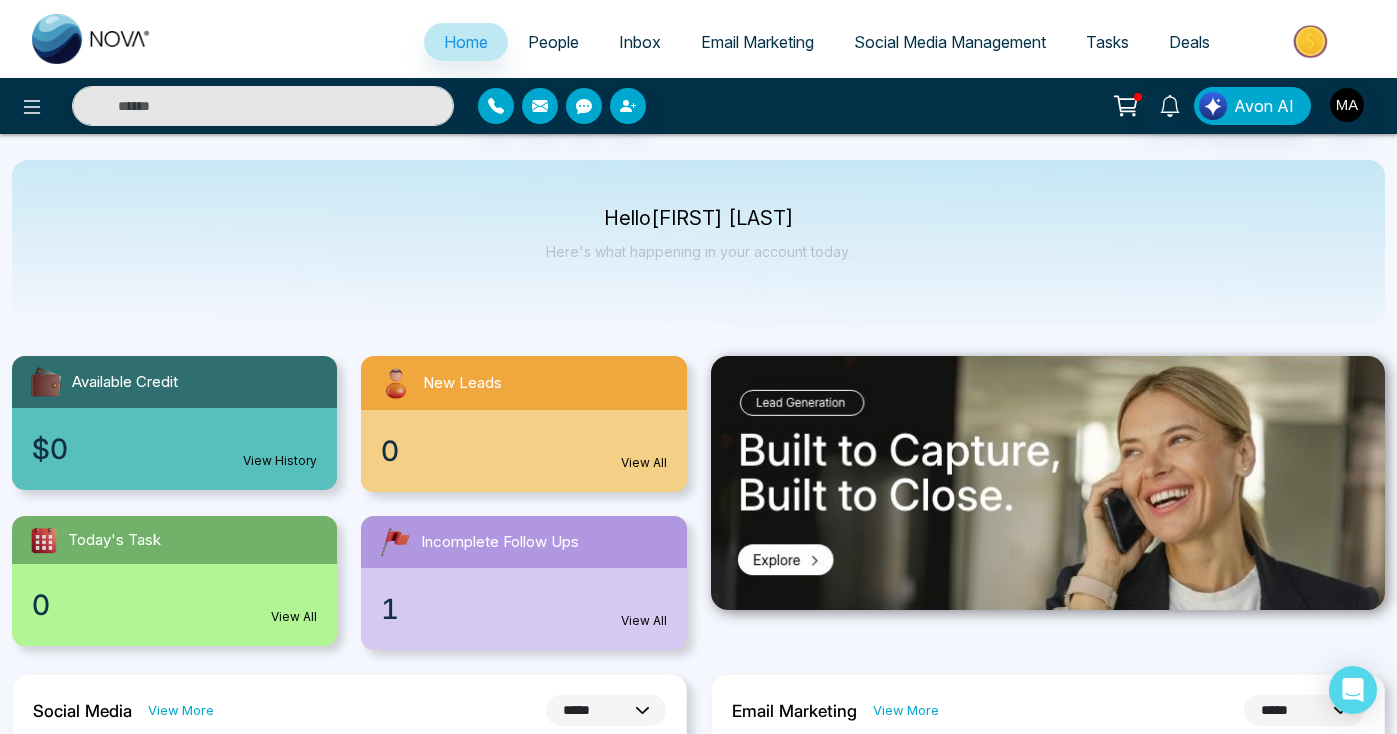 click on "People" at bounding box center [553, 42] 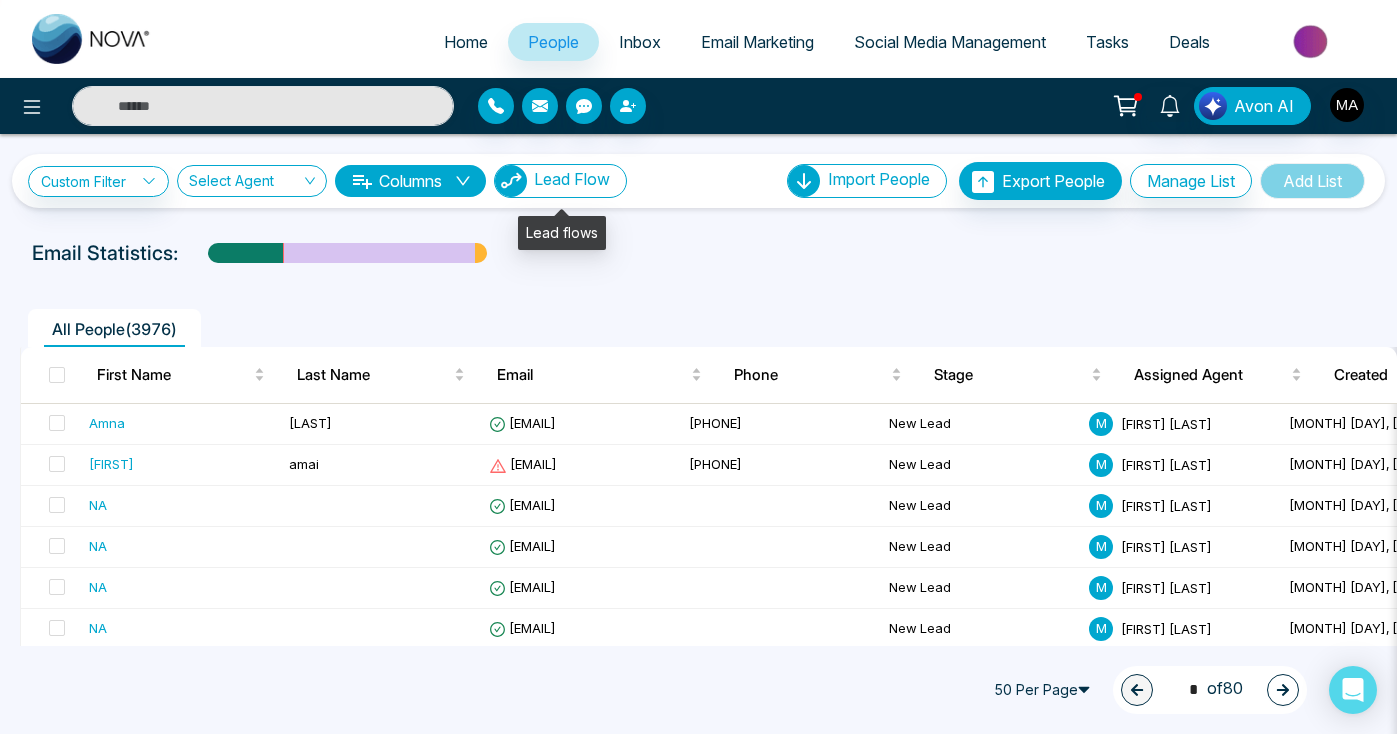 click at bounding box center [511, 181] 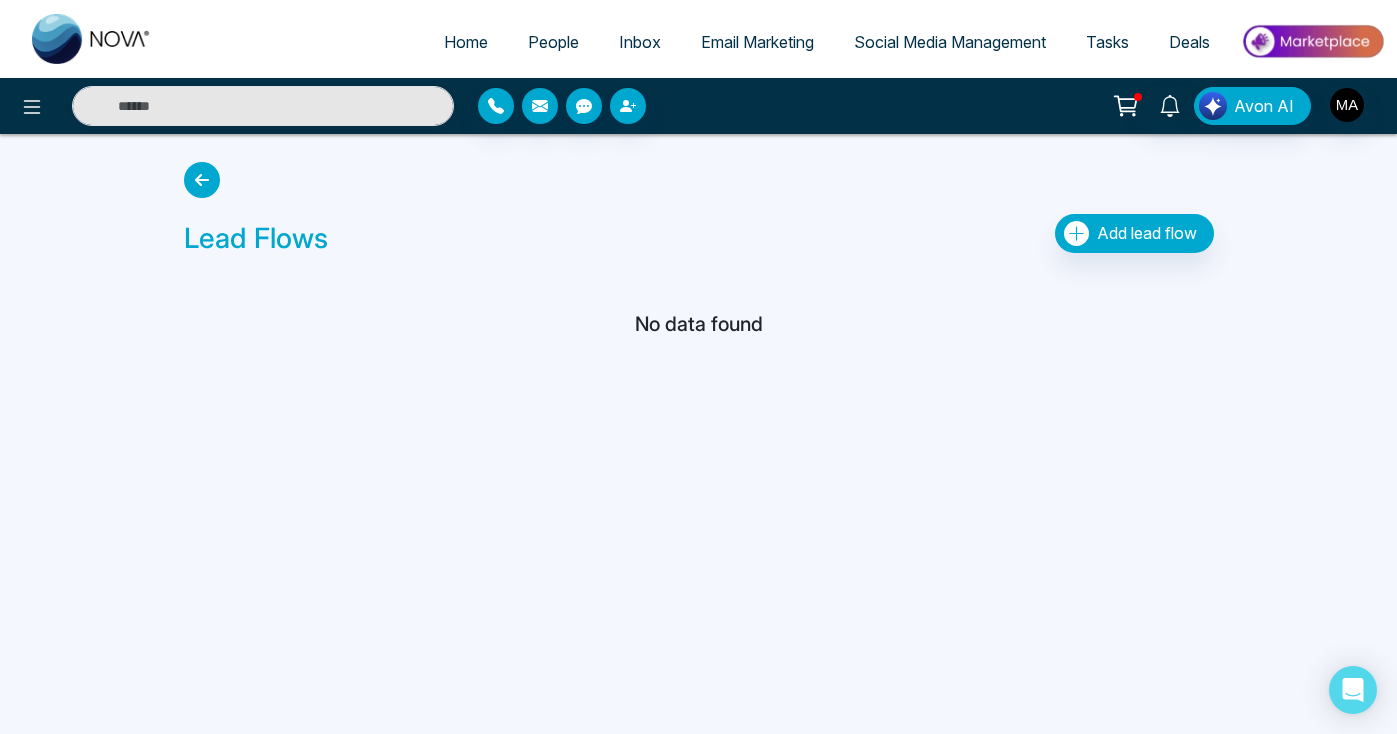 click at bounding box center (202, 180) 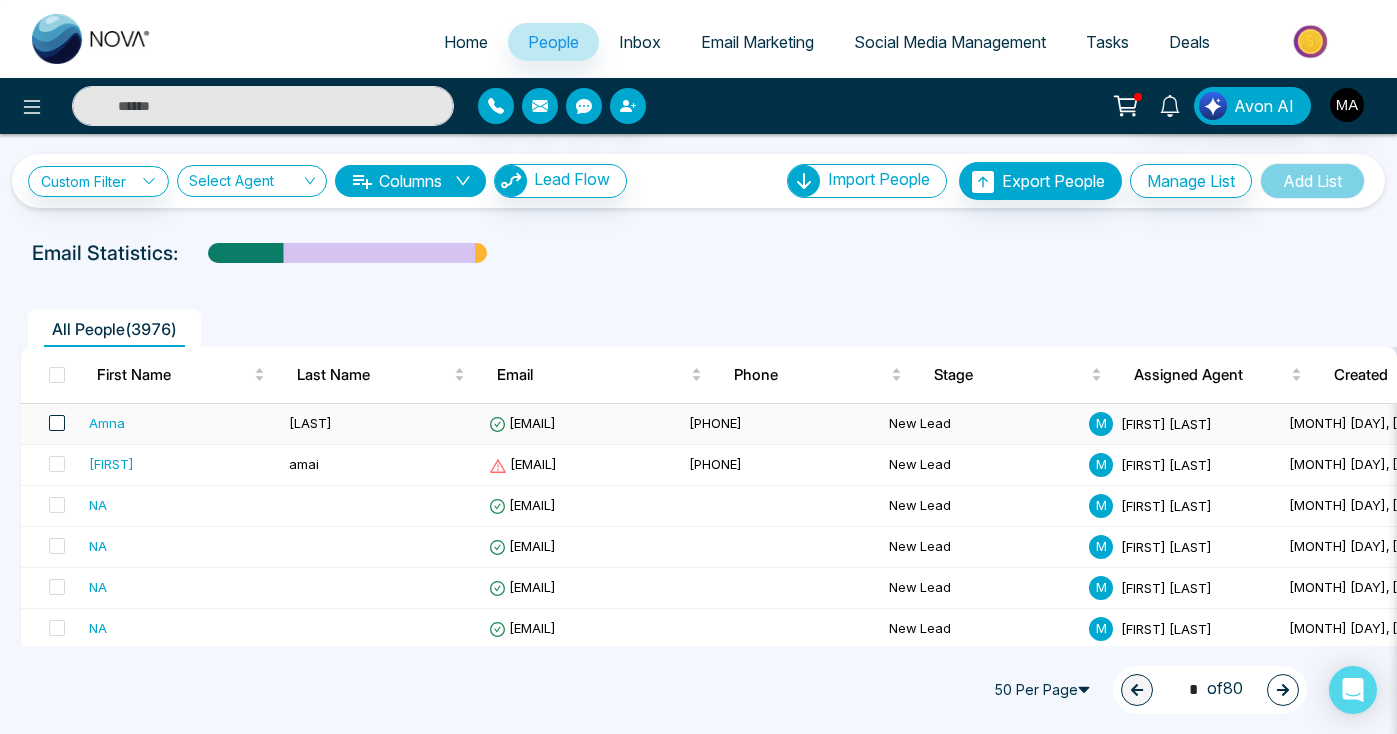 click at bounding box center [57, 423] 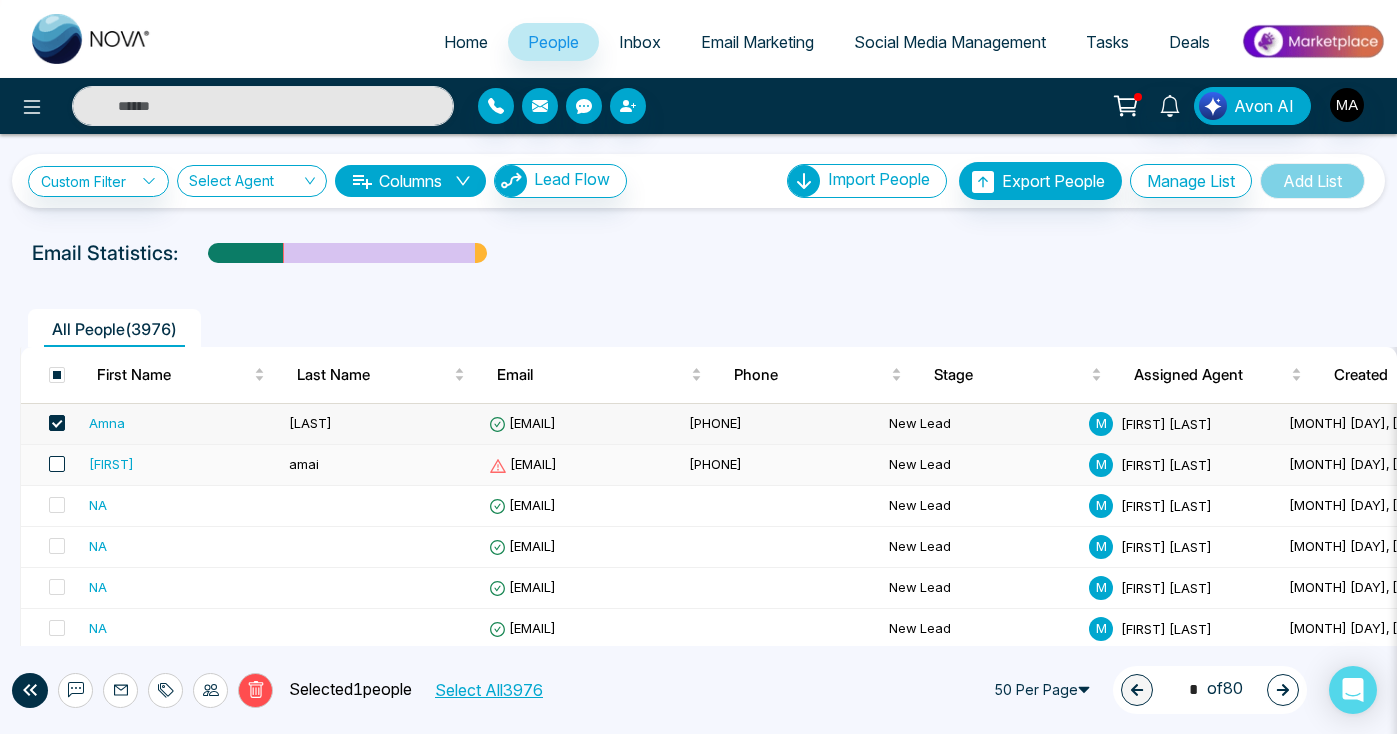 click at bounding box center (57, 464) 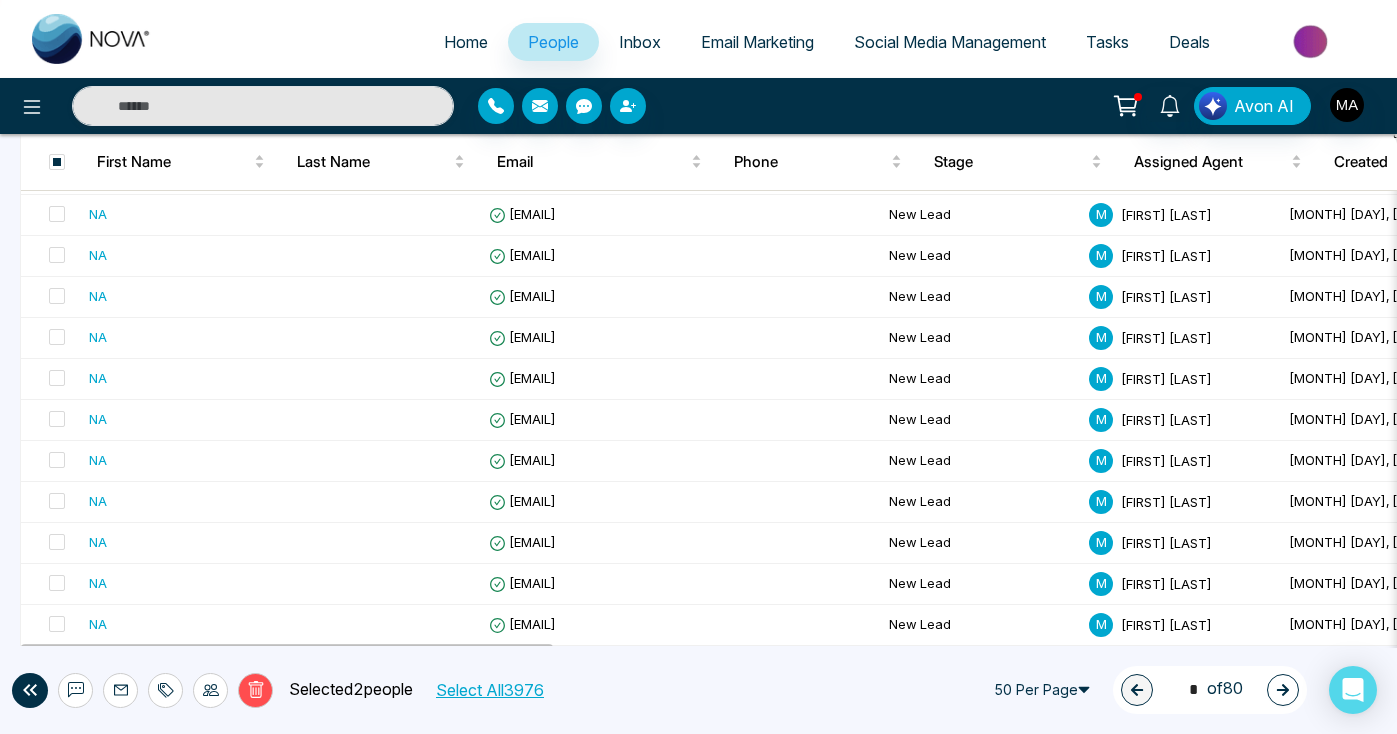 scroll, scrollTop: 0, scrollLeft: 0, axis: both 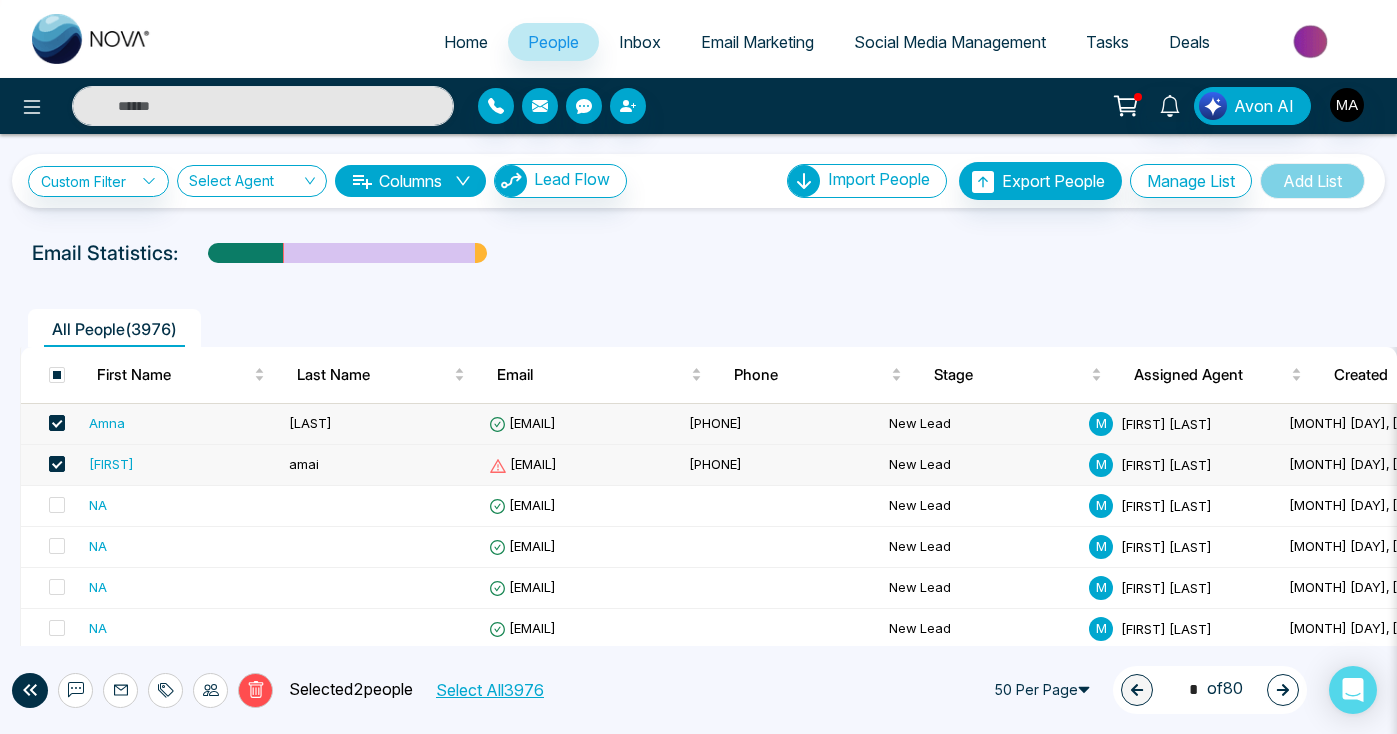 click at bounding box center (1312, 41) 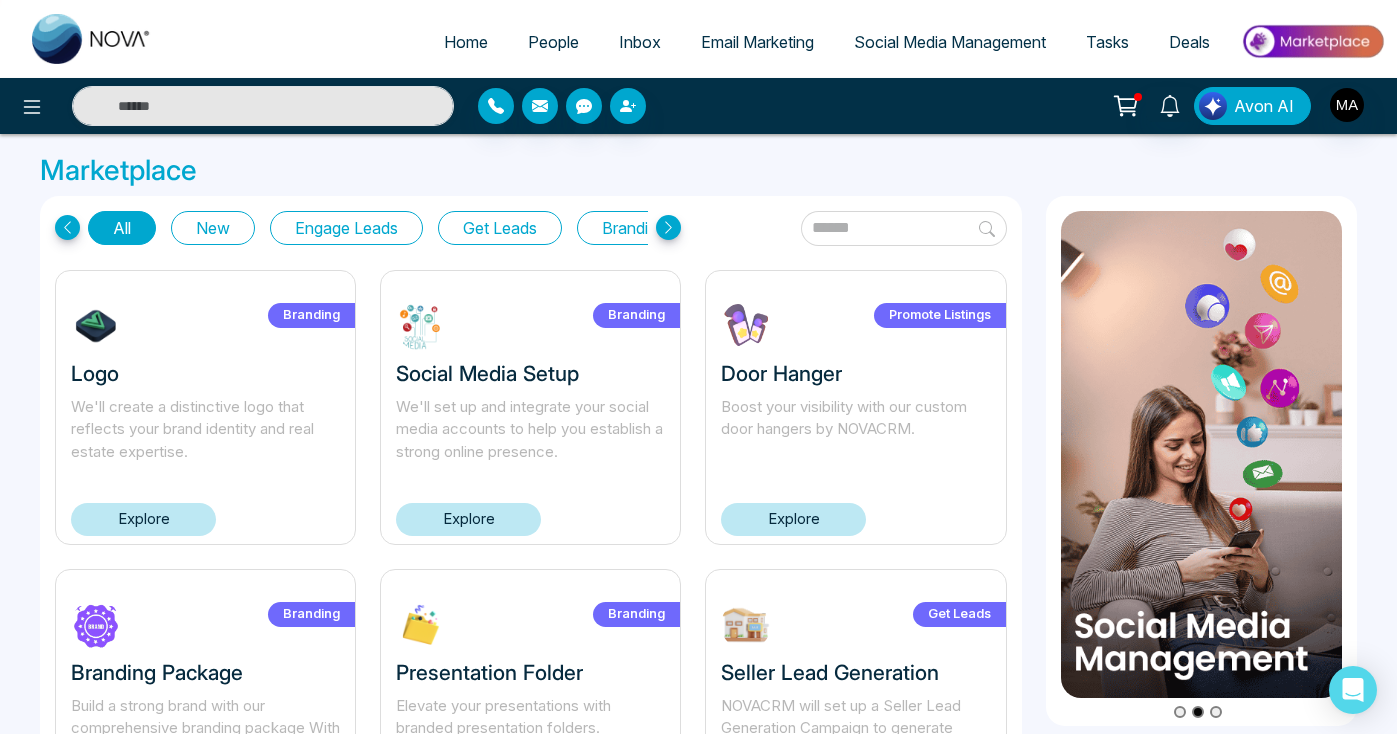 click on "Avon AI" at bounding box center (1264, 106) 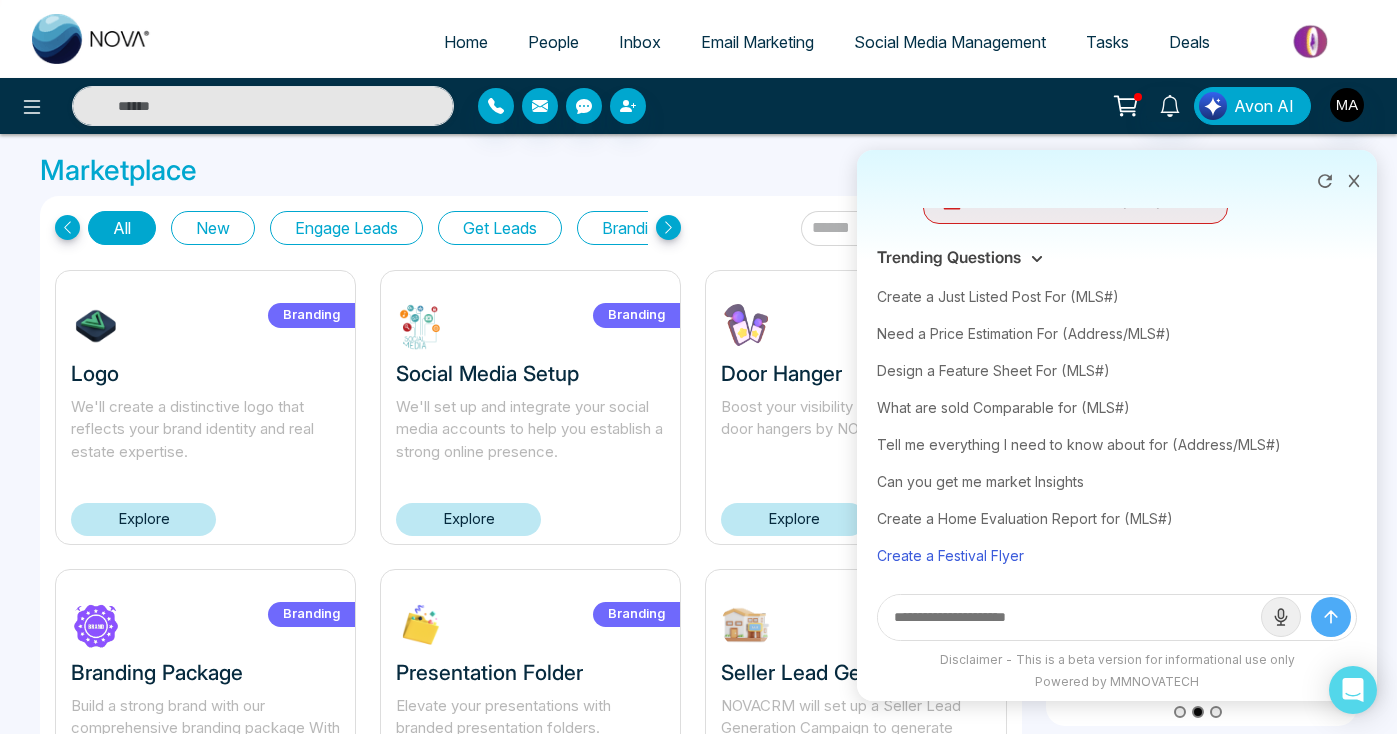 scroll, scrollTop: 248, scrollLeft: 0, axis: vertical 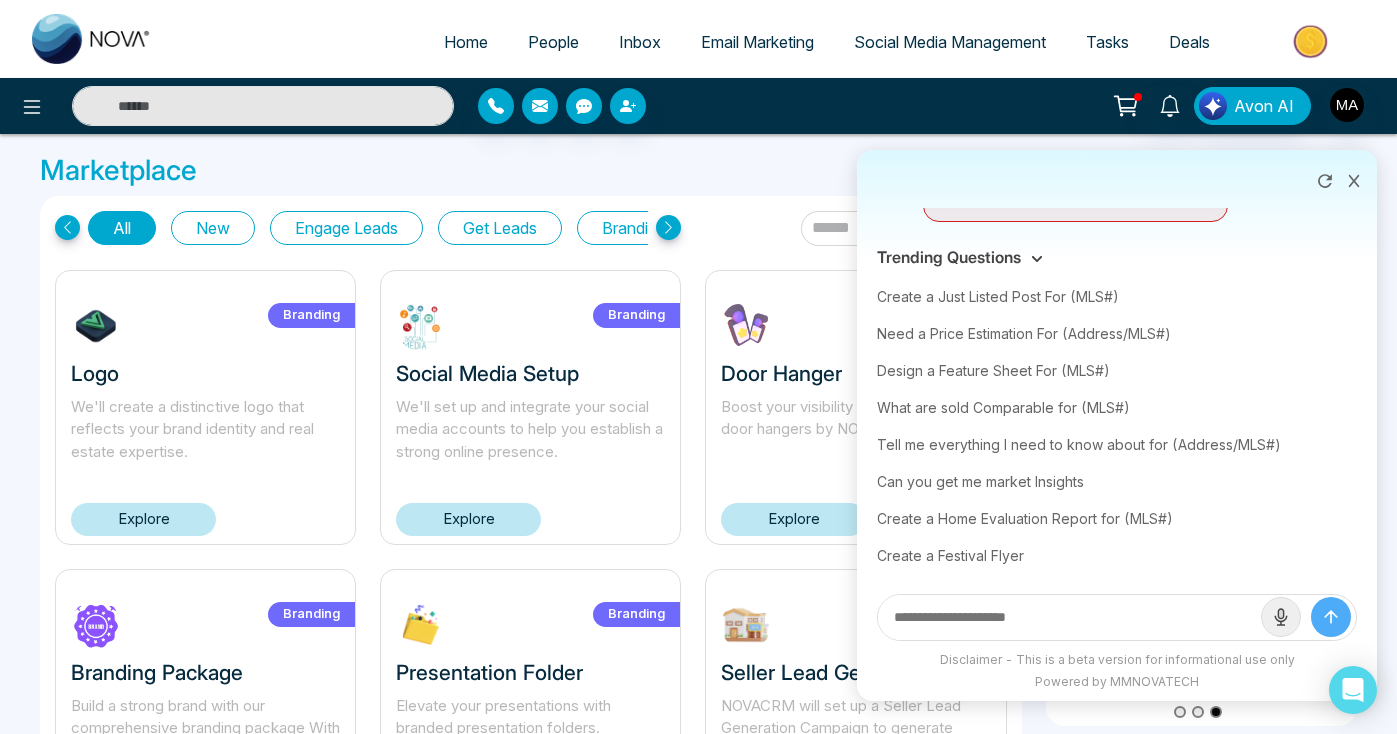 click 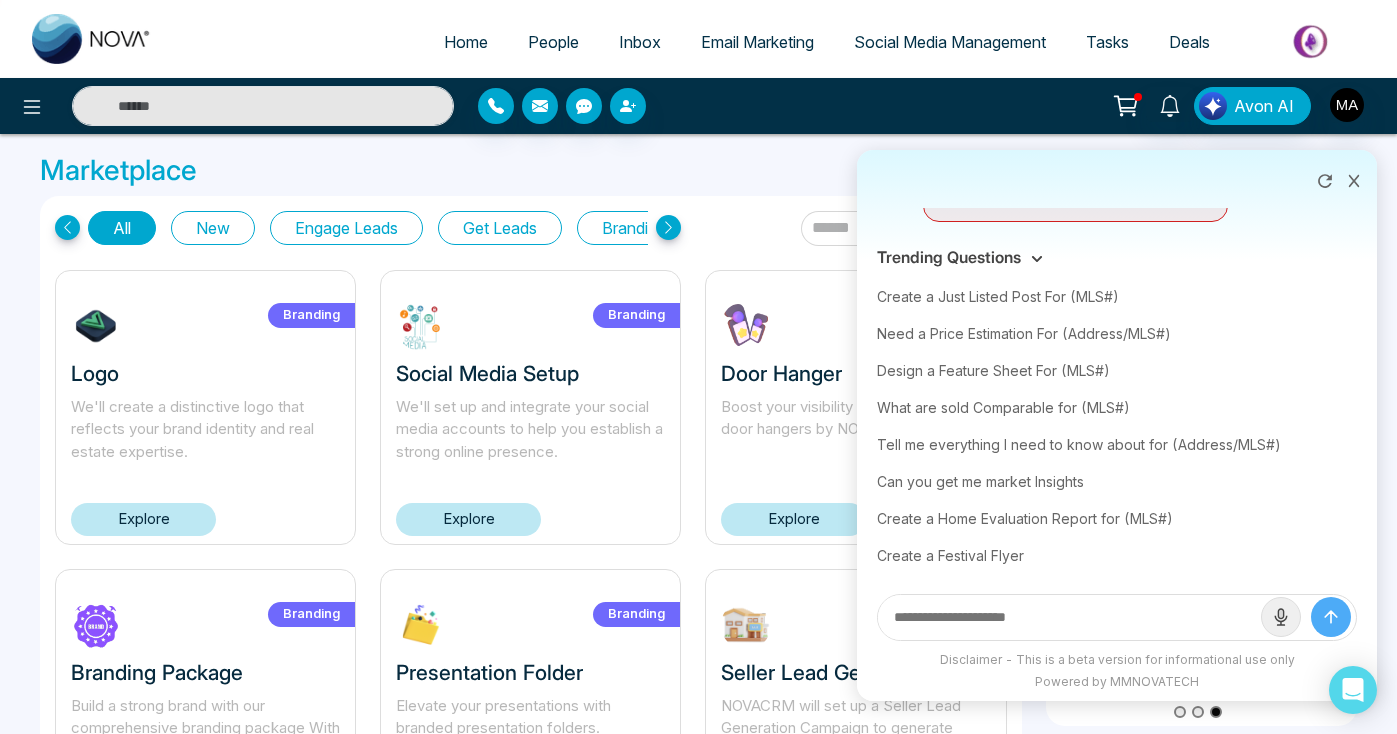 scroll, scrollTop: 0, scrollLeft: 0, axis: both 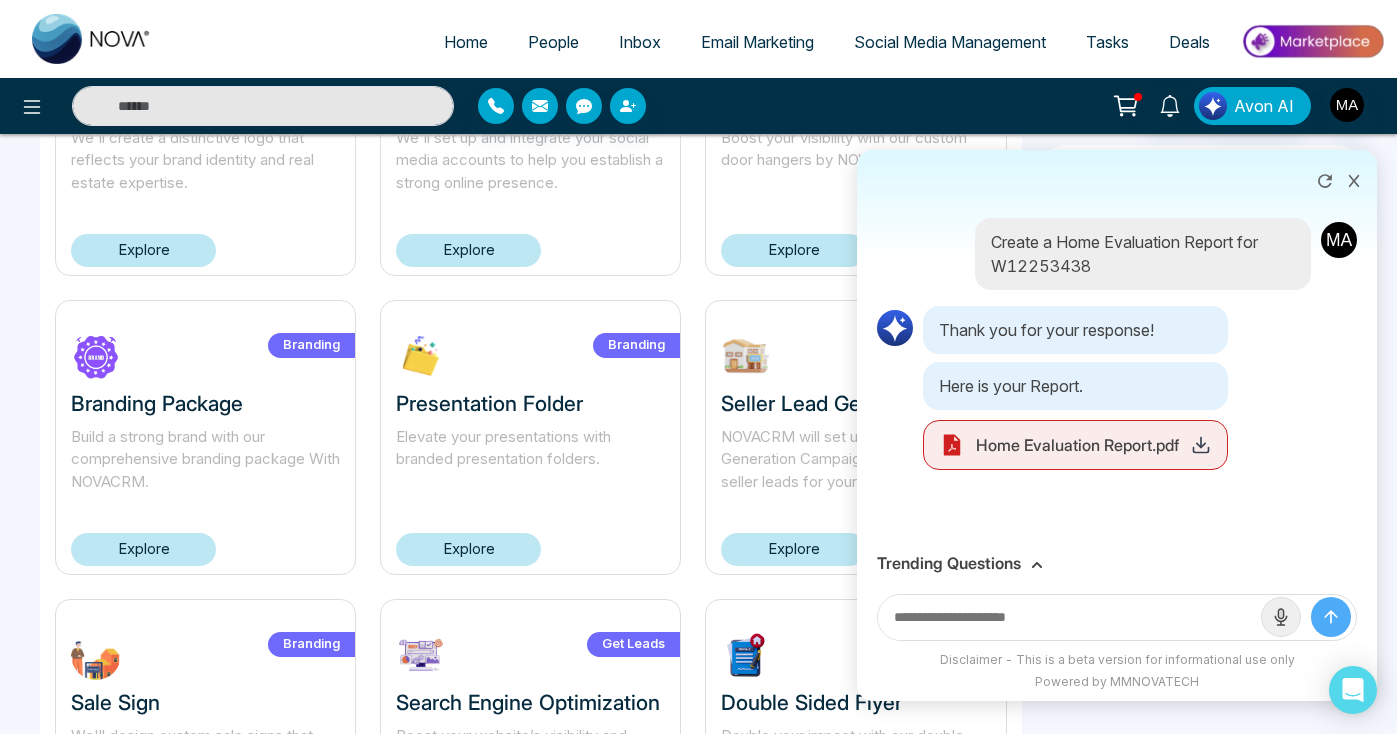click 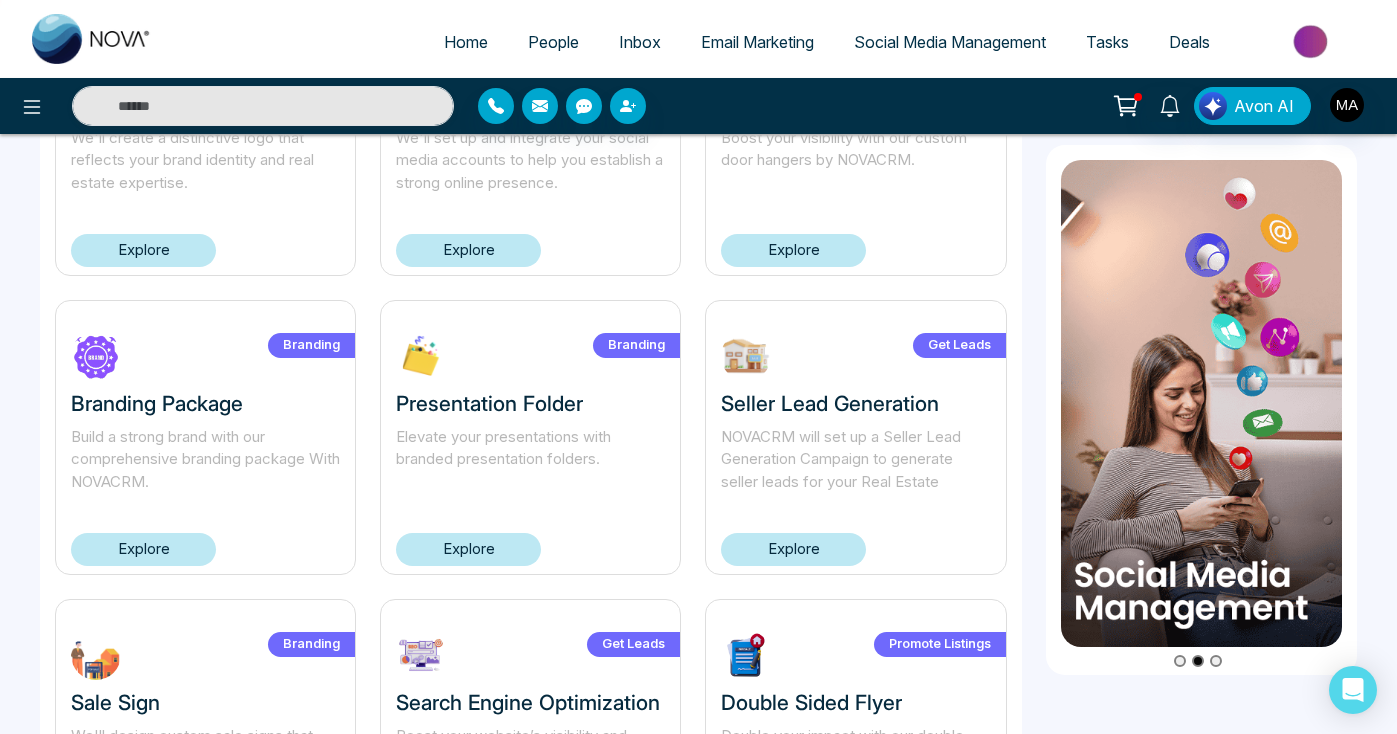 click on "Social Media Management" at bounding box center [950, 42] 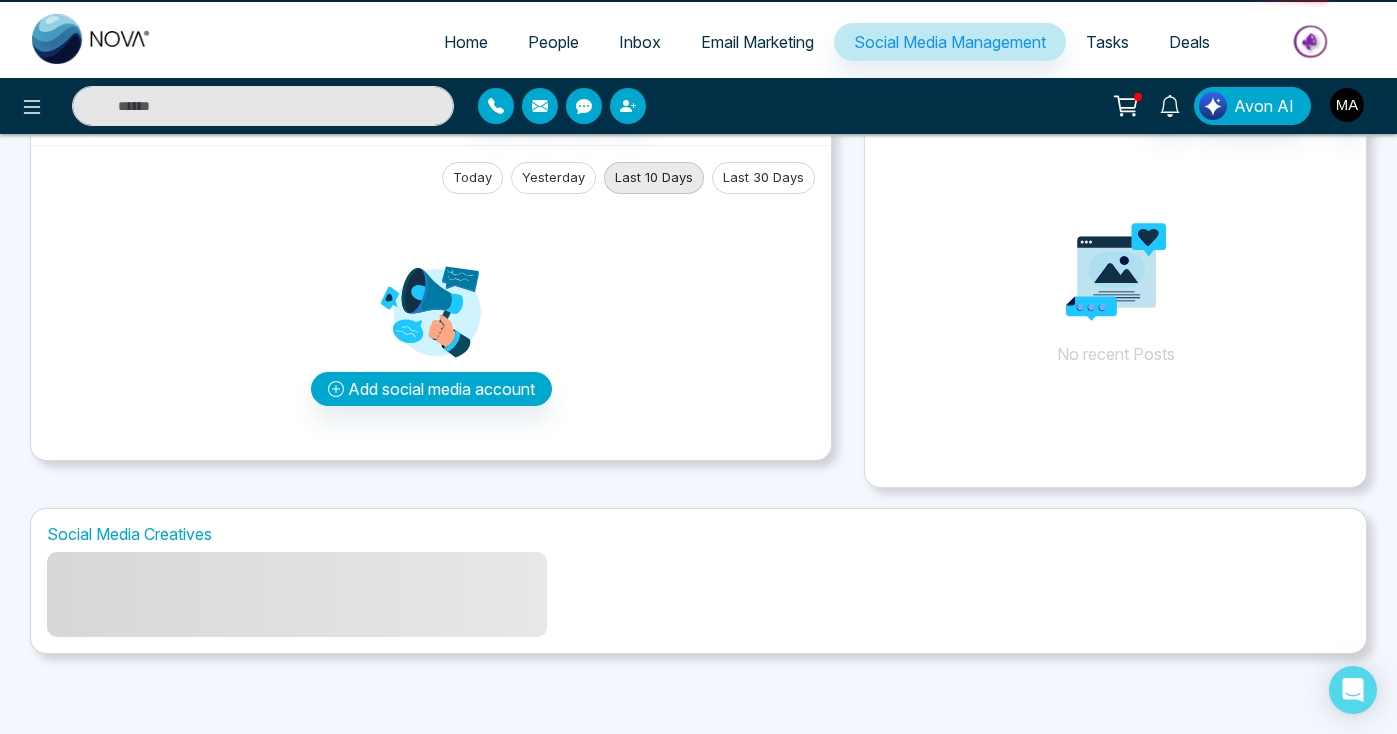 scroll, scrollTop: 0, scrollLeft: 0, axis: both 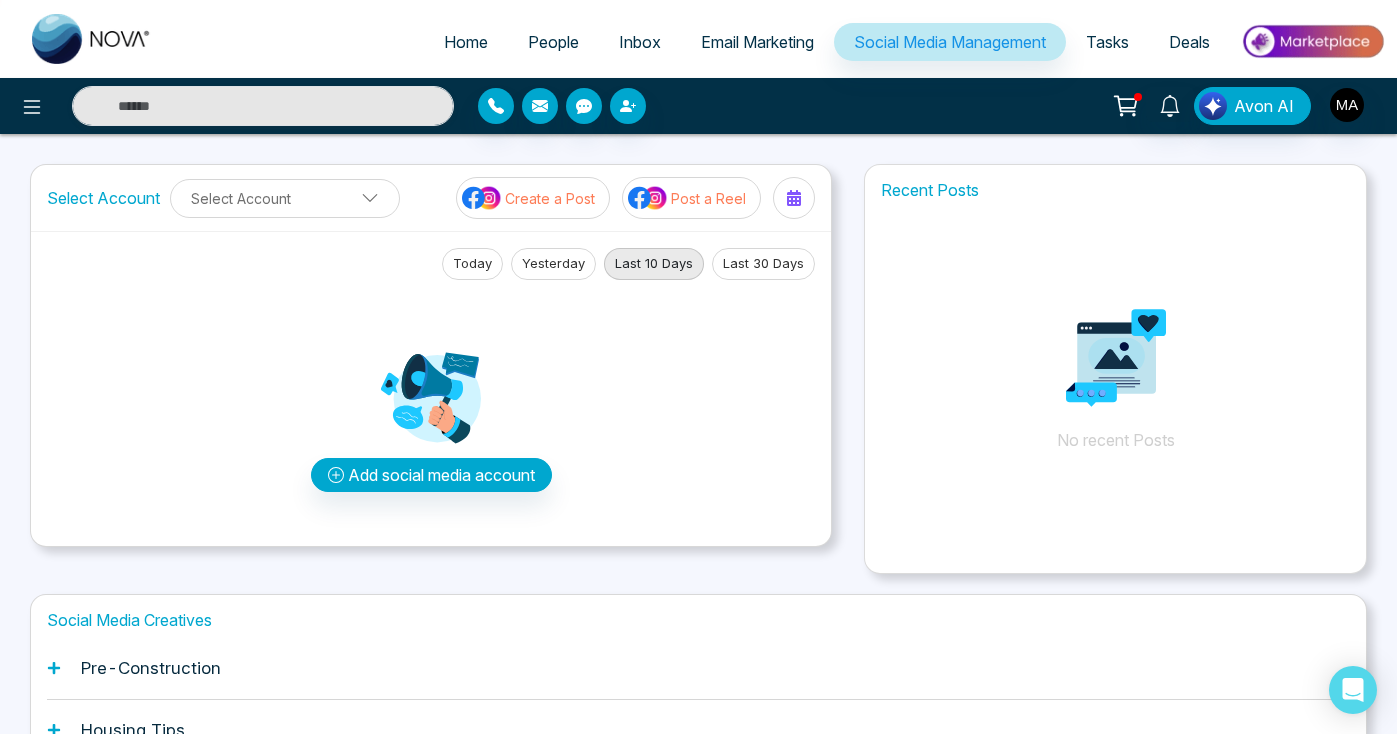click on "Email Marketing" at bounding box center (757, 42) 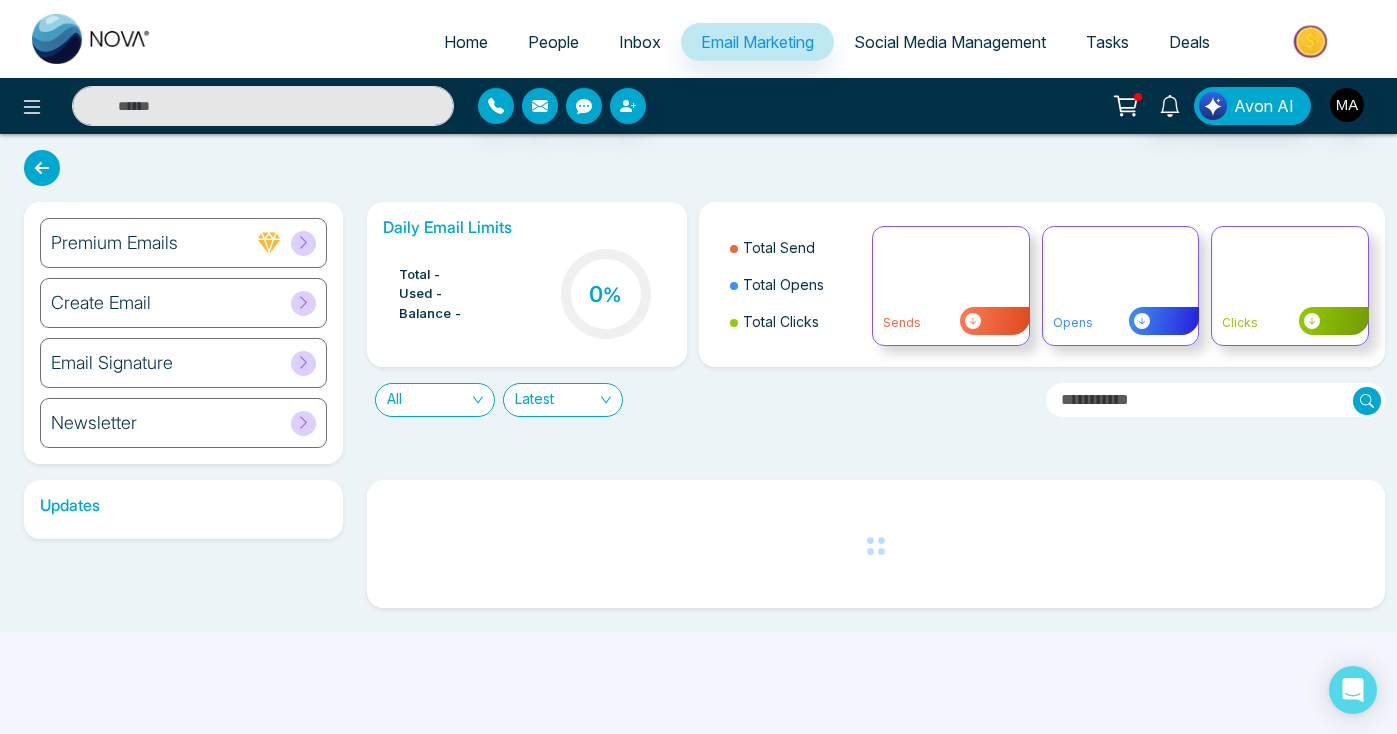 click on "Social Media Management" at bounding box center (950, 42) 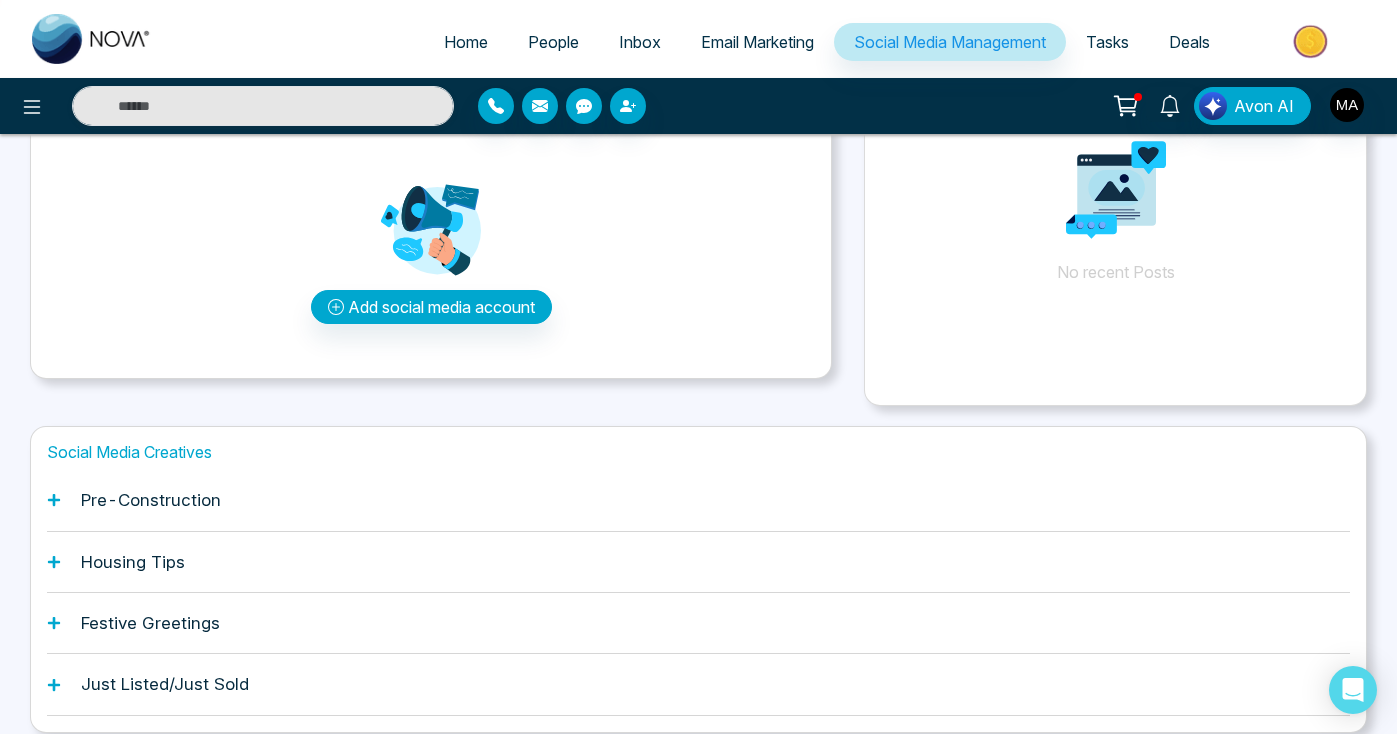 scroll, scrollTop: 225, scrollLeft: 0, axis: vertical 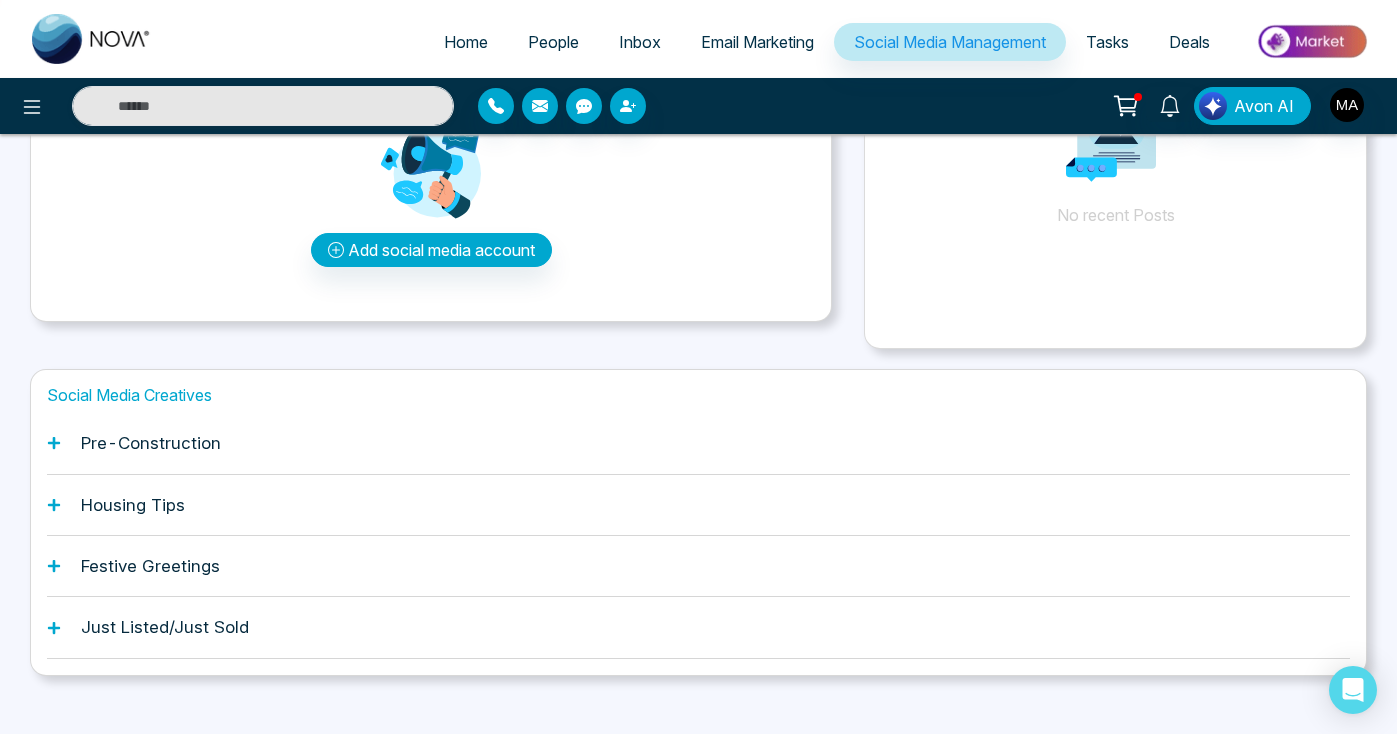 click 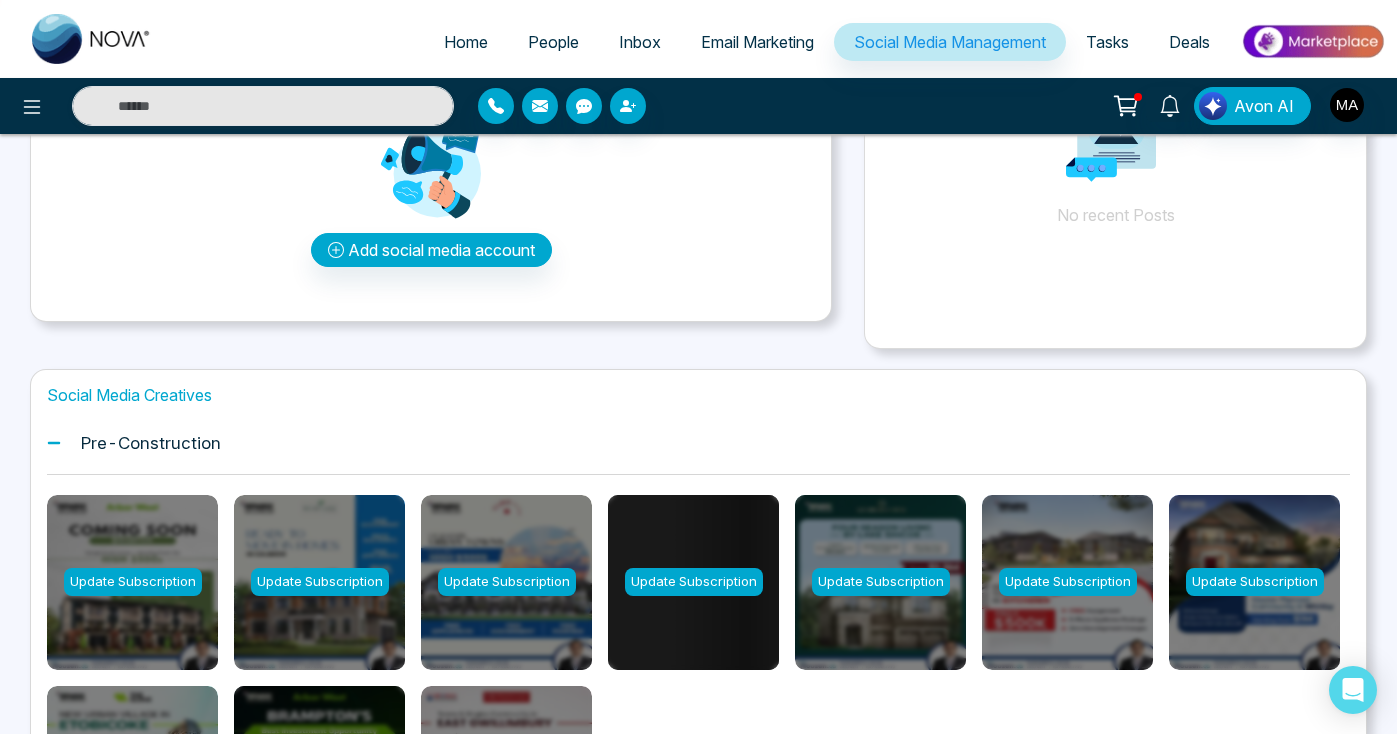 click 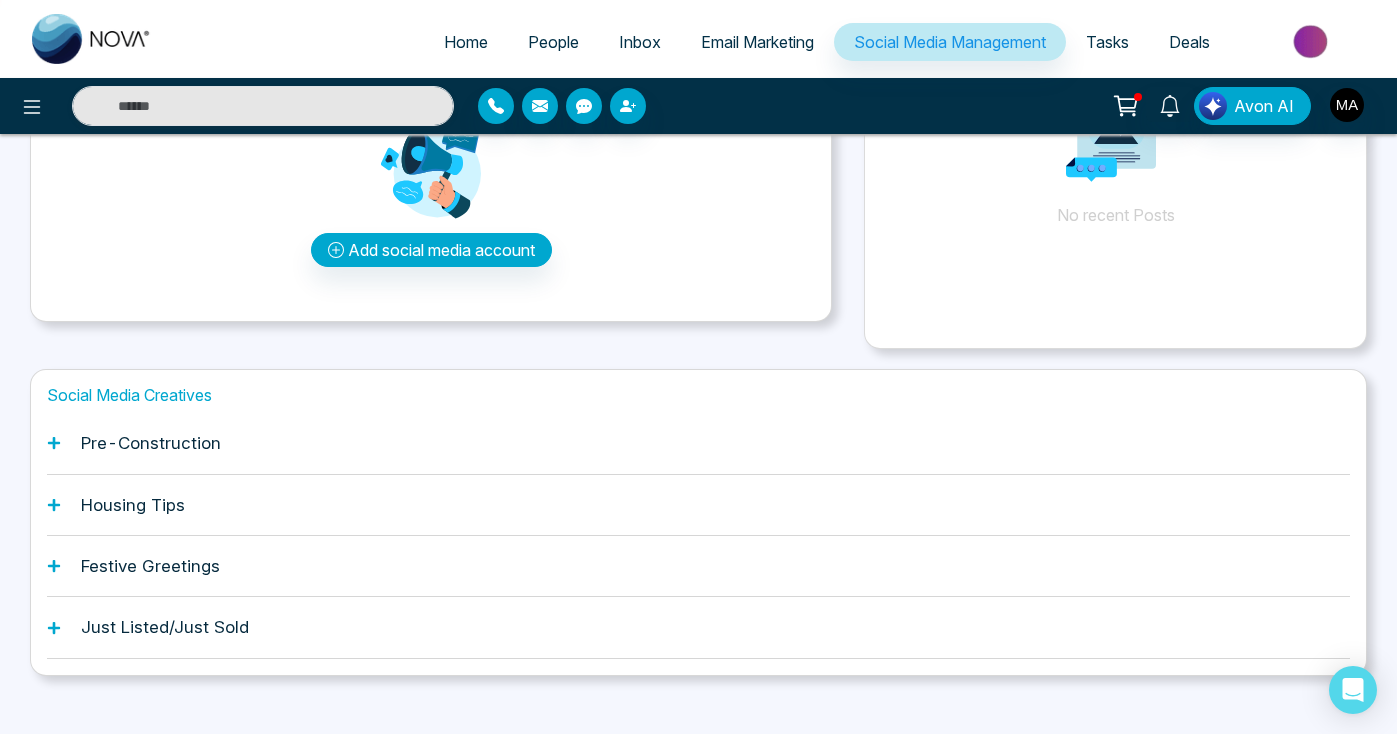 click 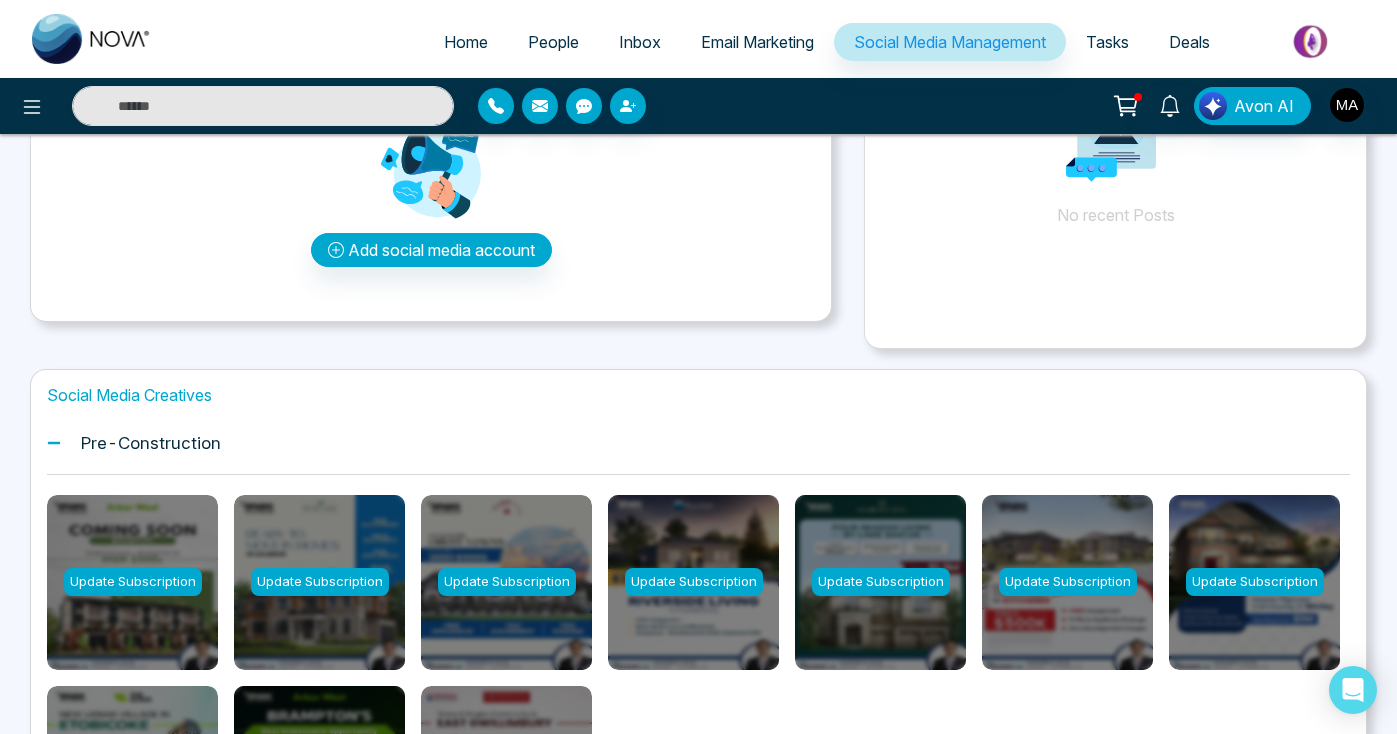 click 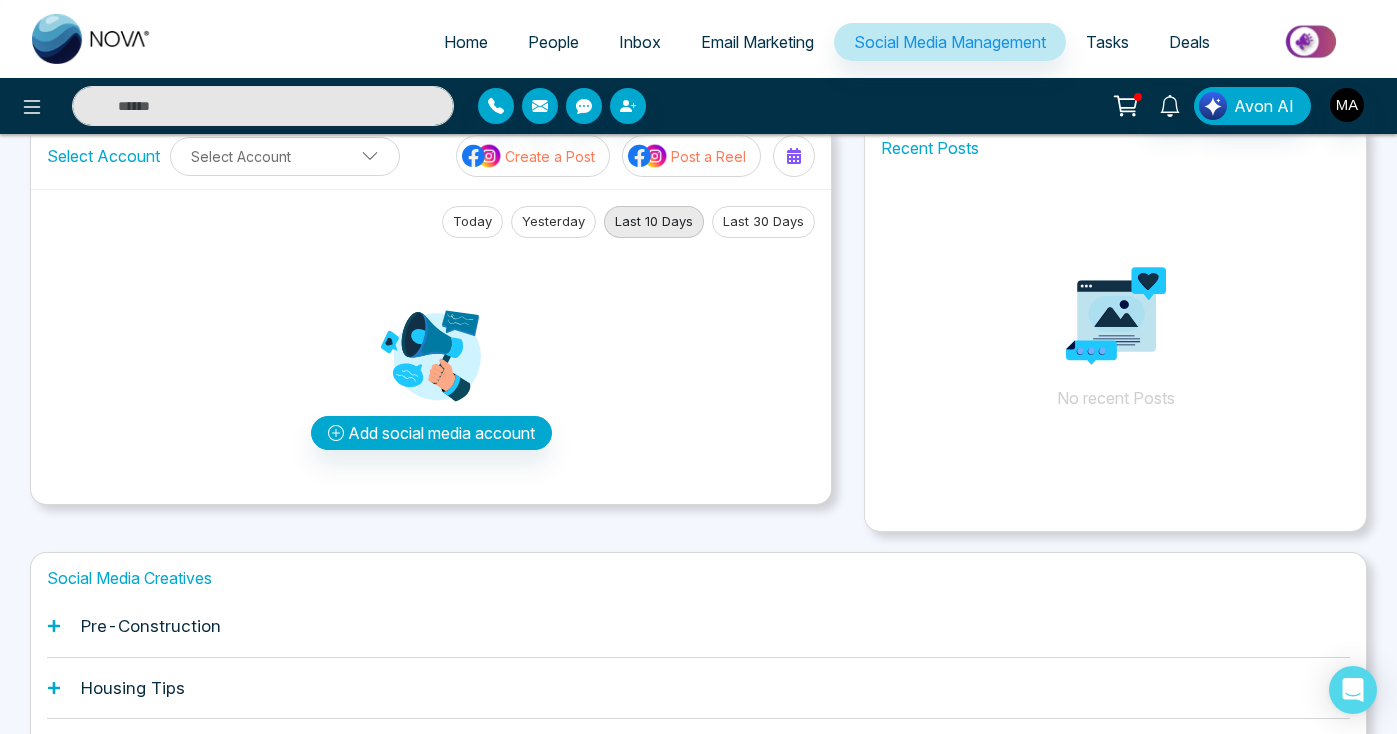 scroll, scrollTop: 0, scrollLeft: 0, axis: both 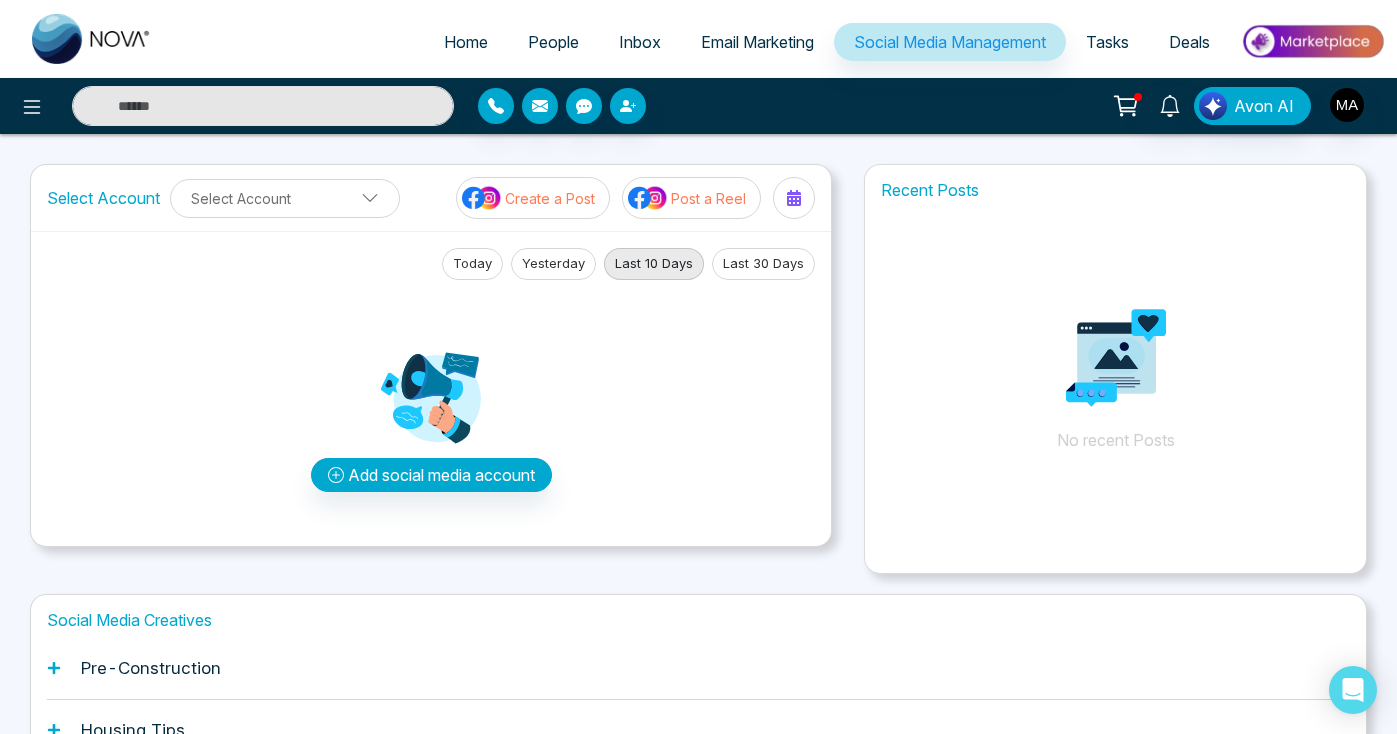 click on "Yesterday" at bounding box center (553, 264) 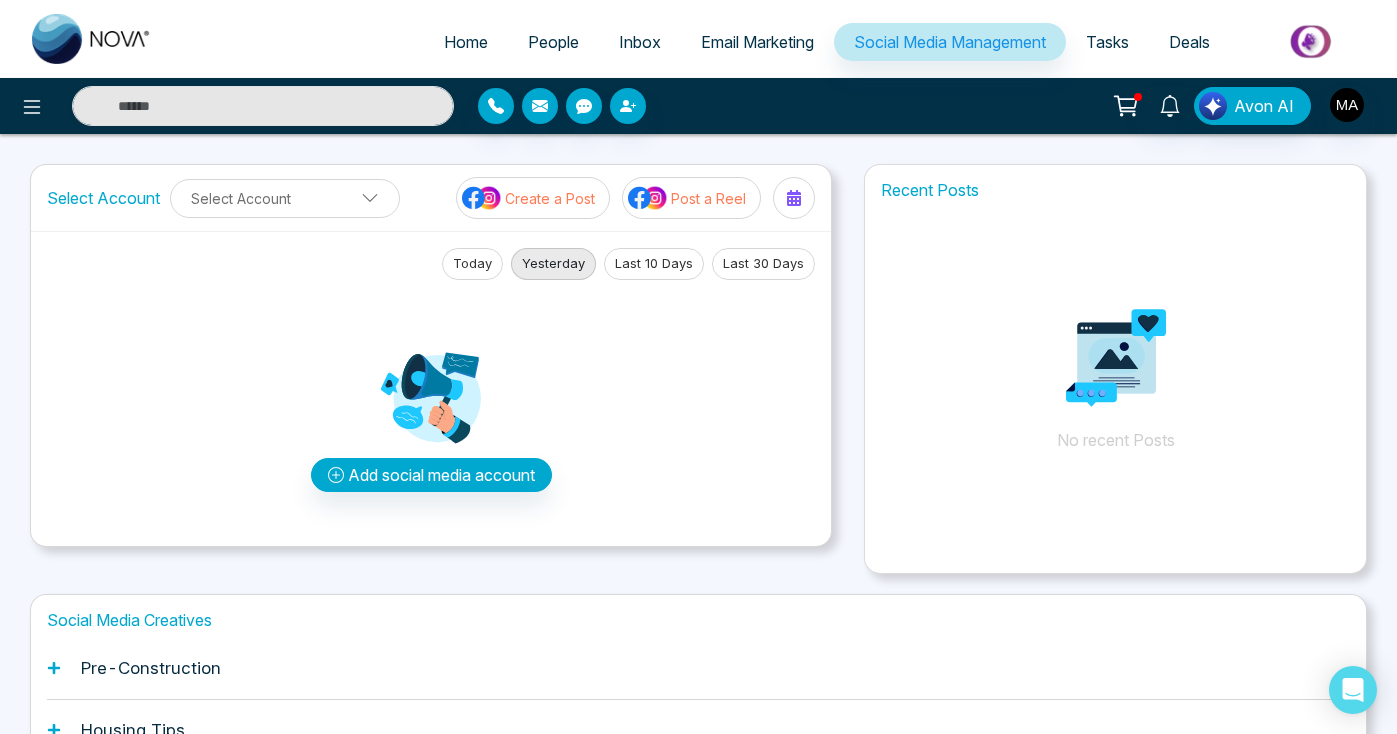 click on "Today" at bounding box center (472, 264) 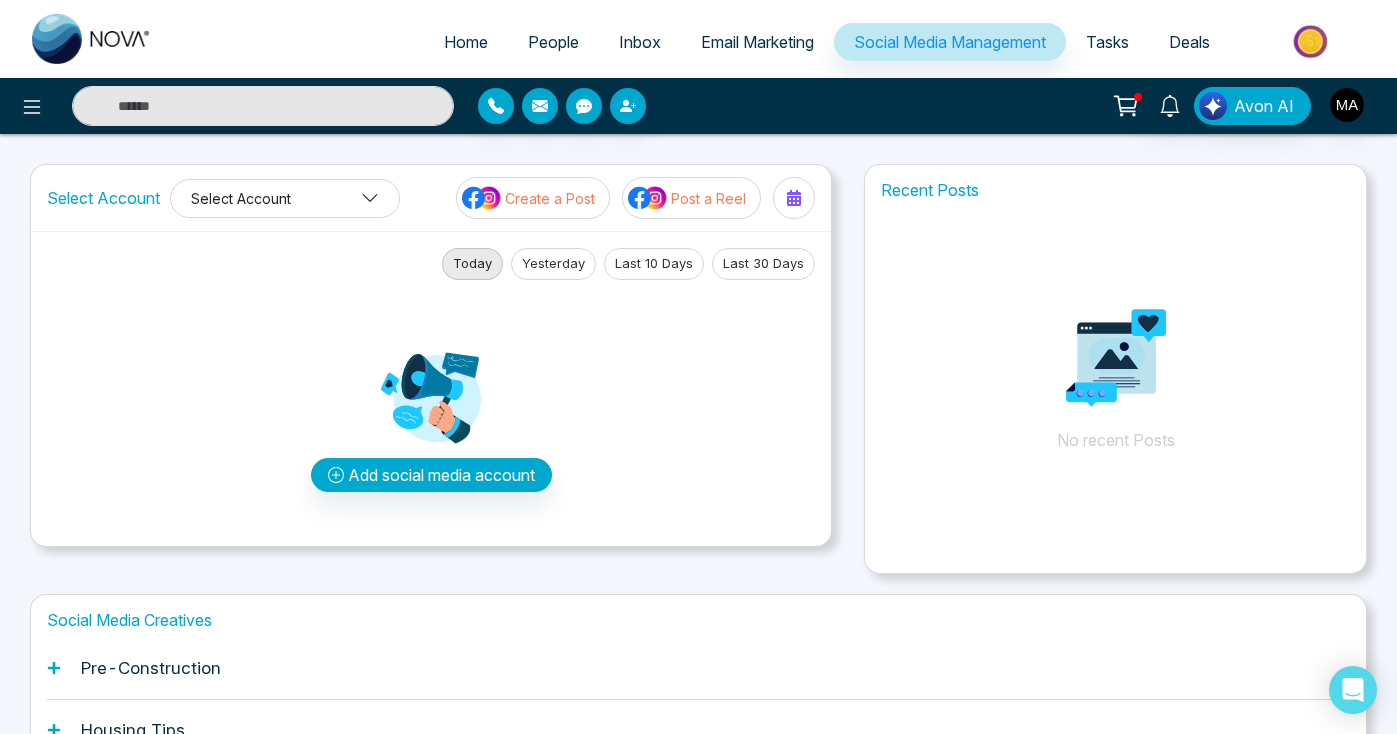 click on "Select Account" at bounding box center [285, 198] 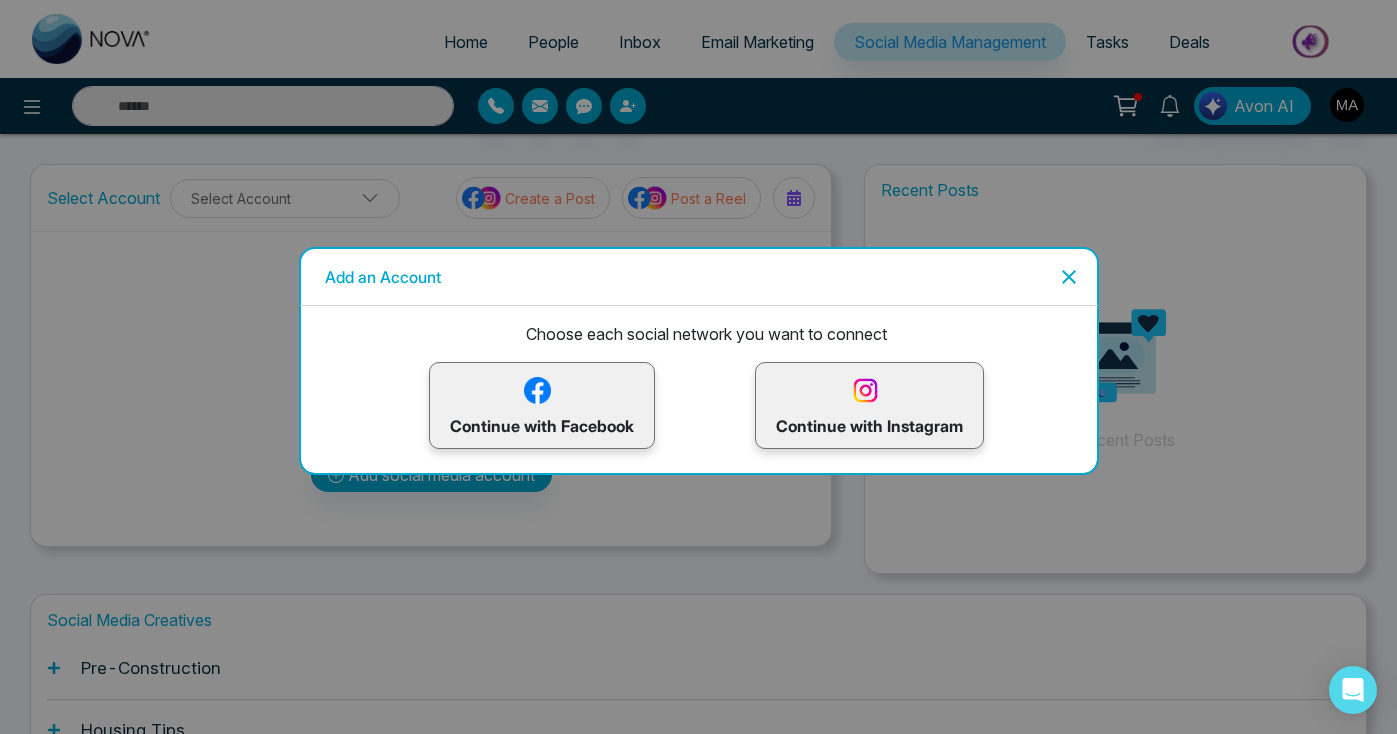 click 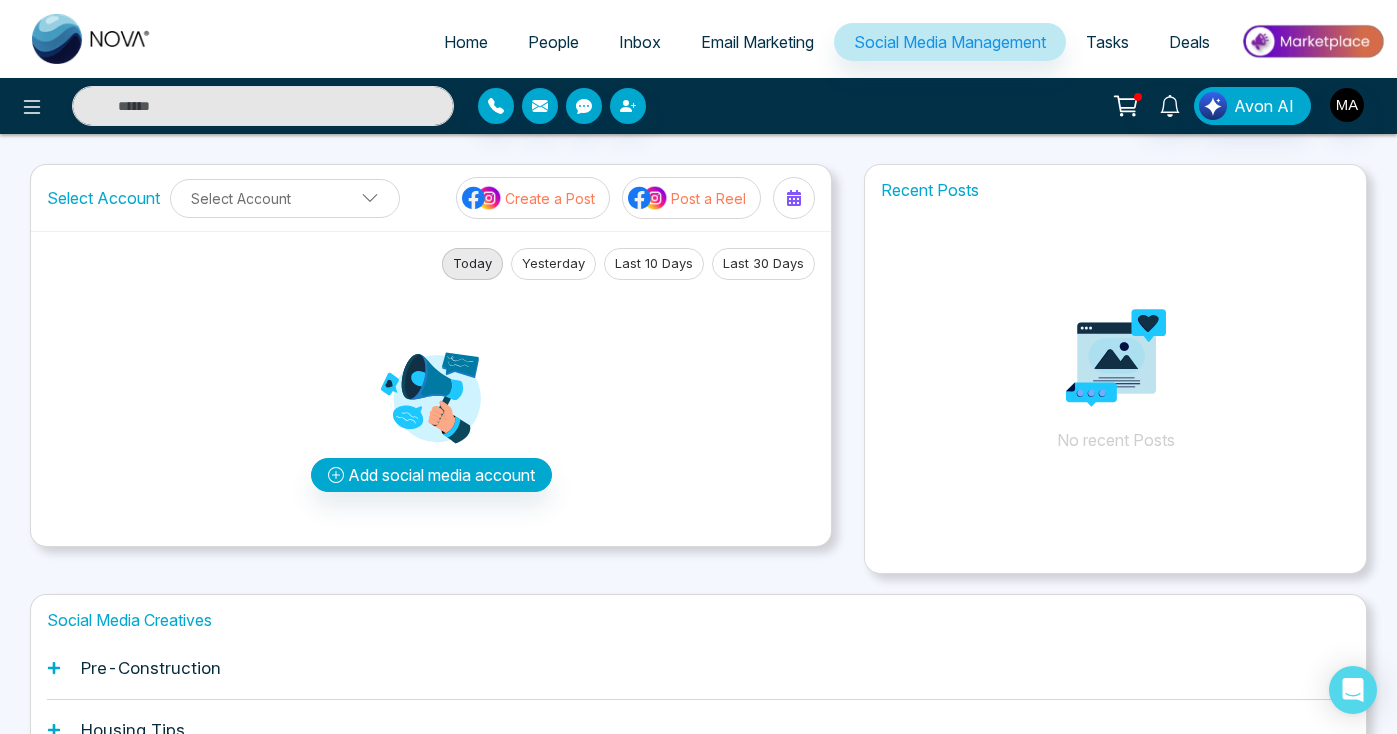 click on "Deals" at bounding box center [1189, 42] 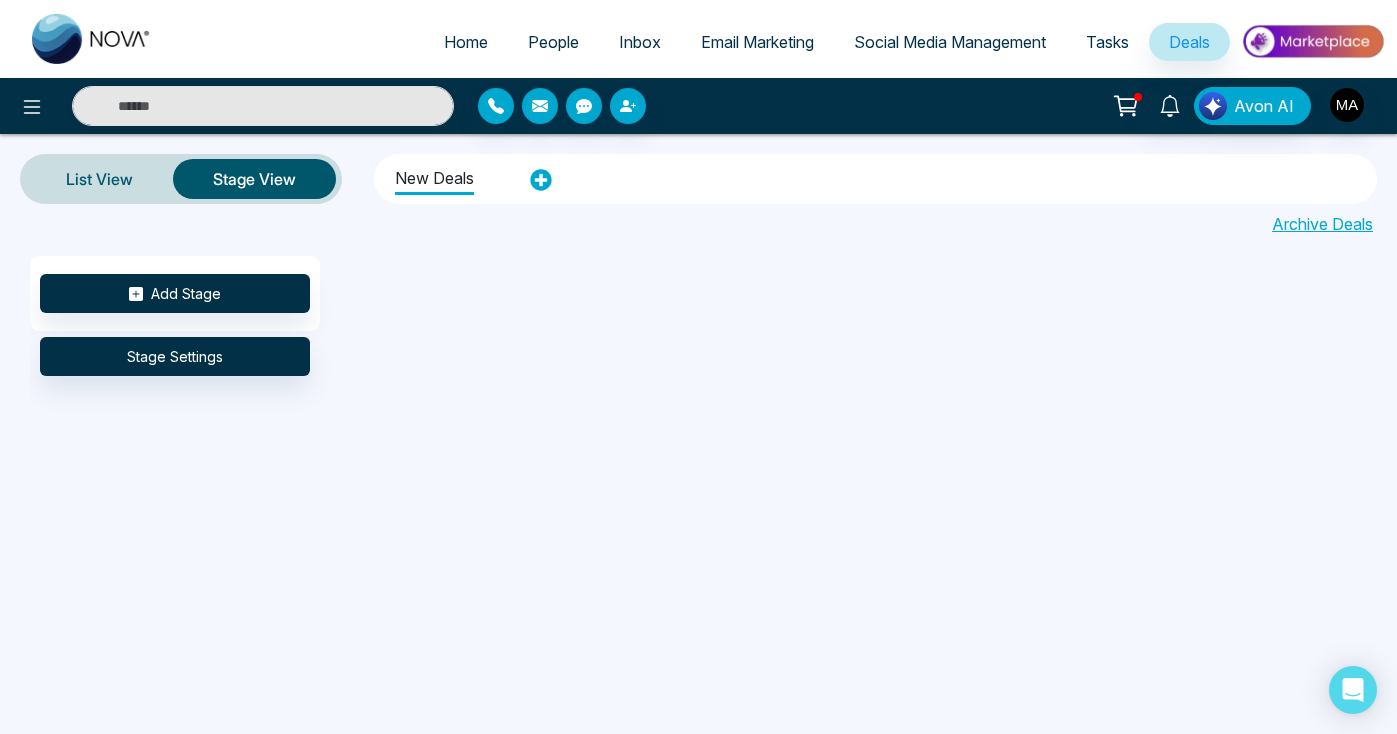 click on "Tasks" at bounding box center (1107, 42) 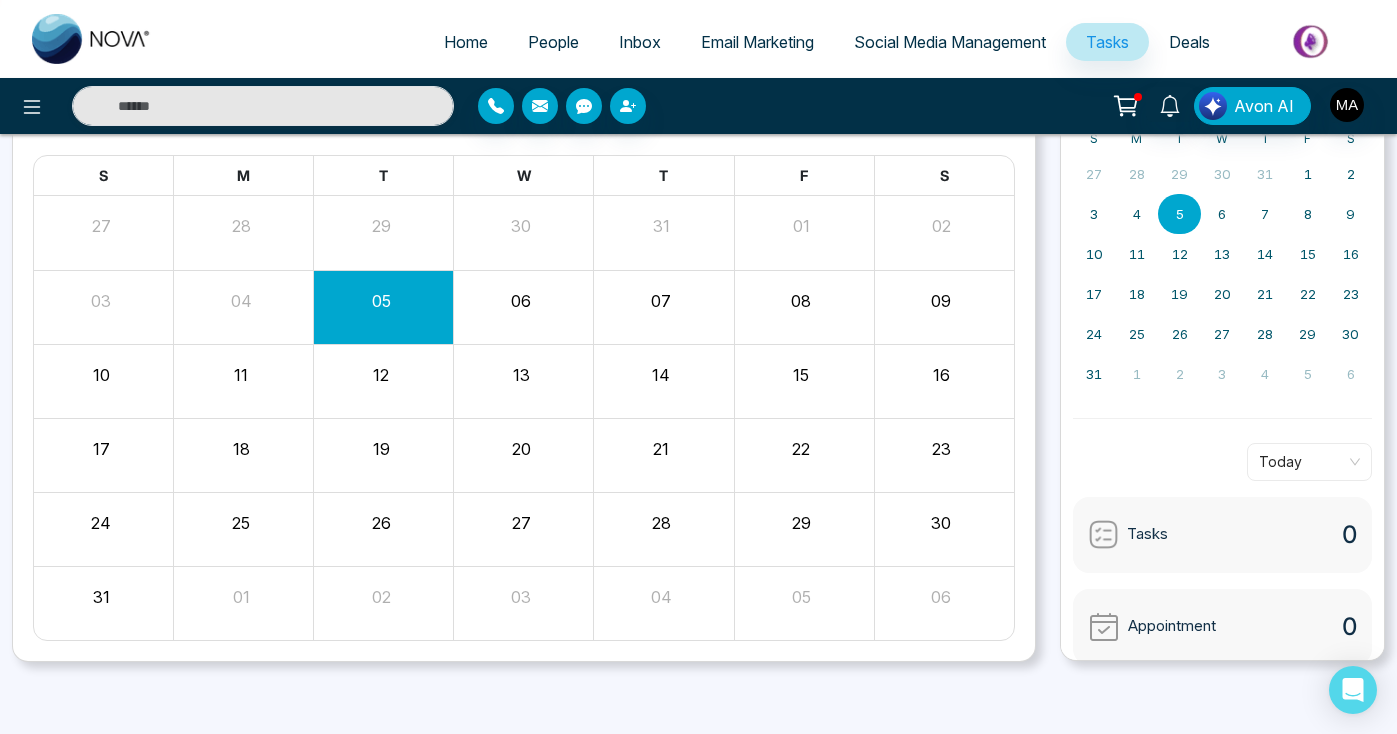 scroll, scrollTop: 0, scrollLeft: 0, axis: both 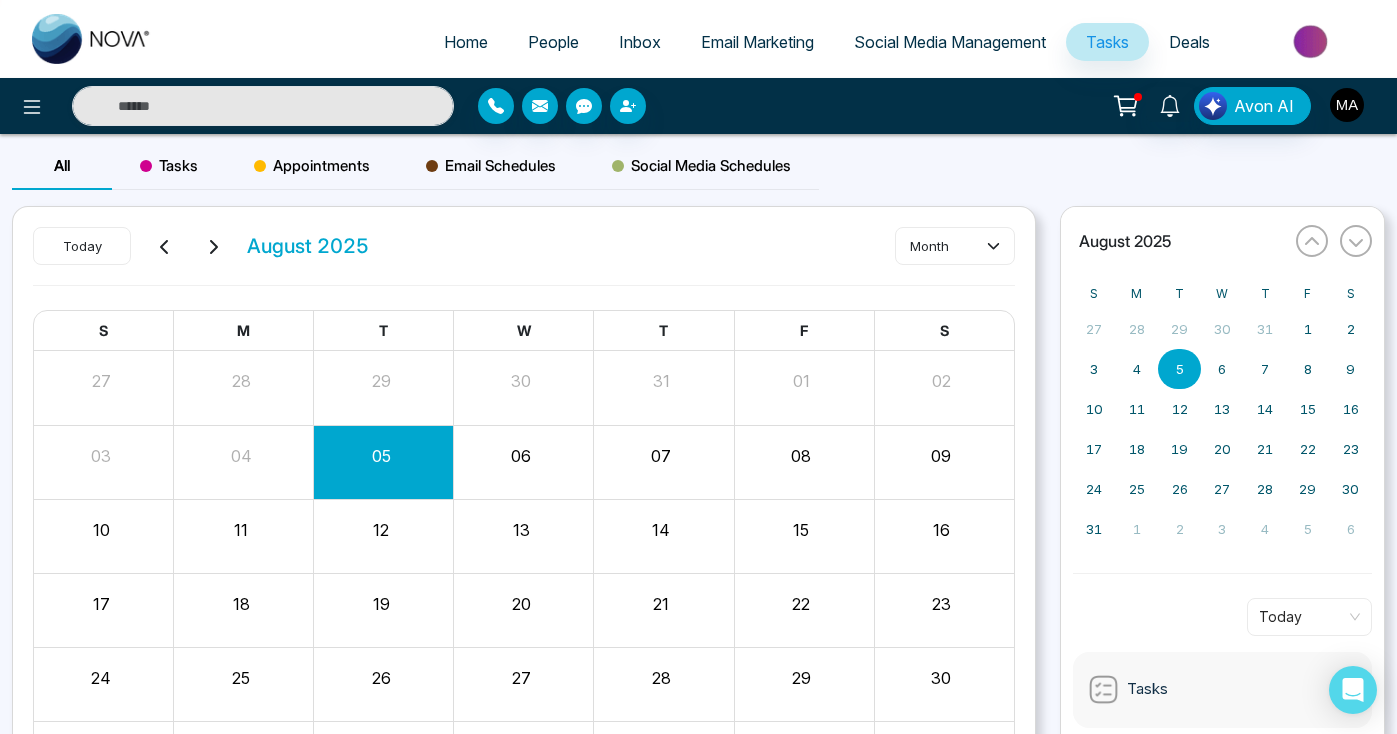 click at bounding box center [1347, 105] 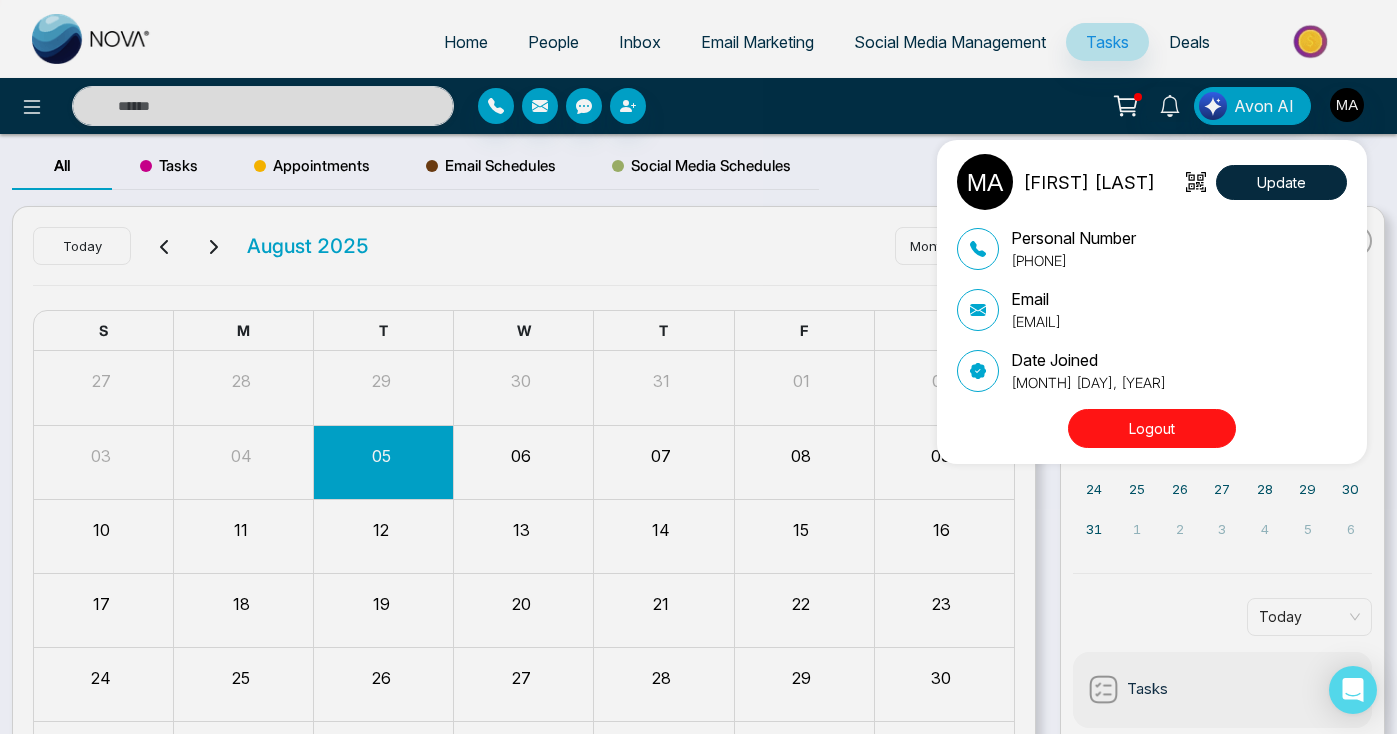 click on "[FIRST] [LAST] Update Personal Number [PHONE] Email [EMAIL] Date Joined [MONTH] [DAY], [YEAR] Logout" at bounding box center (698, 367) 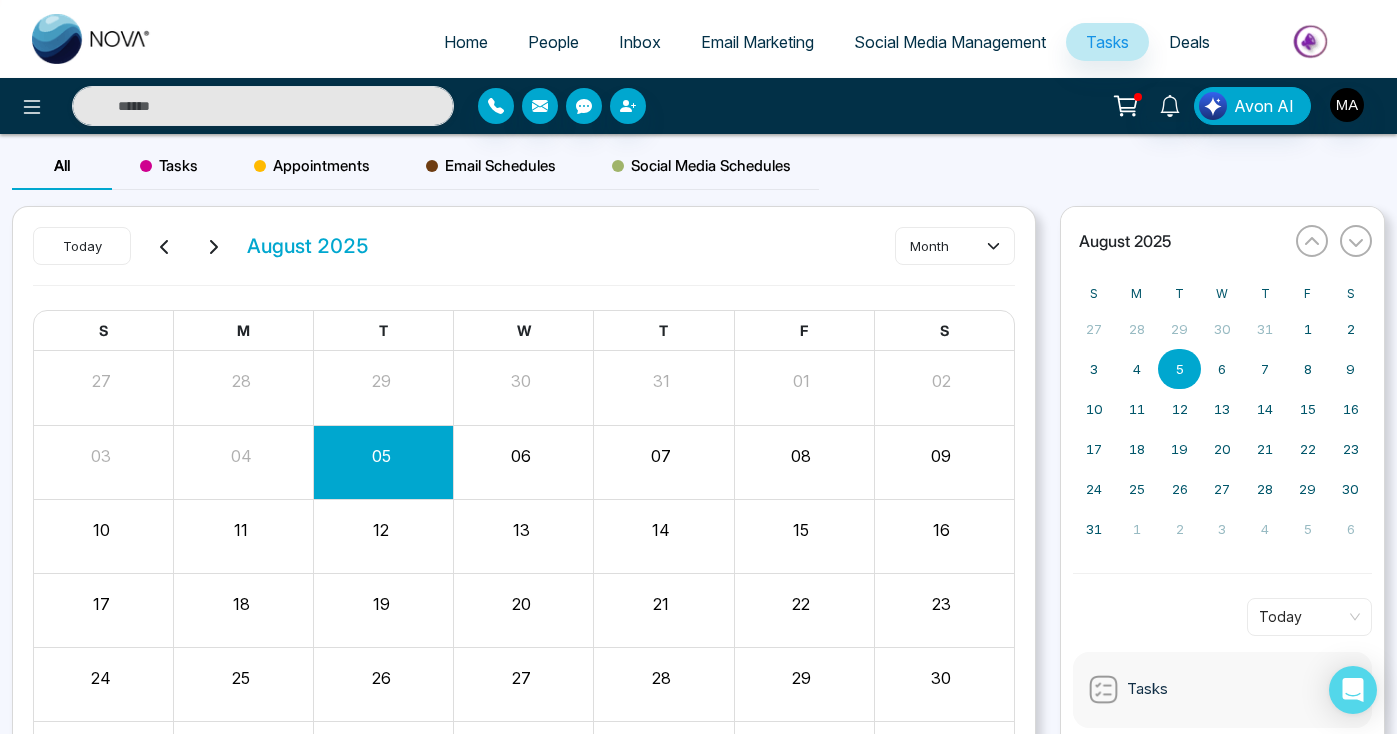 click at bounding box center (1312, 41) 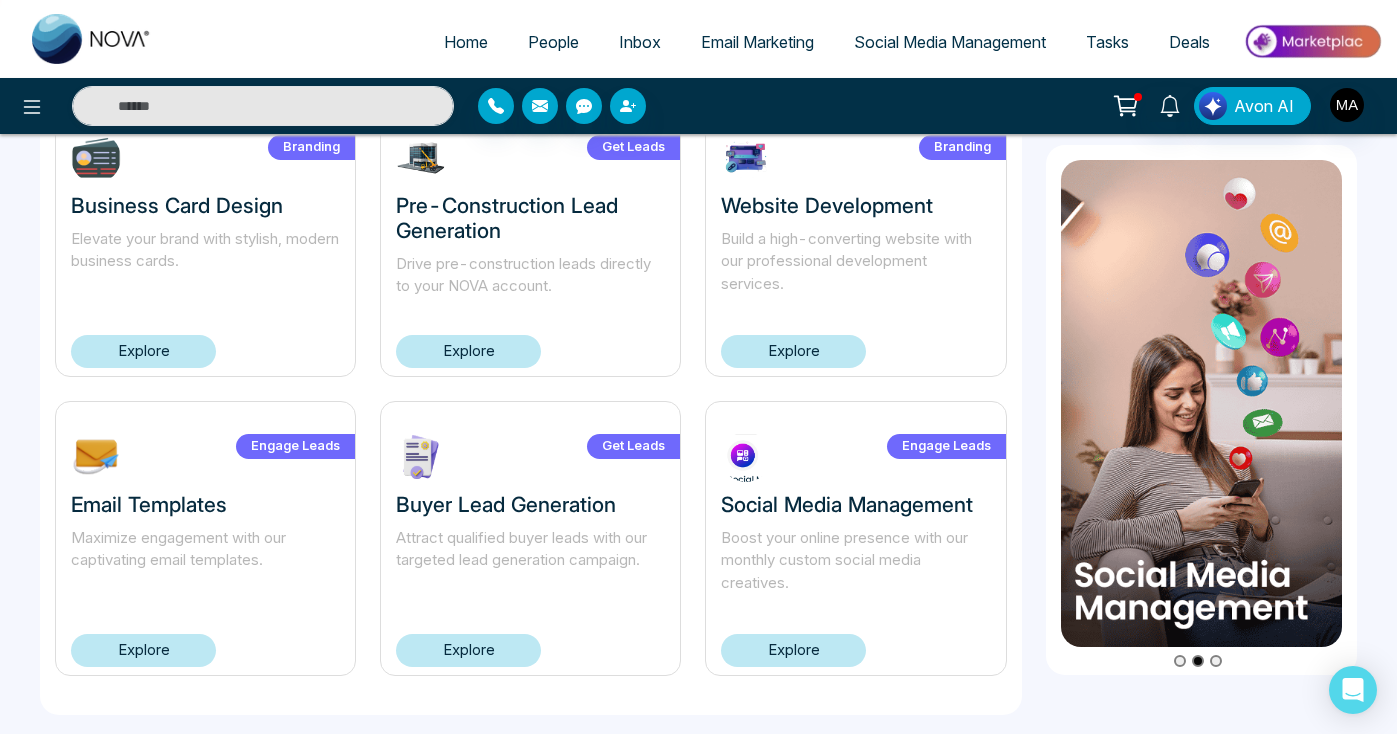 scroll, scrollTop: 0, scrollLeft: 0, axis: both 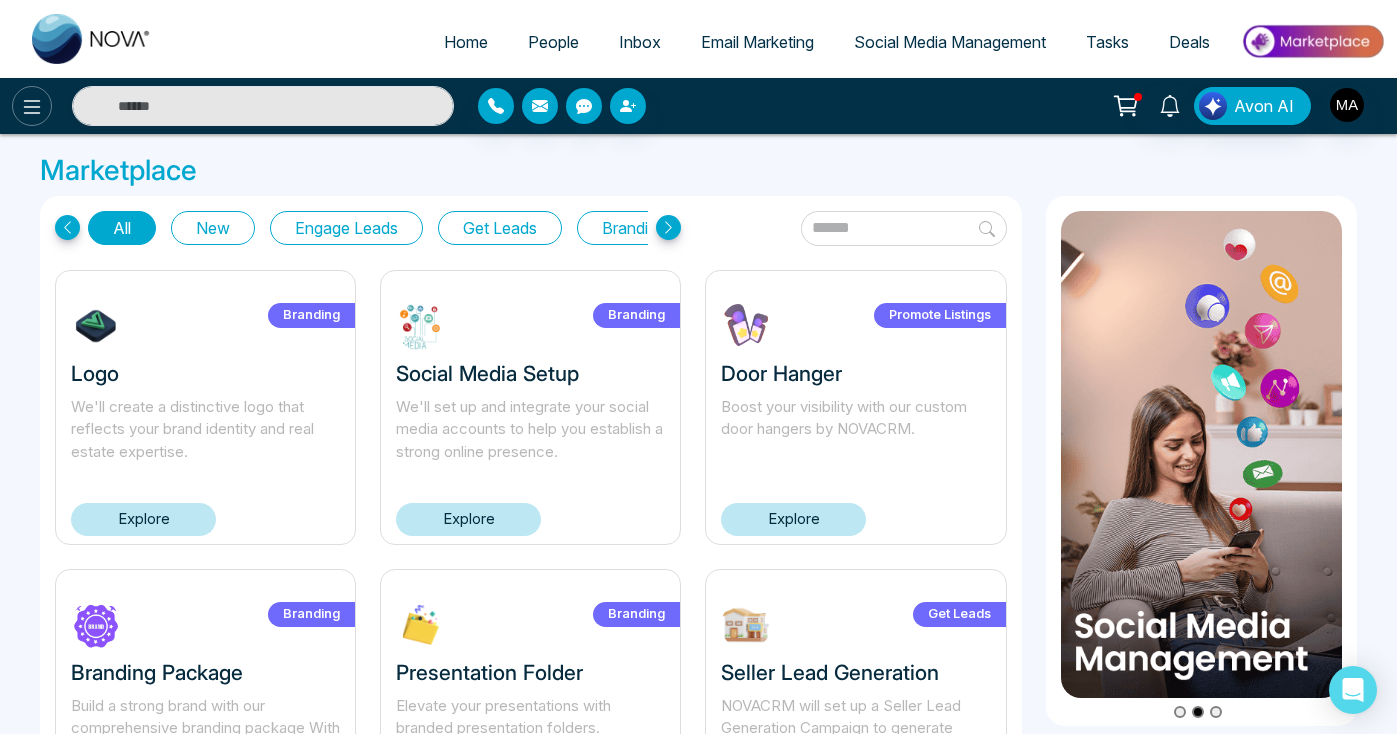 click 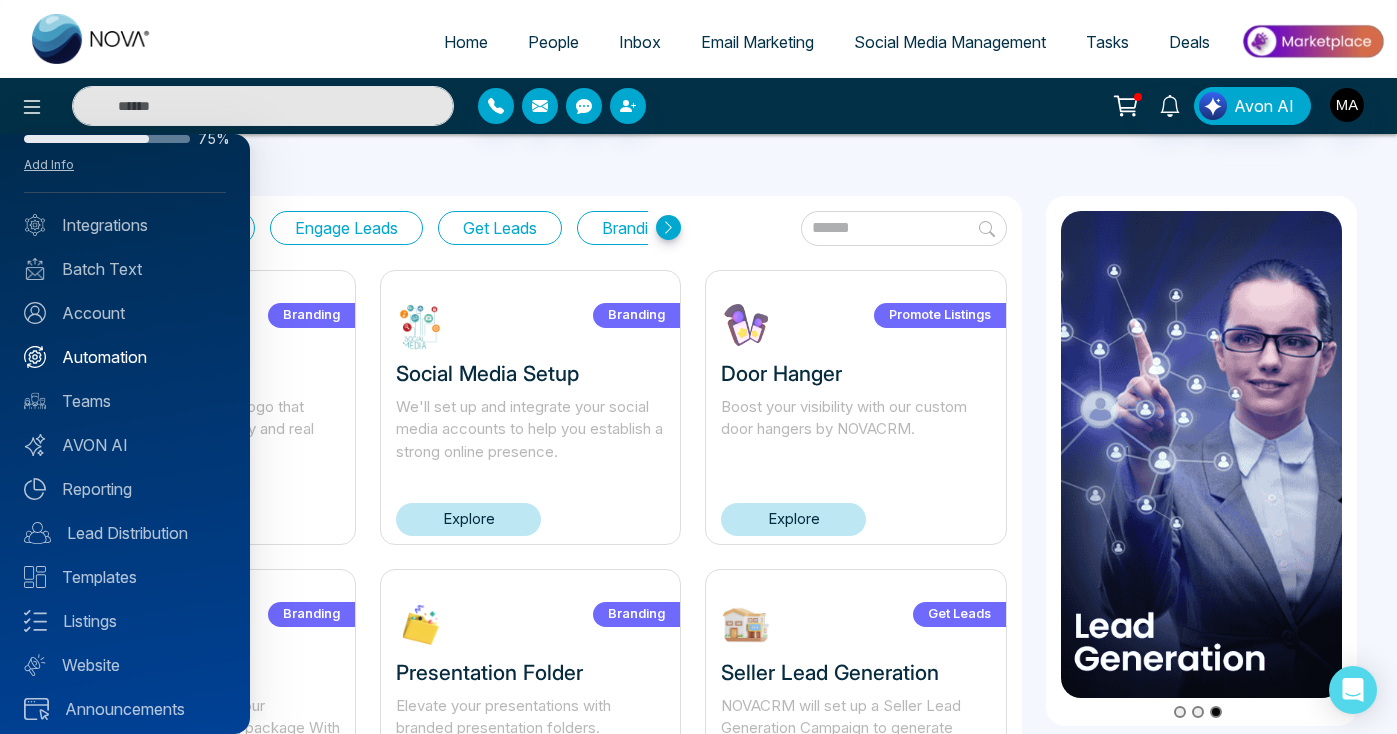 scroll, scrollTop: 75, scrollLeft: 0, axis: vertical 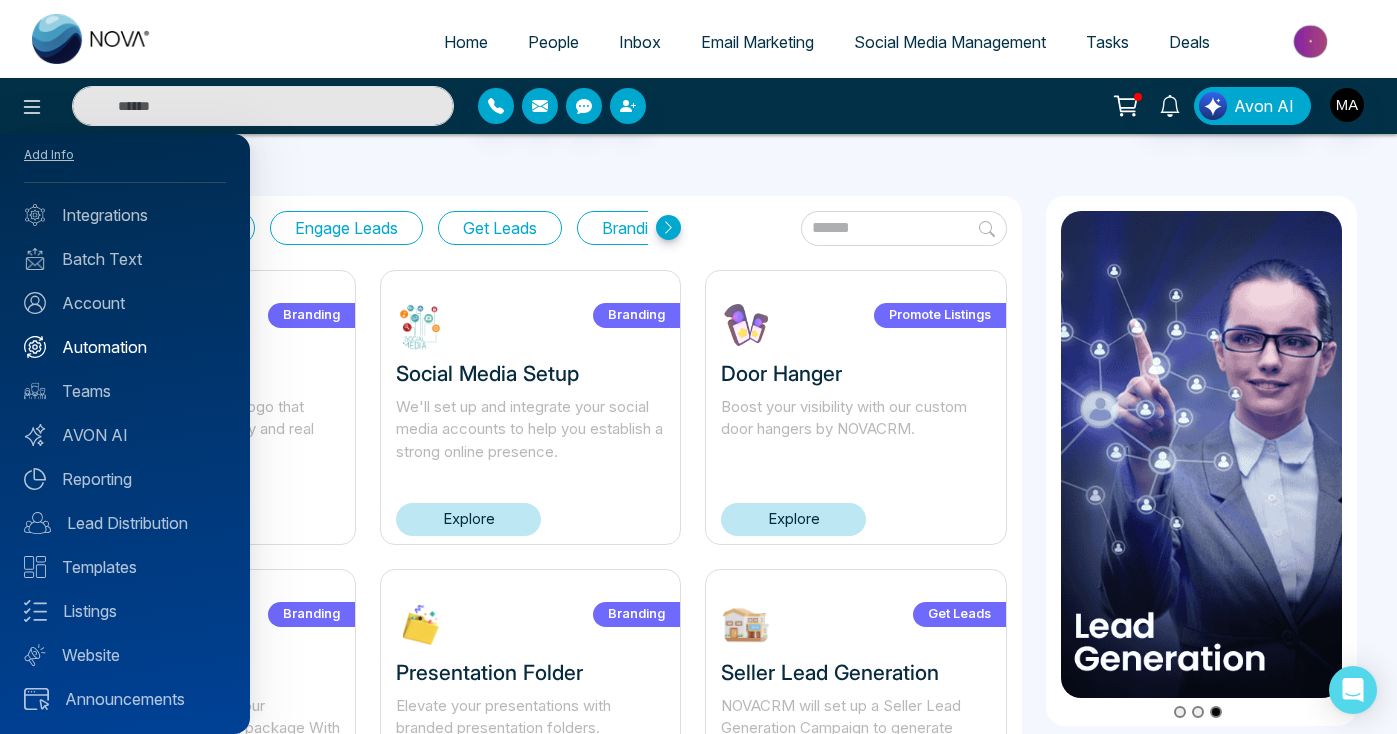 click on "AVON AI" at bounding box center (125, 435) 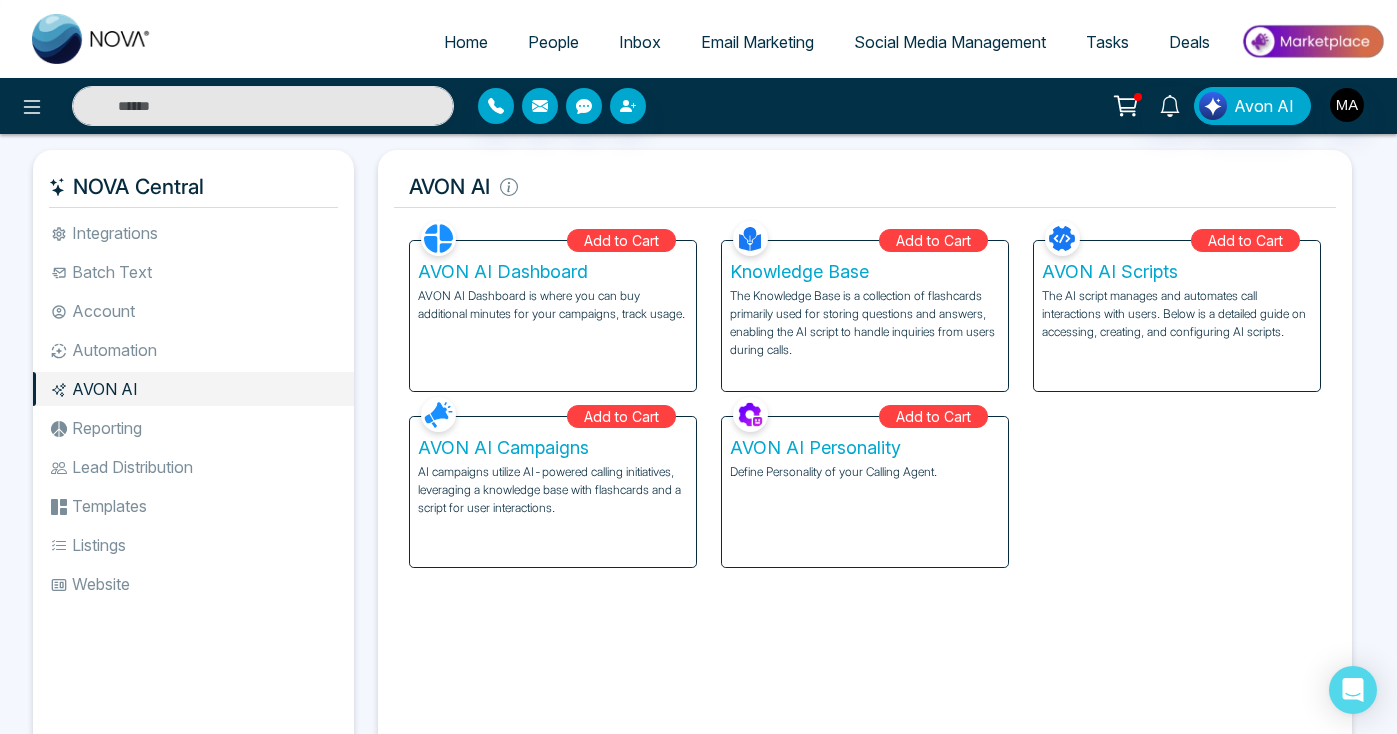 click on "AI campaigns utilize AI-powered calling initiatives, leveraging a knowledge base with flashcards and a script for user interactions." at bounding box center [553, 490] 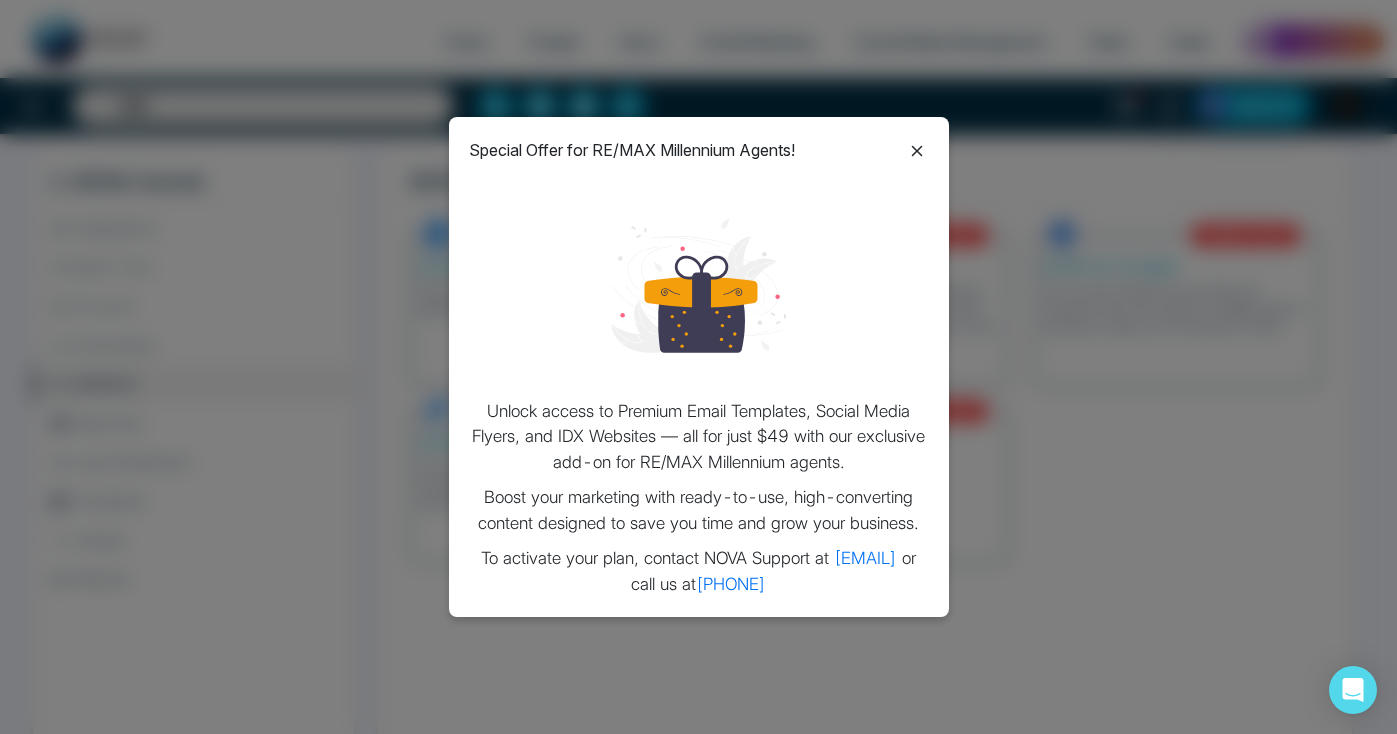 scroll, scrollTop: 0, scrollLeft: 0, axis: both 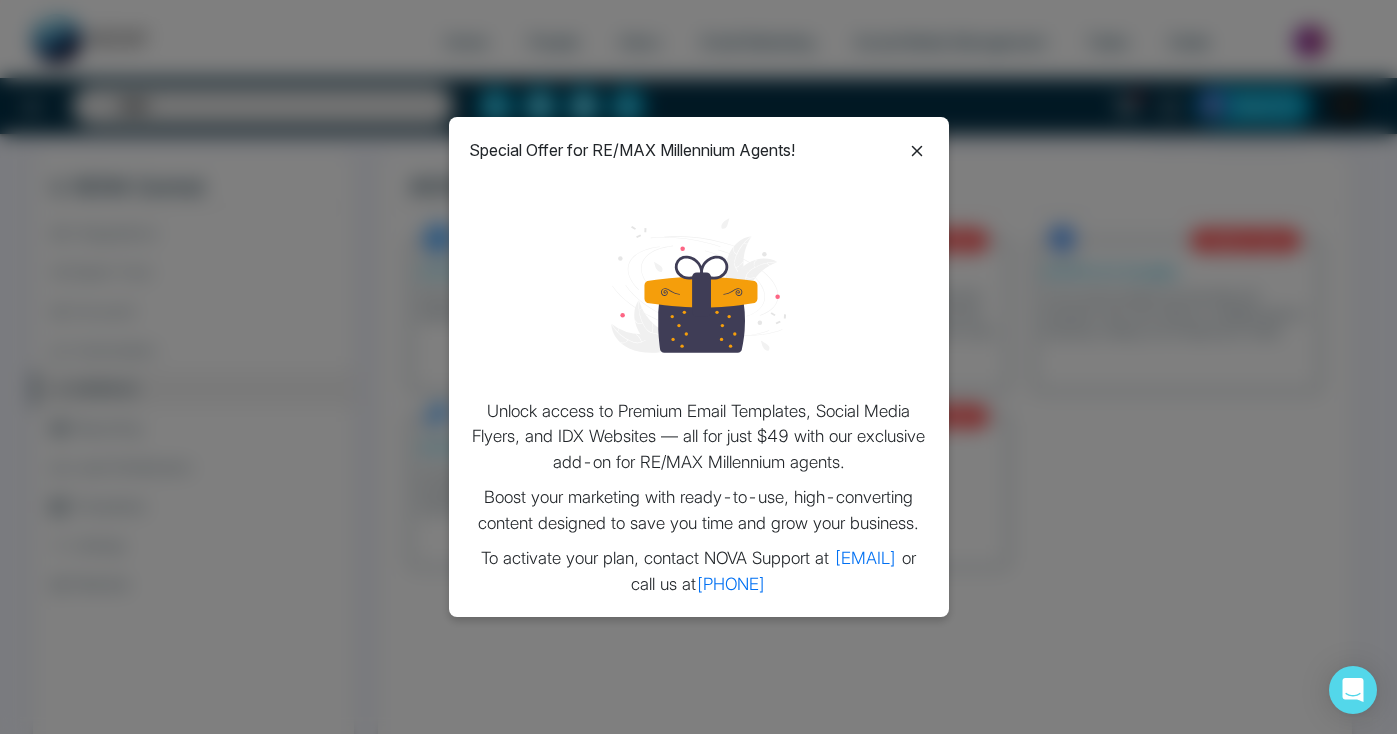 click 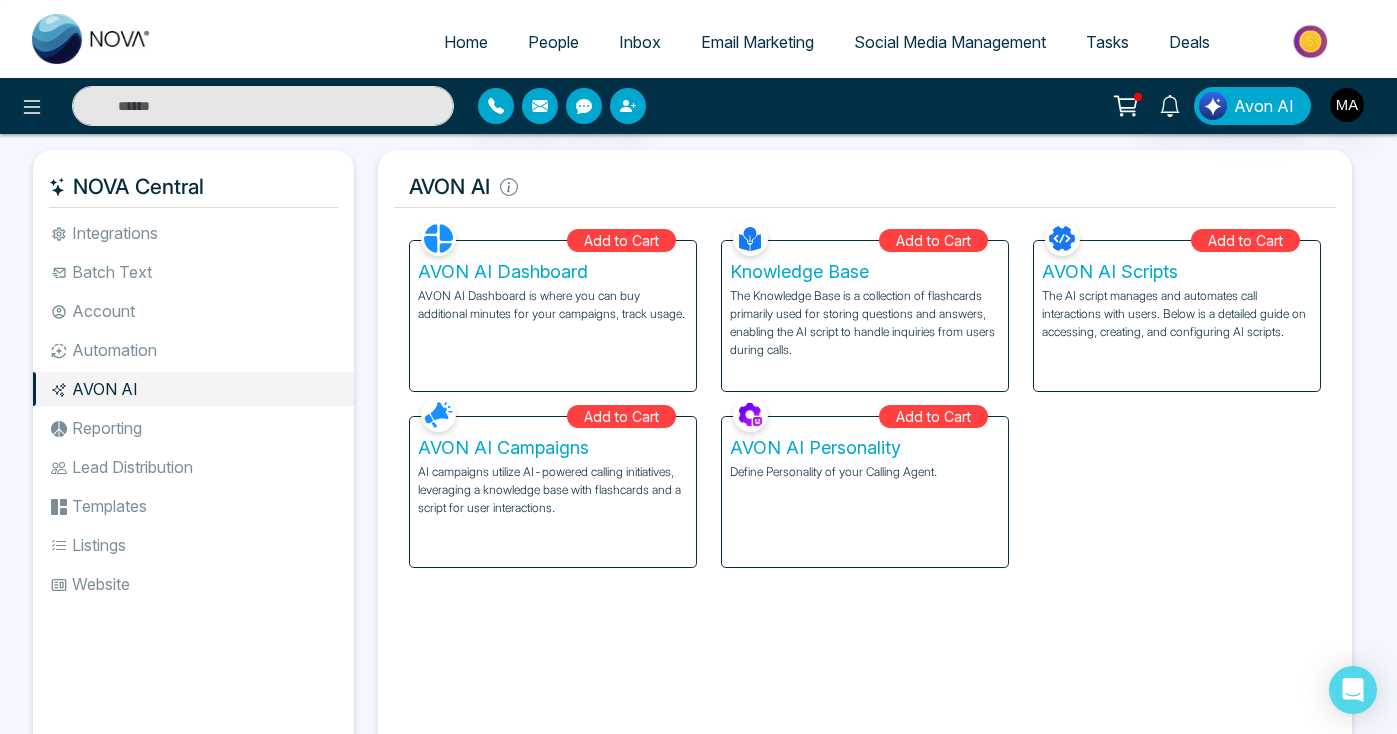 click on "AVON AI Dashboard is where you can buy additional minutes for your campaigns, track usage." at bounding box center [553, 305] 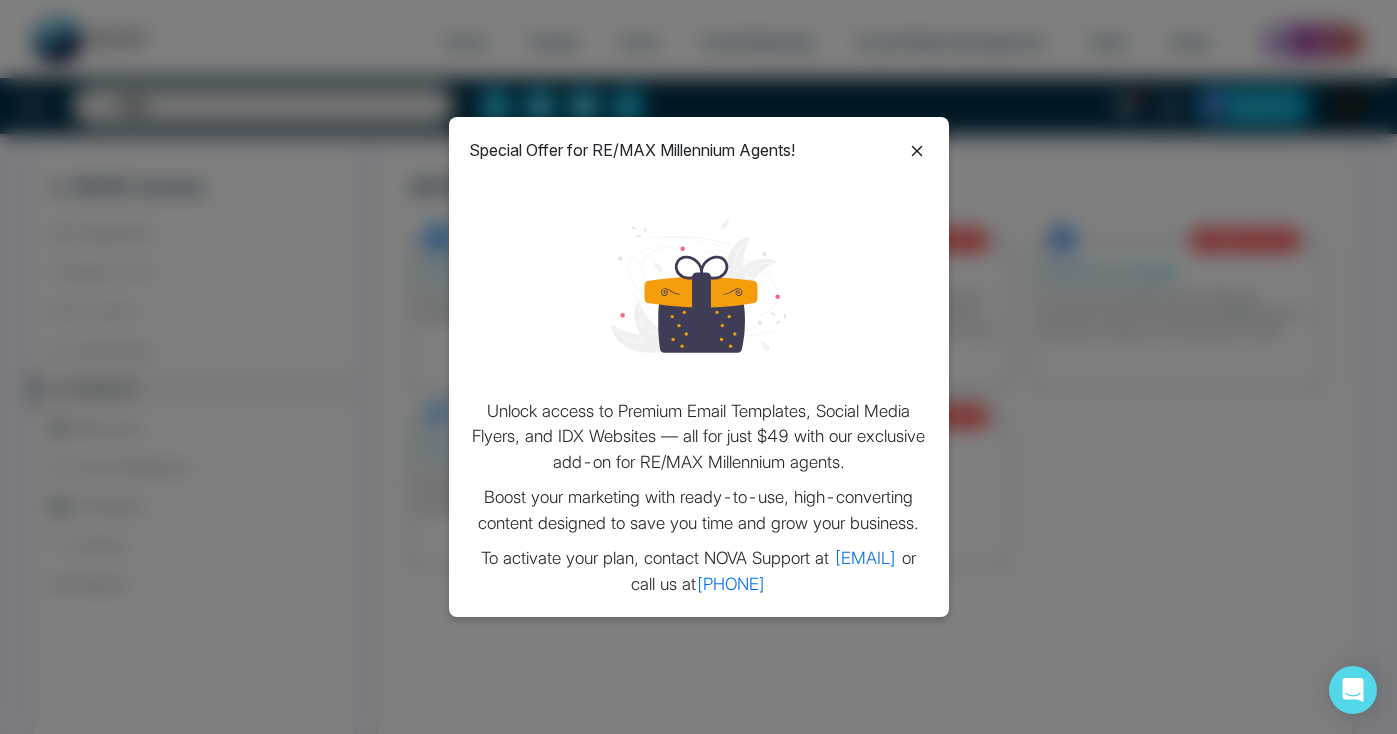 click 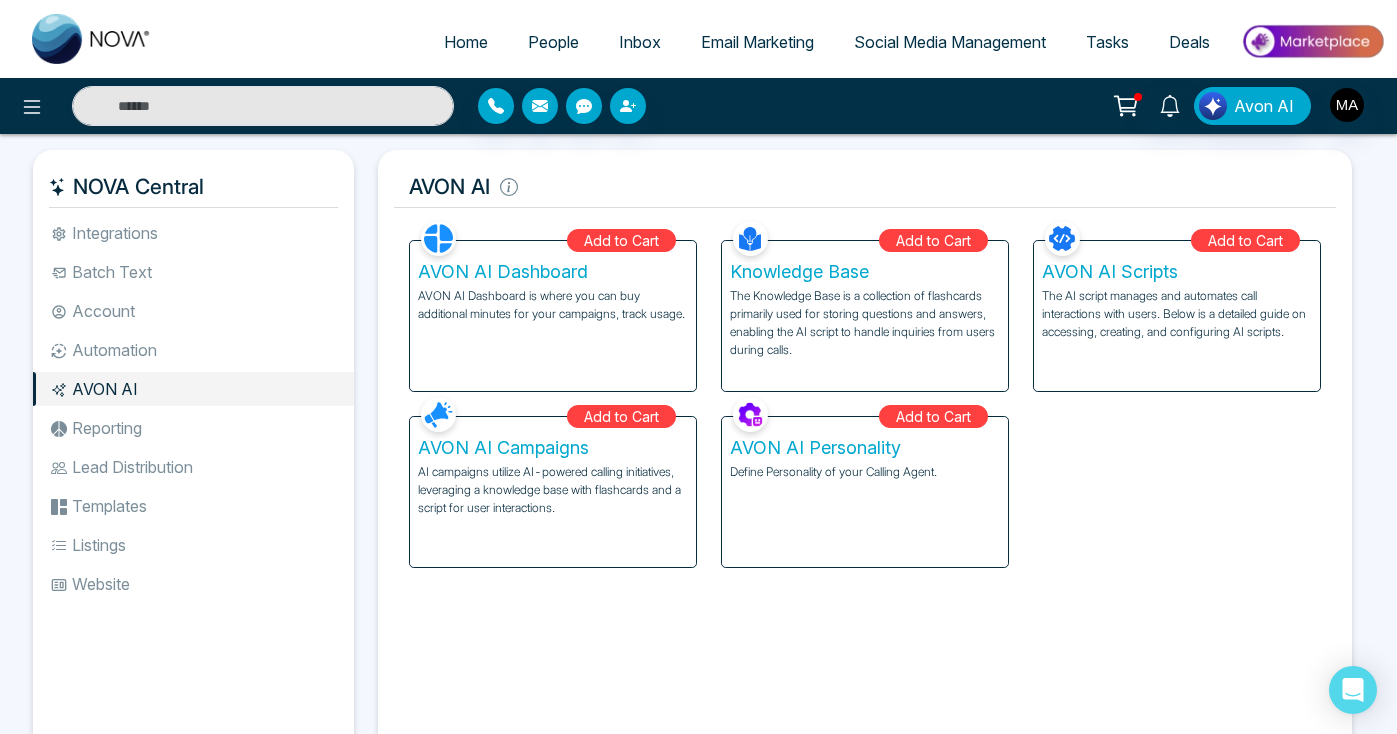 click on "Automation" at bounding box center (193, 350) 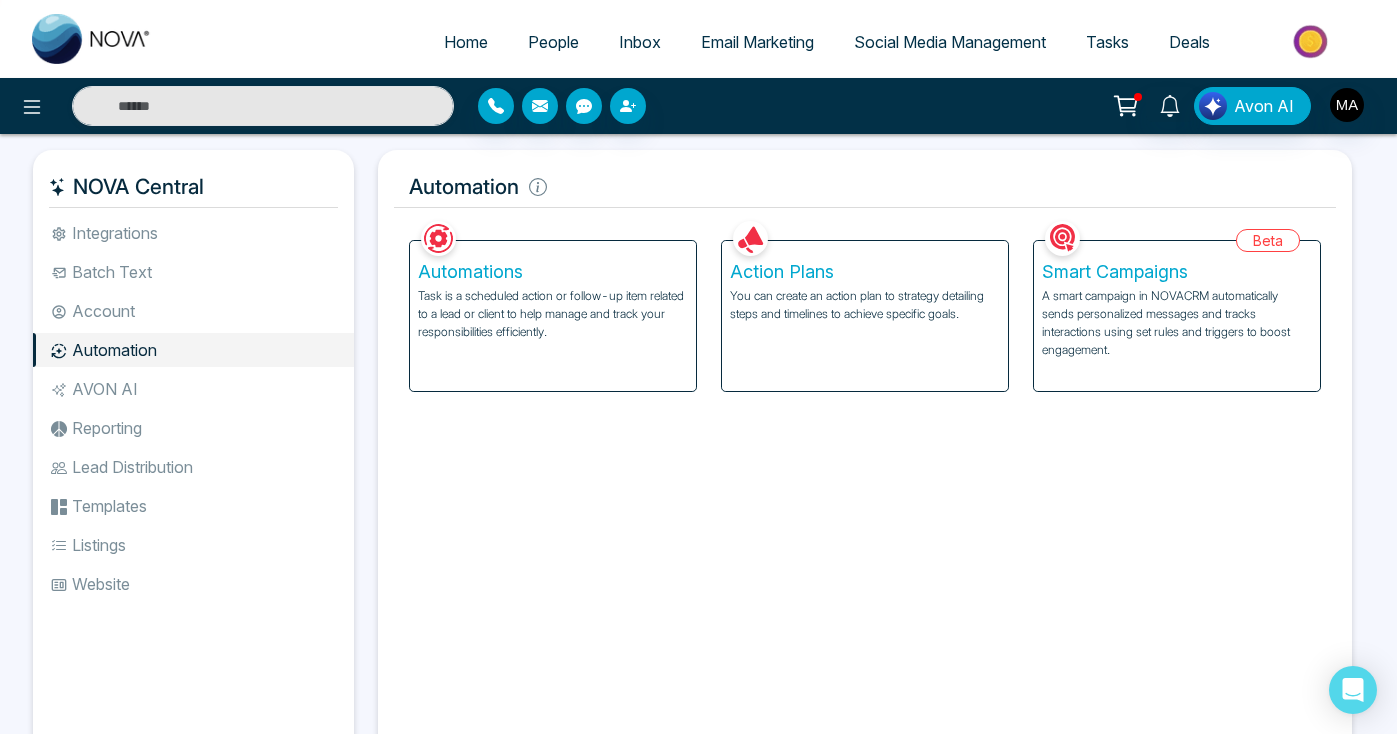 click on "Automations" at bounding box center [553, 272] 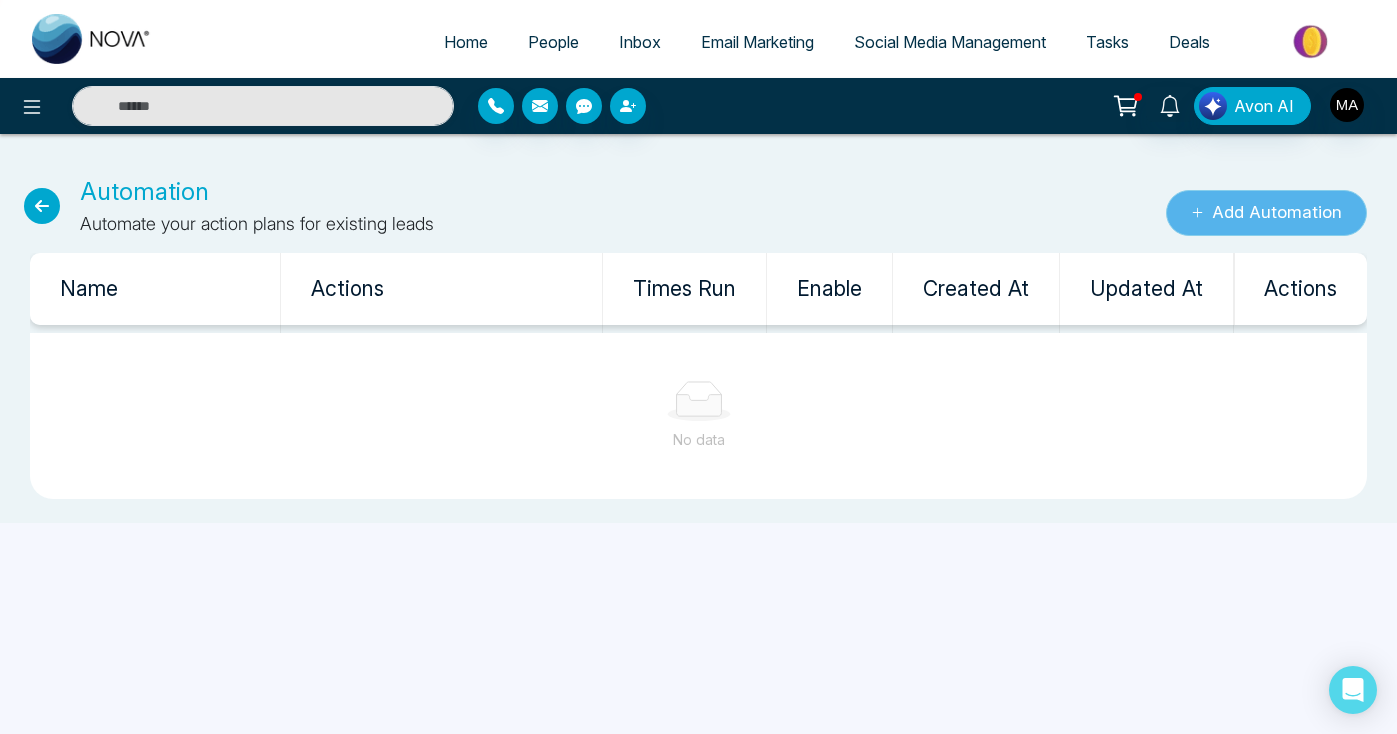 click on "Add Automation" at bounding box center [1266, 213] 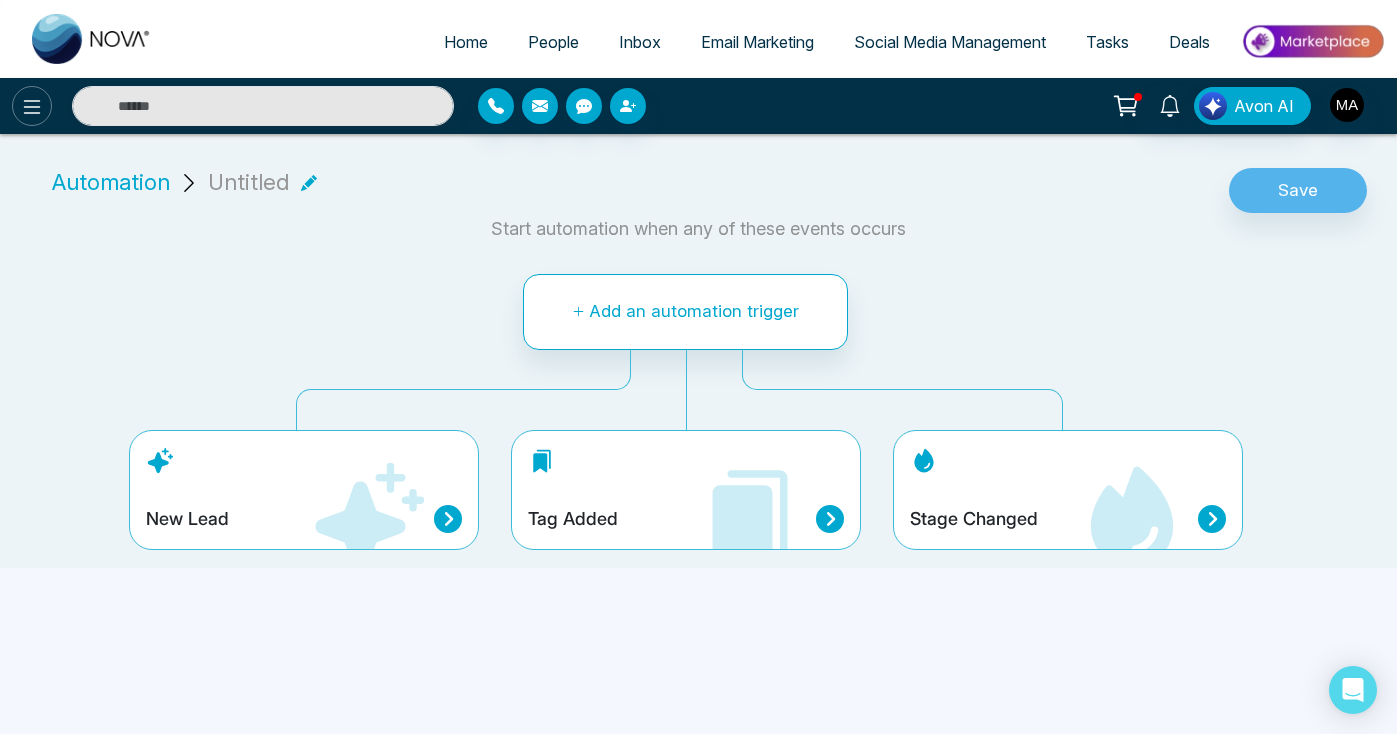 click 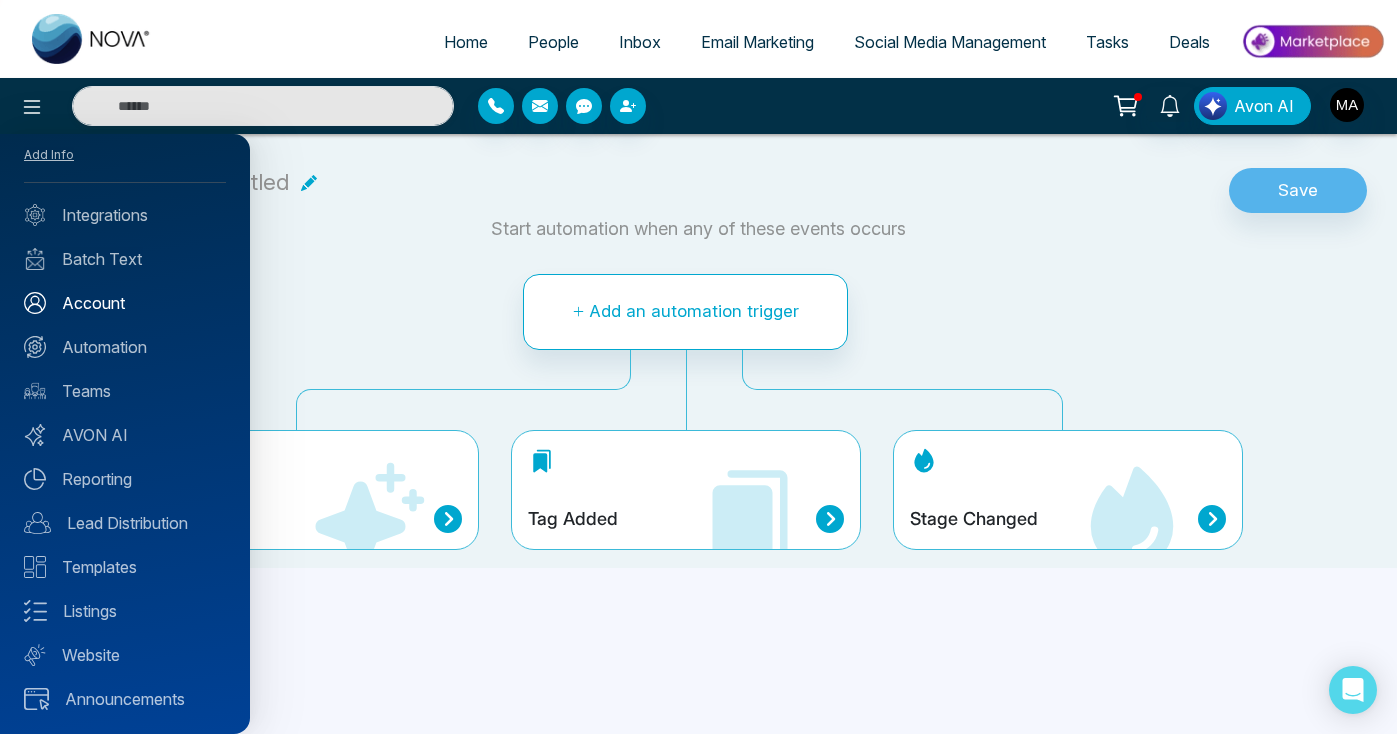 scroll, scrollTop: 74, scrollLeft: 0, axis: vertical 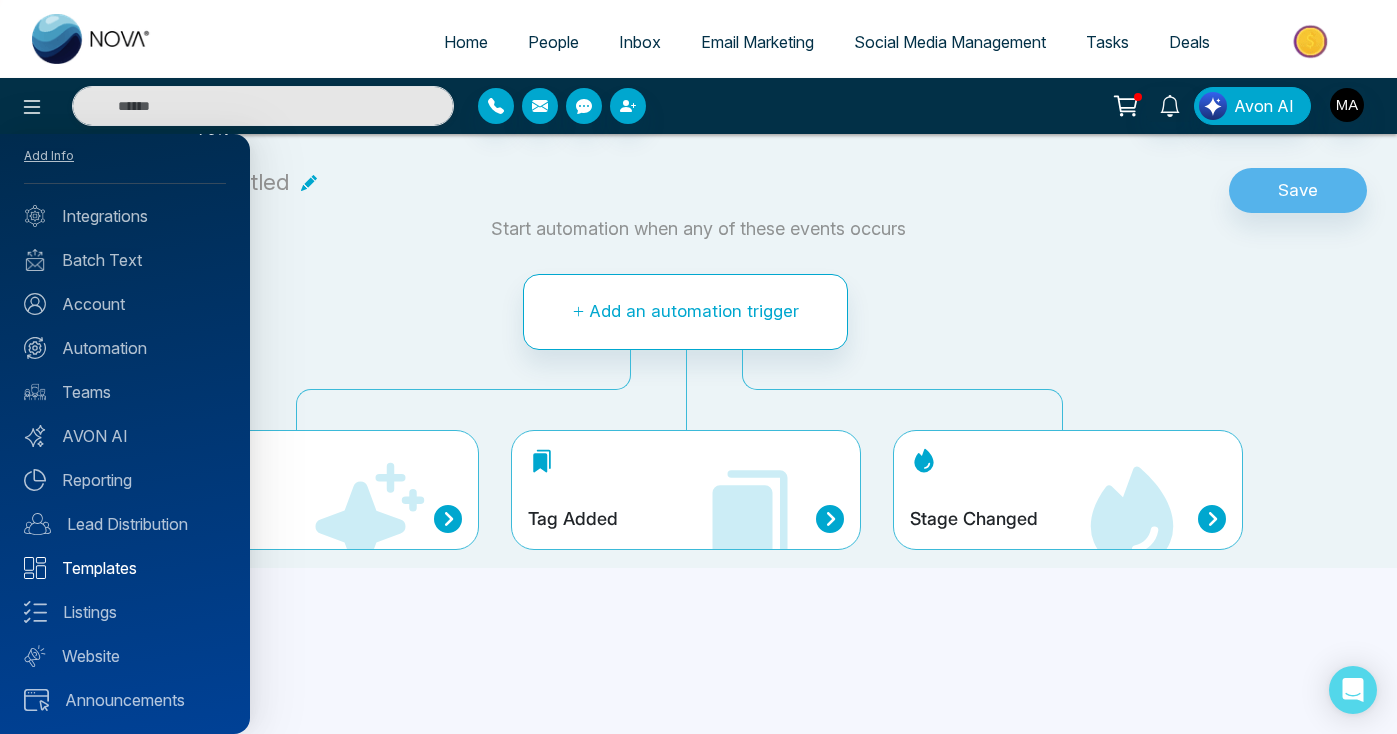 click on "Templates" at bounding box center [125, 568] 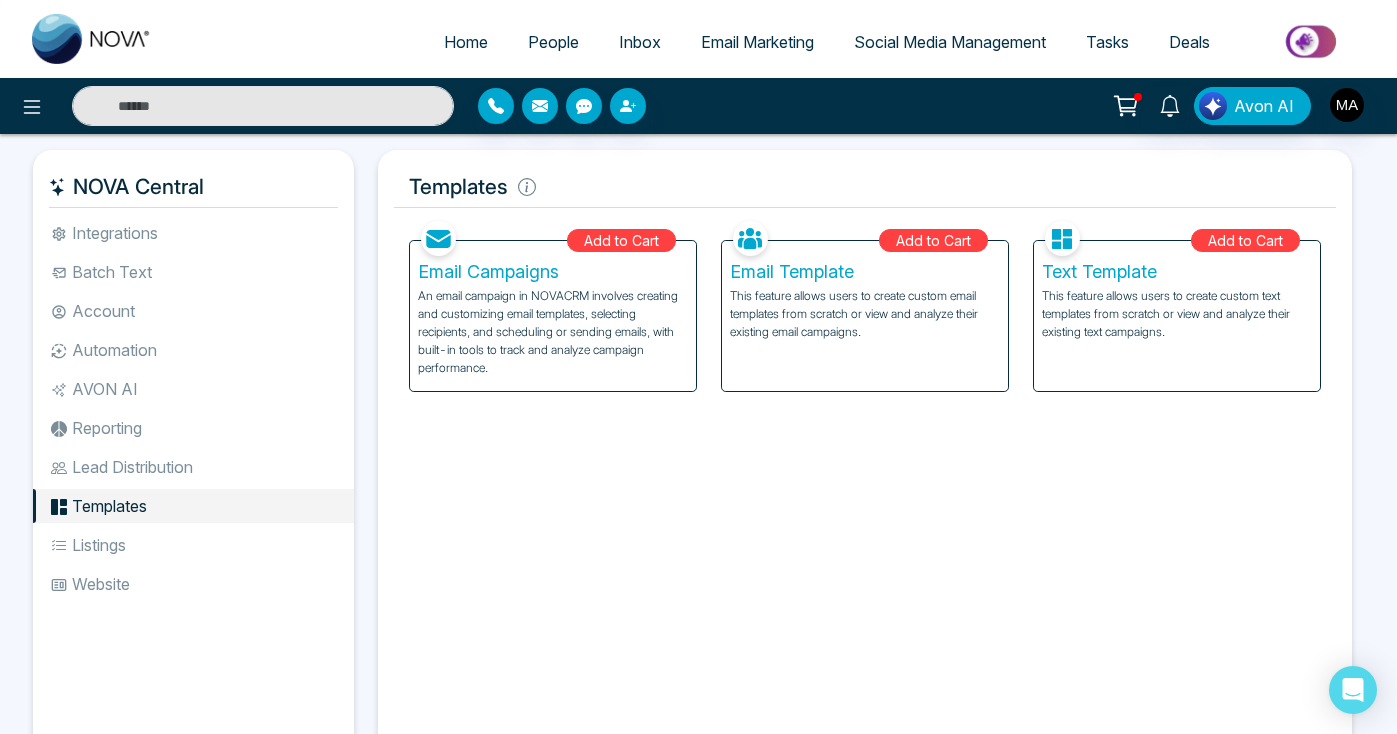 click on "An email campaign in NOVACRM involves creating and customizing email templates, selecting recipients, and scheduling or sending emails, with built-in tools to track and analyze campaign performance." at bounding box center [553, 332] 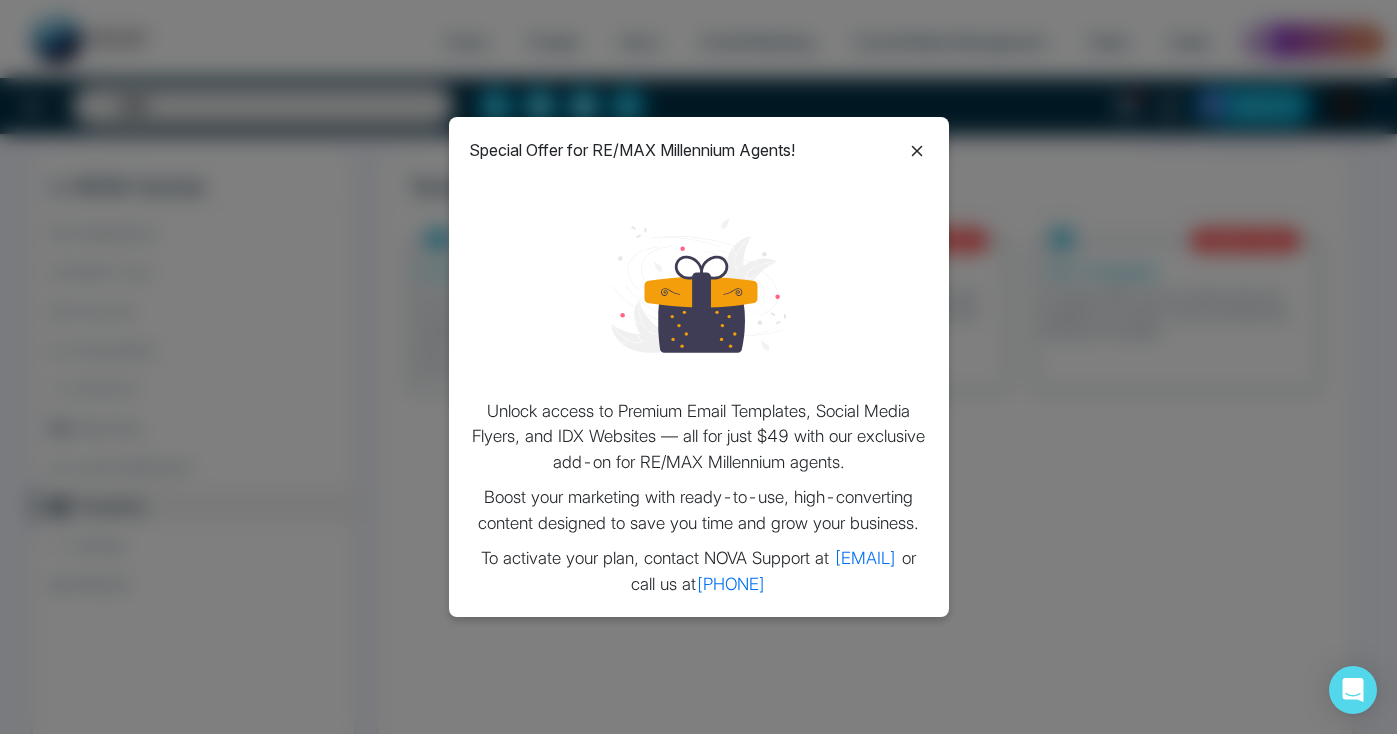 click 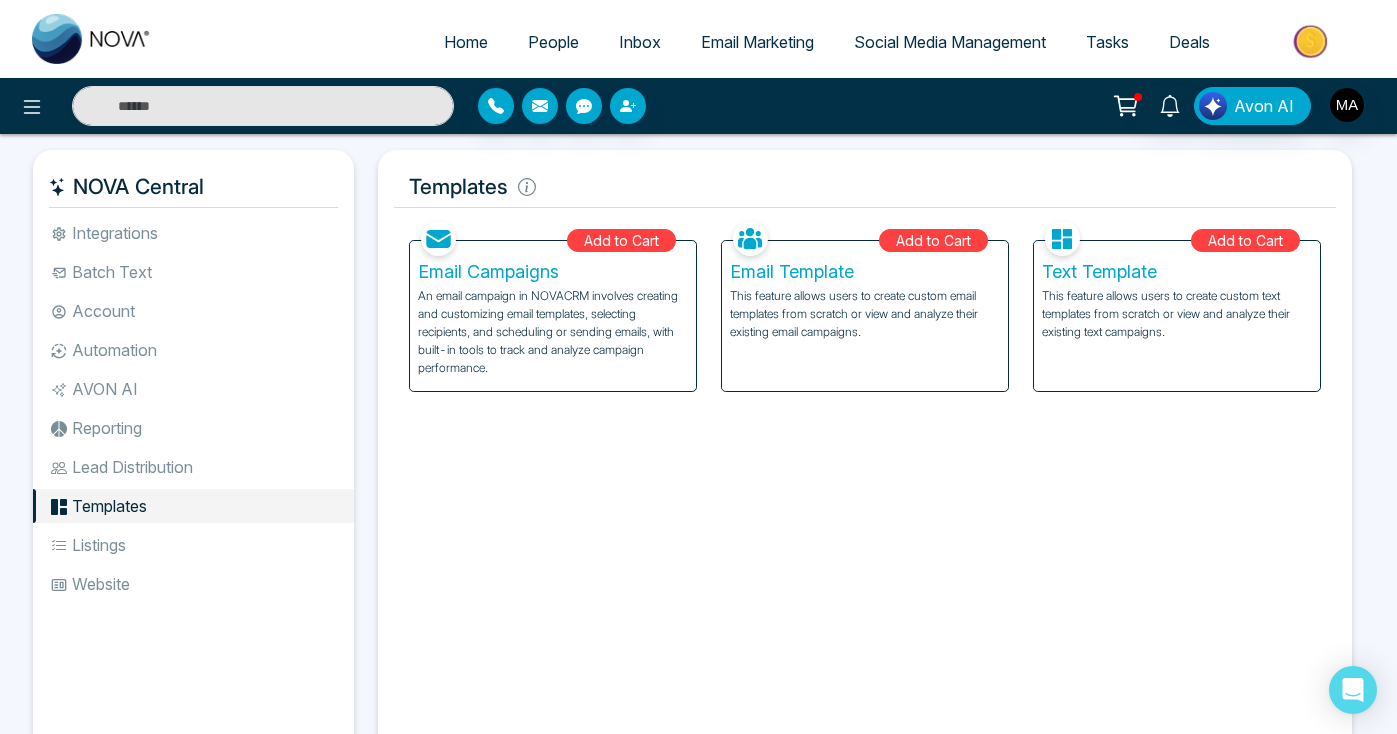 click on "Listings" at bounding box center [193, 545] 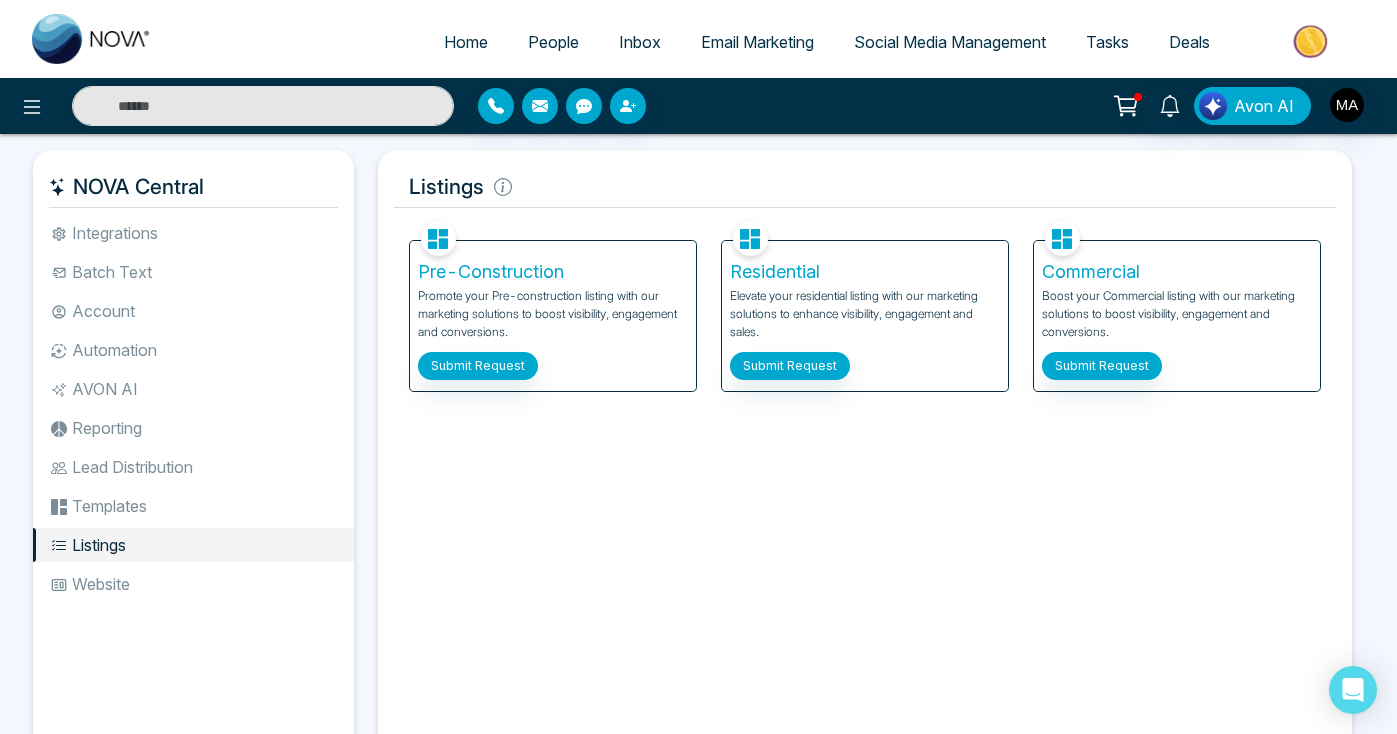 click on "Listings" at bounding box center (193, 545) 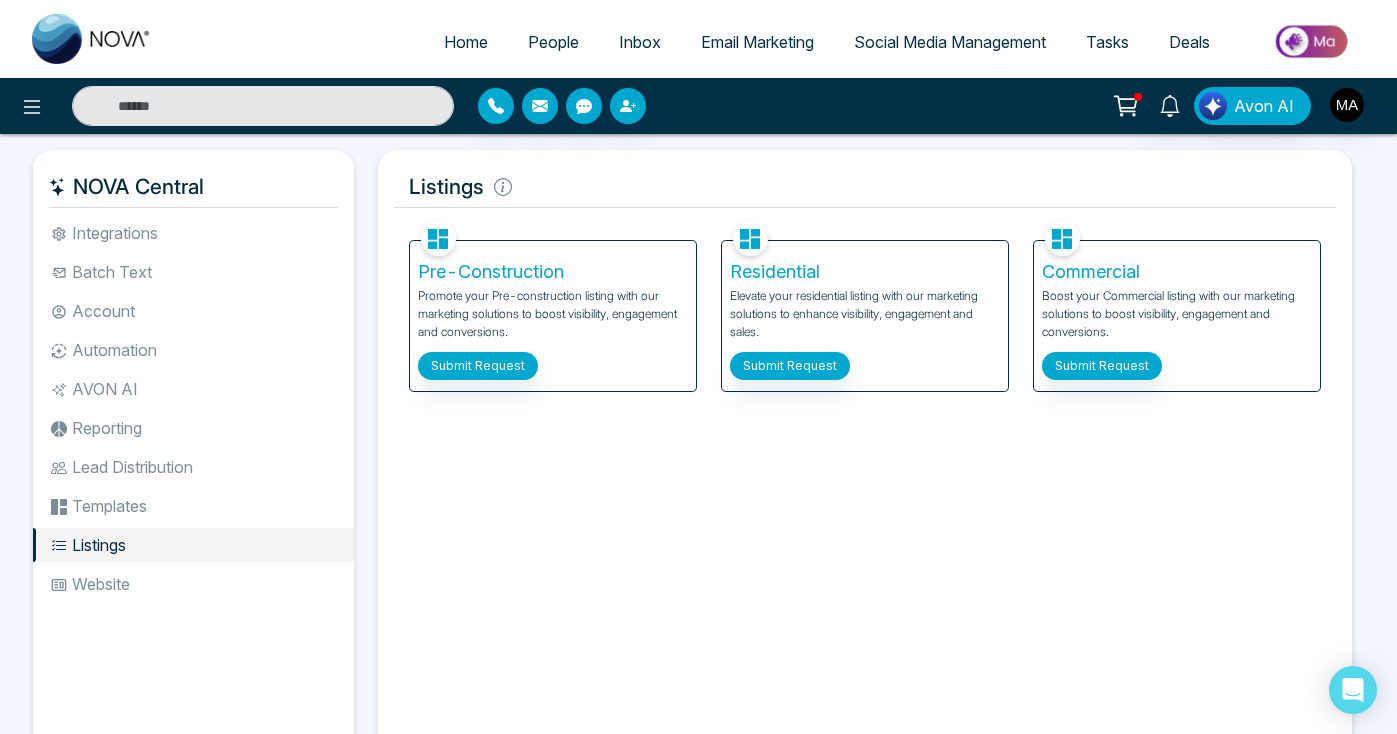 click on "Website" at bounding box center (193, 584) 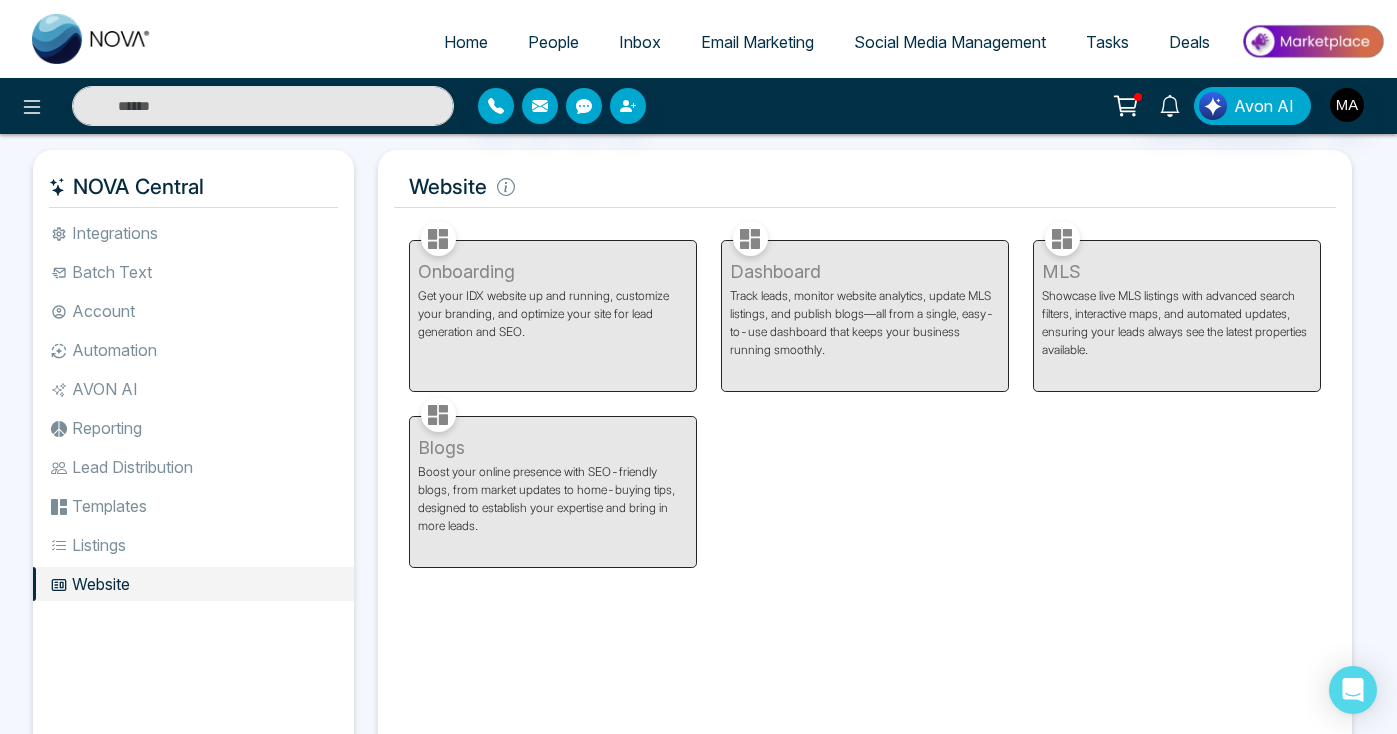 click on "Onboarding Get your IDX website up and running, customize your branding, and optimize your site for lead generation and SEO." at bounding box center (553, 304) 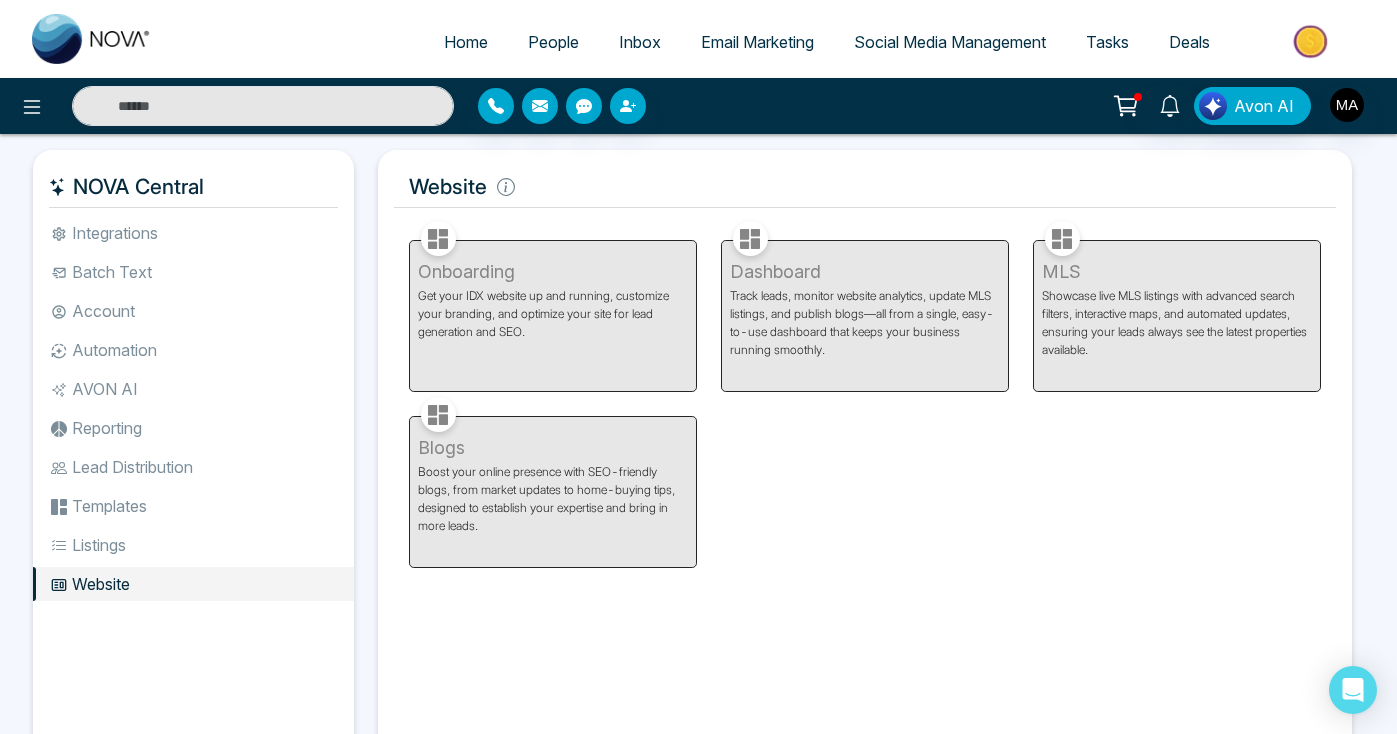 click on "Onboarding Get your IDX website up and running, customize your branding, and optimize your site for lead generation and SEO." at bounding box center [553, 304] 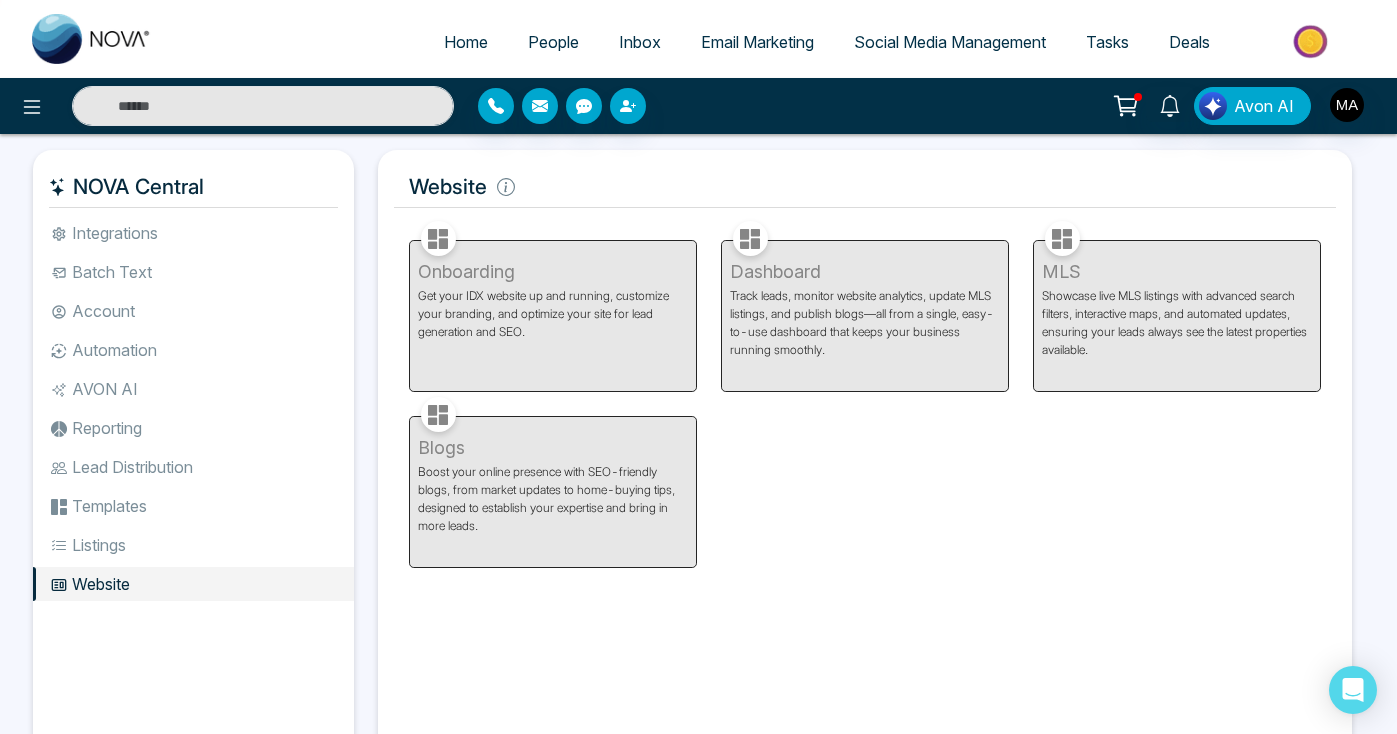click on "Onboarding Get your IDX website up and running, customize your branding, and optimize your site for lead generation and SEO." at bounding box center (553, 304) 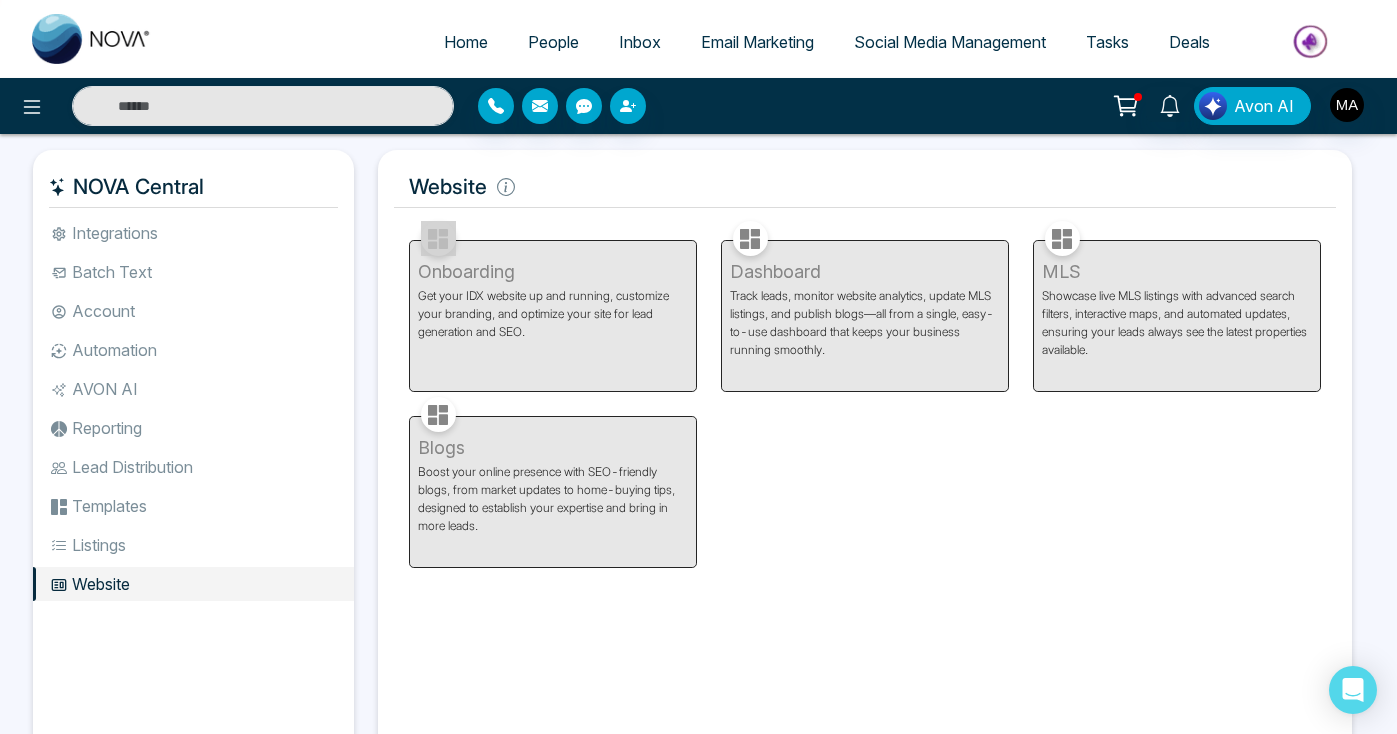 click on "Listings" at bounding box center (193, 545) 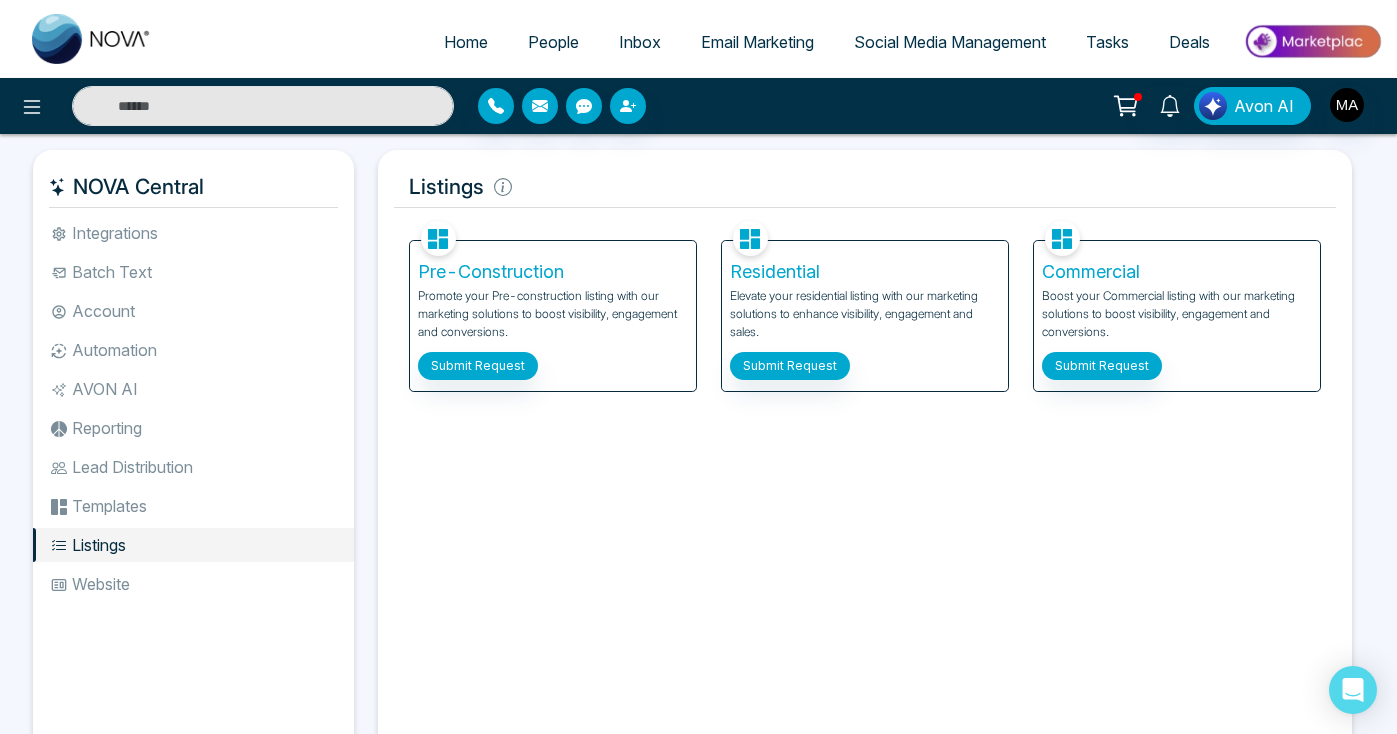 click on "Templates" at bounding box center [193, 506] 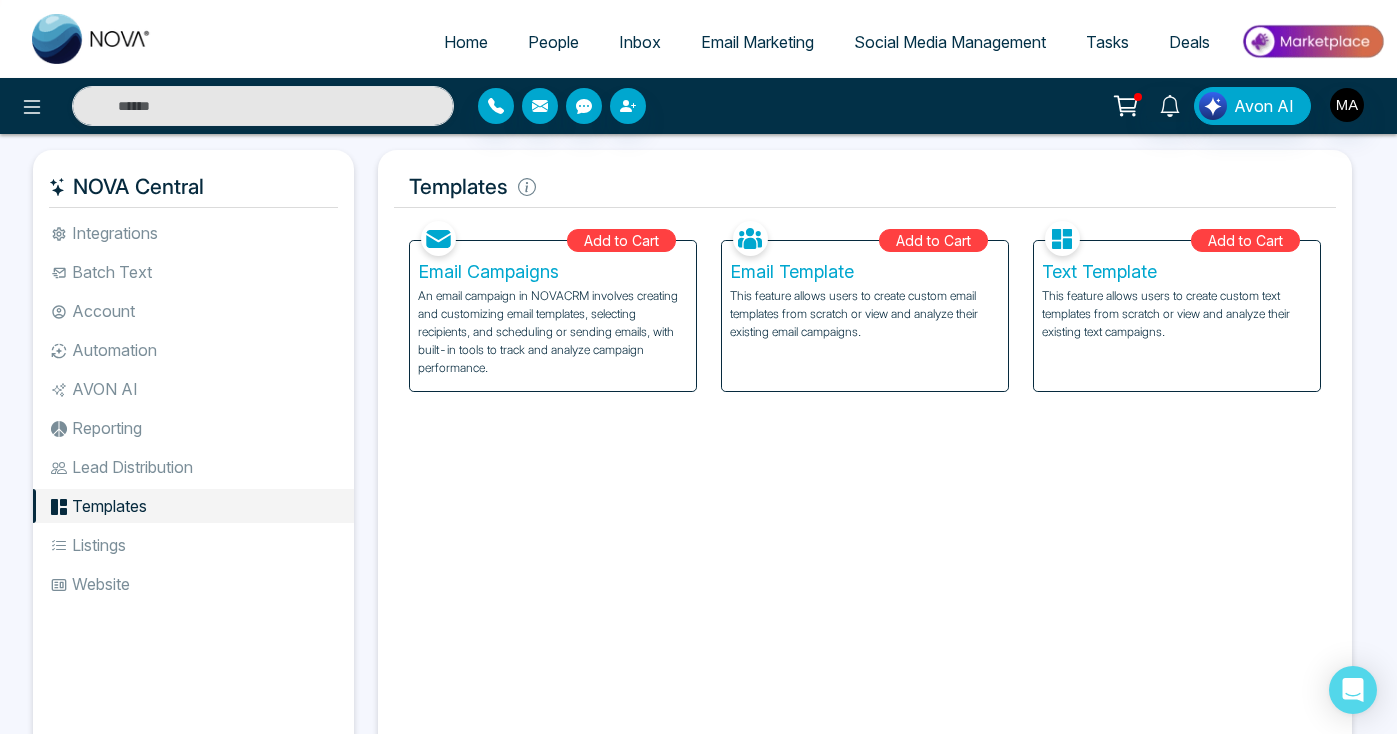 click on "Lead Distribution" at bounding box center (193, 467) 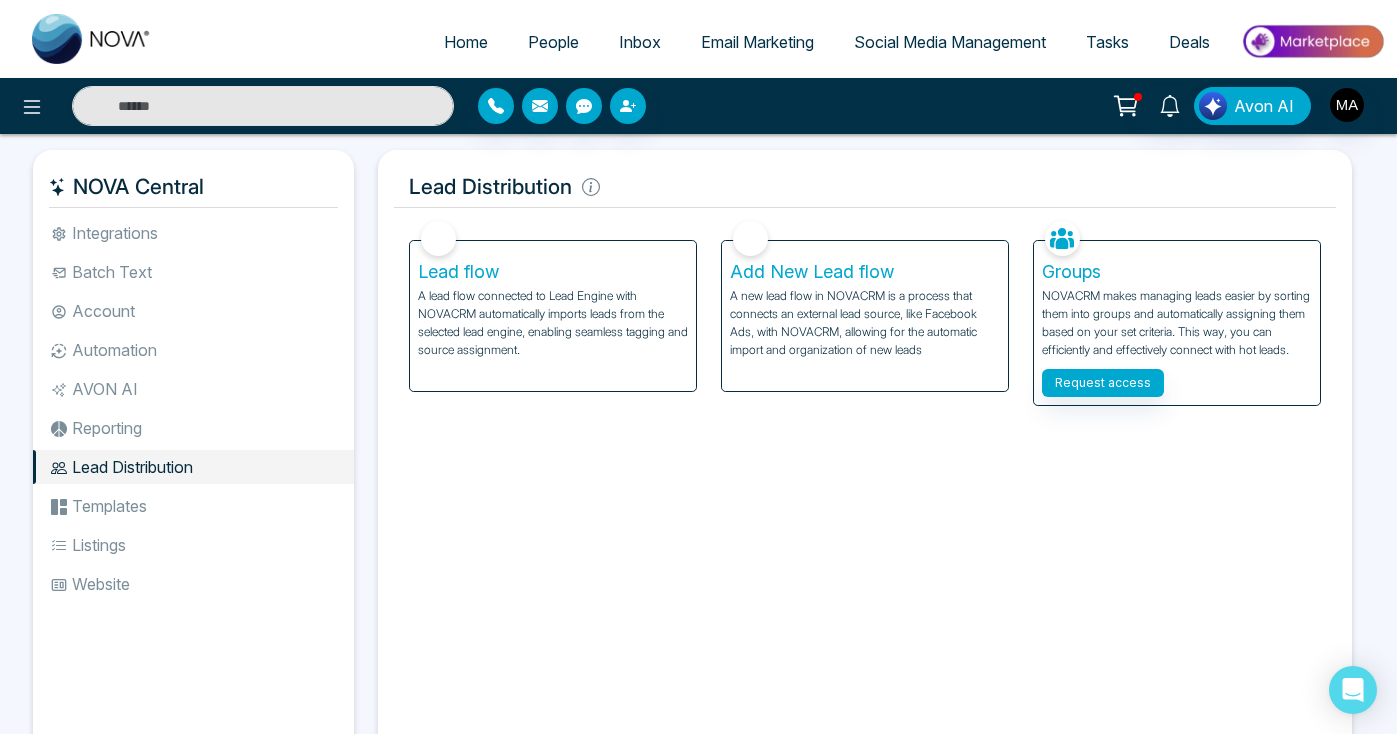 click on "Reporting" at bounding box center [193, 428] 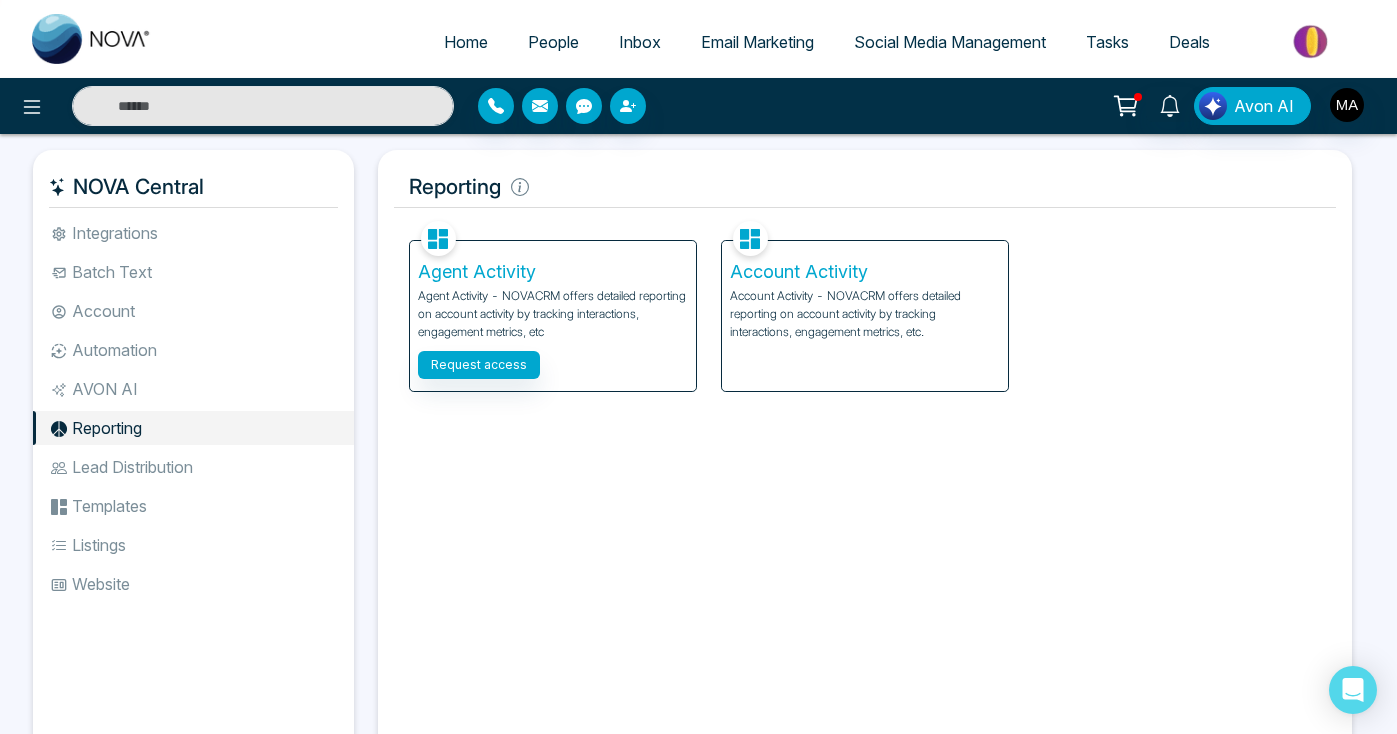 click on "AVON AI" at bounding box center [193, 389] 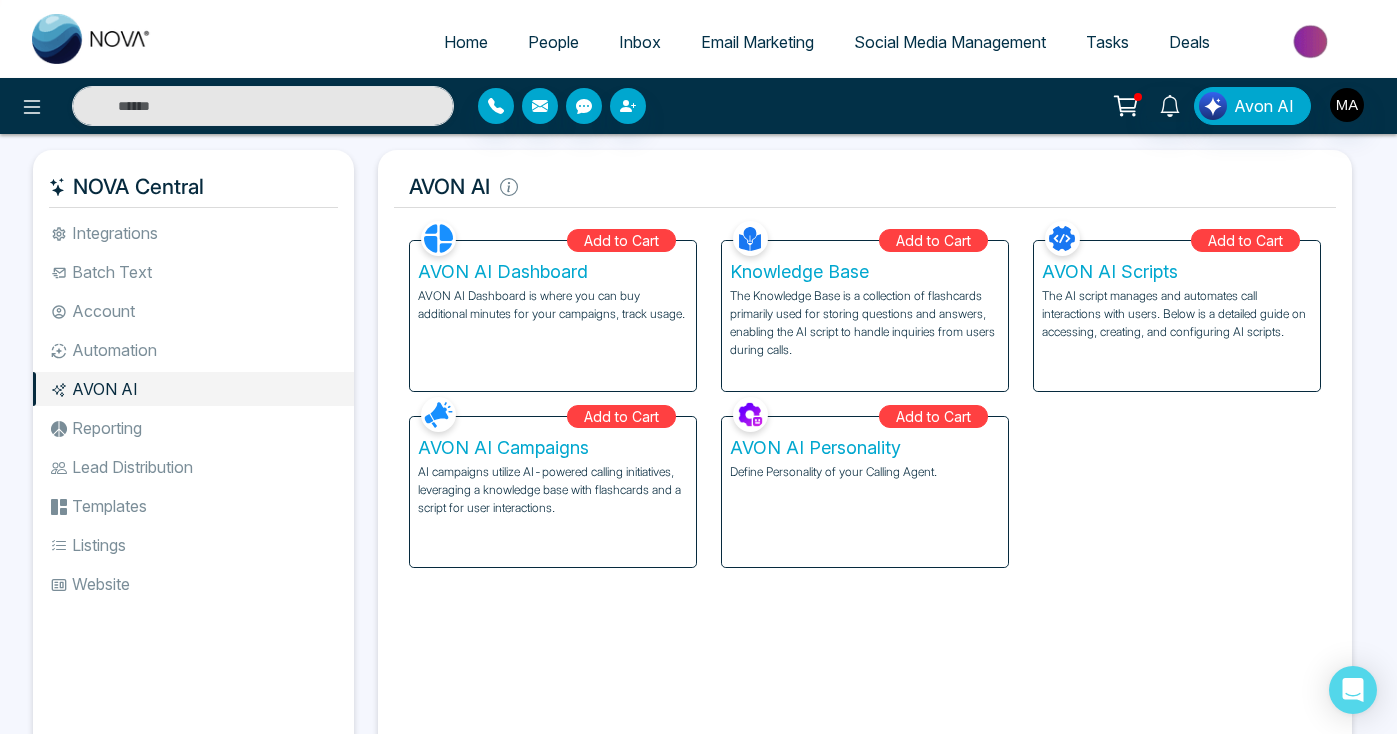 click on "Automation" at bounding box center (193, 350) 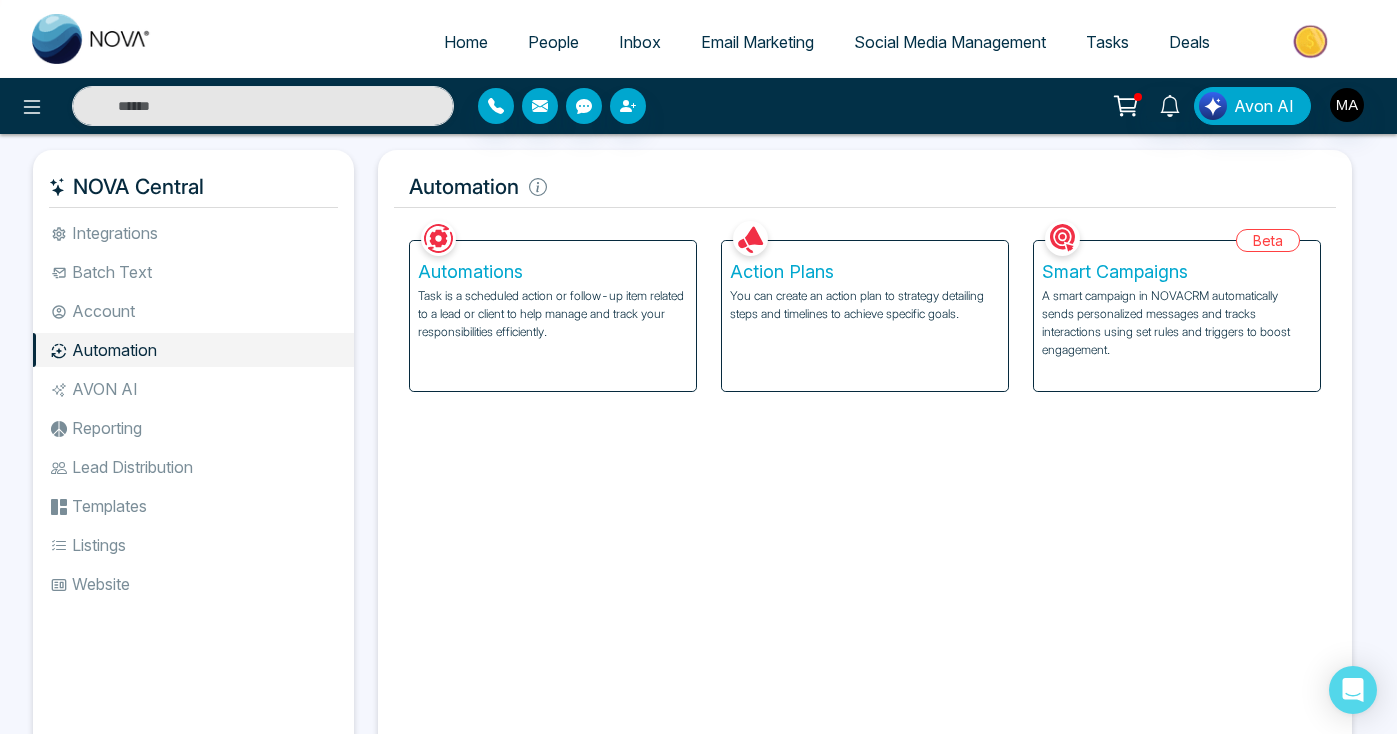 click on "Account" at bounding box center [193, 311] 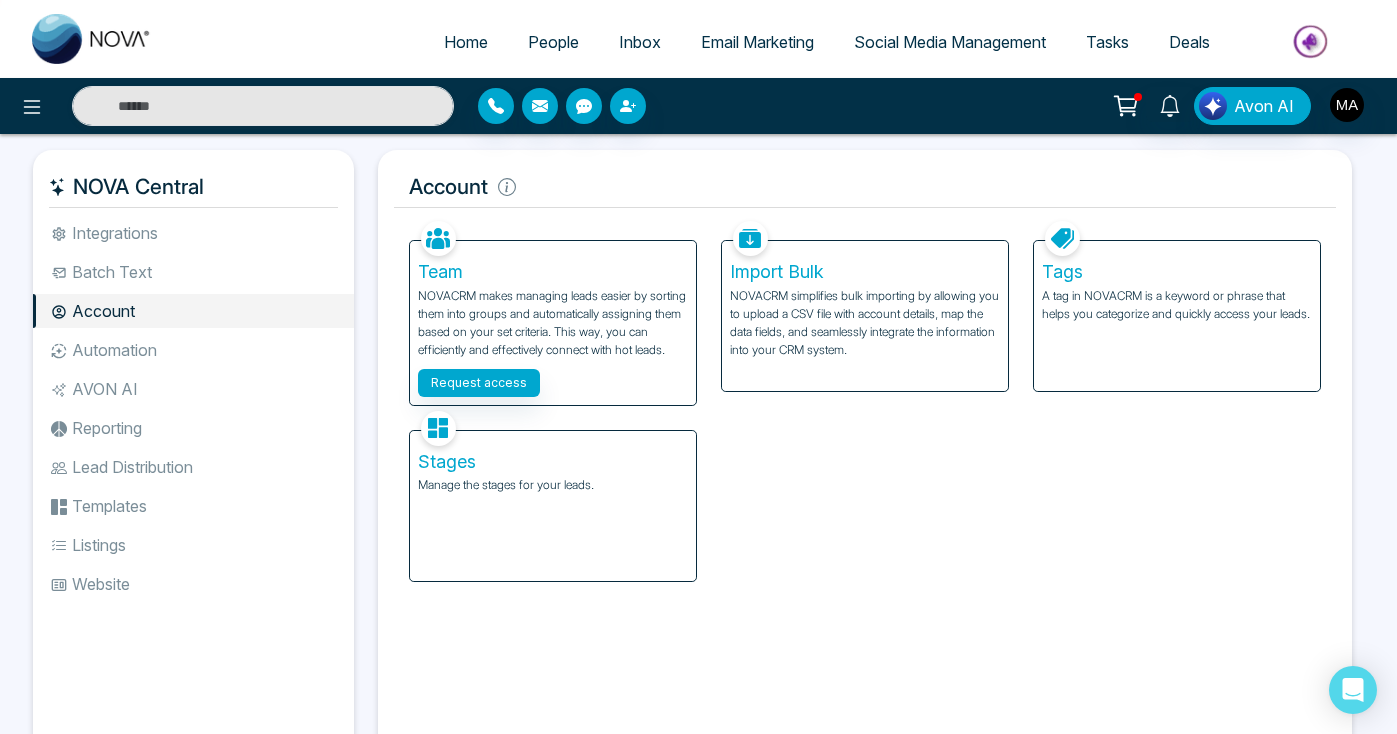 click on "Batch Text" at bounding box center (193, 272) 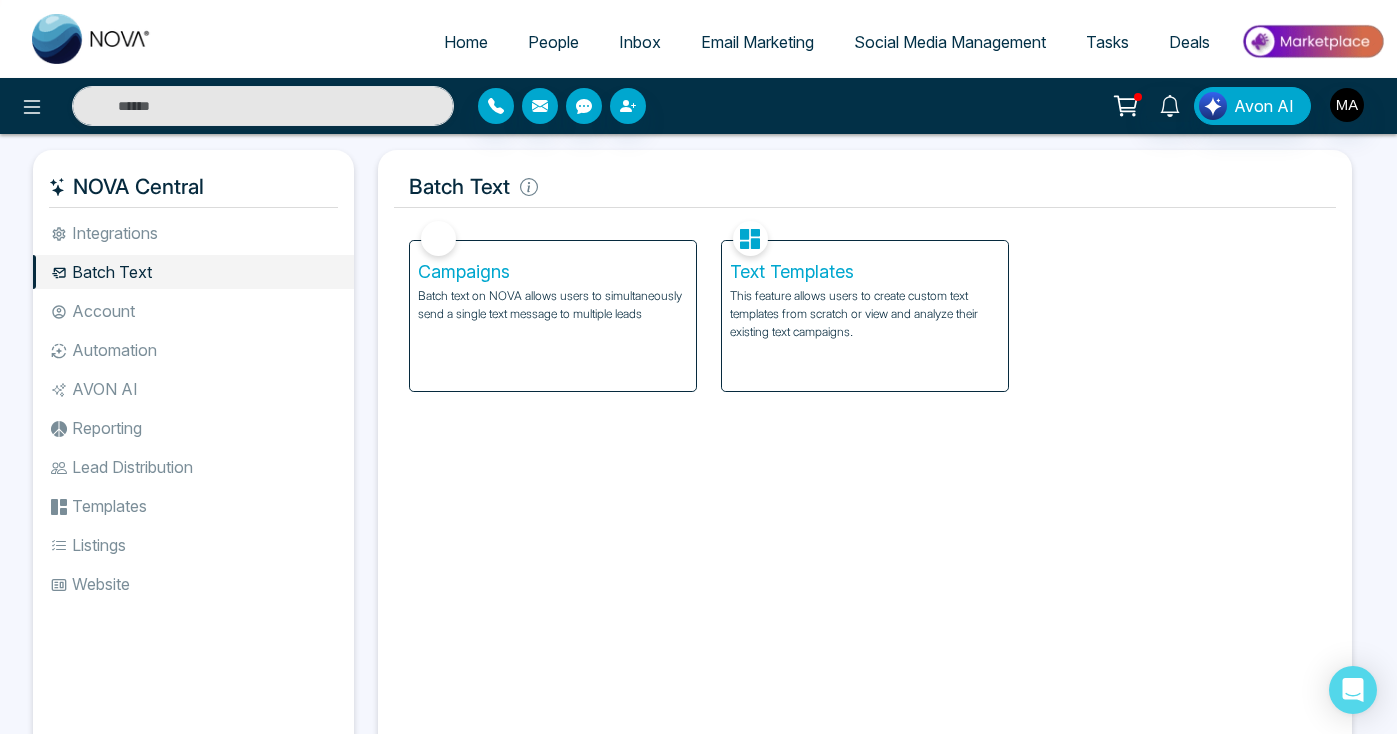 click on "Text Templates" at bounding box center [865, 272] 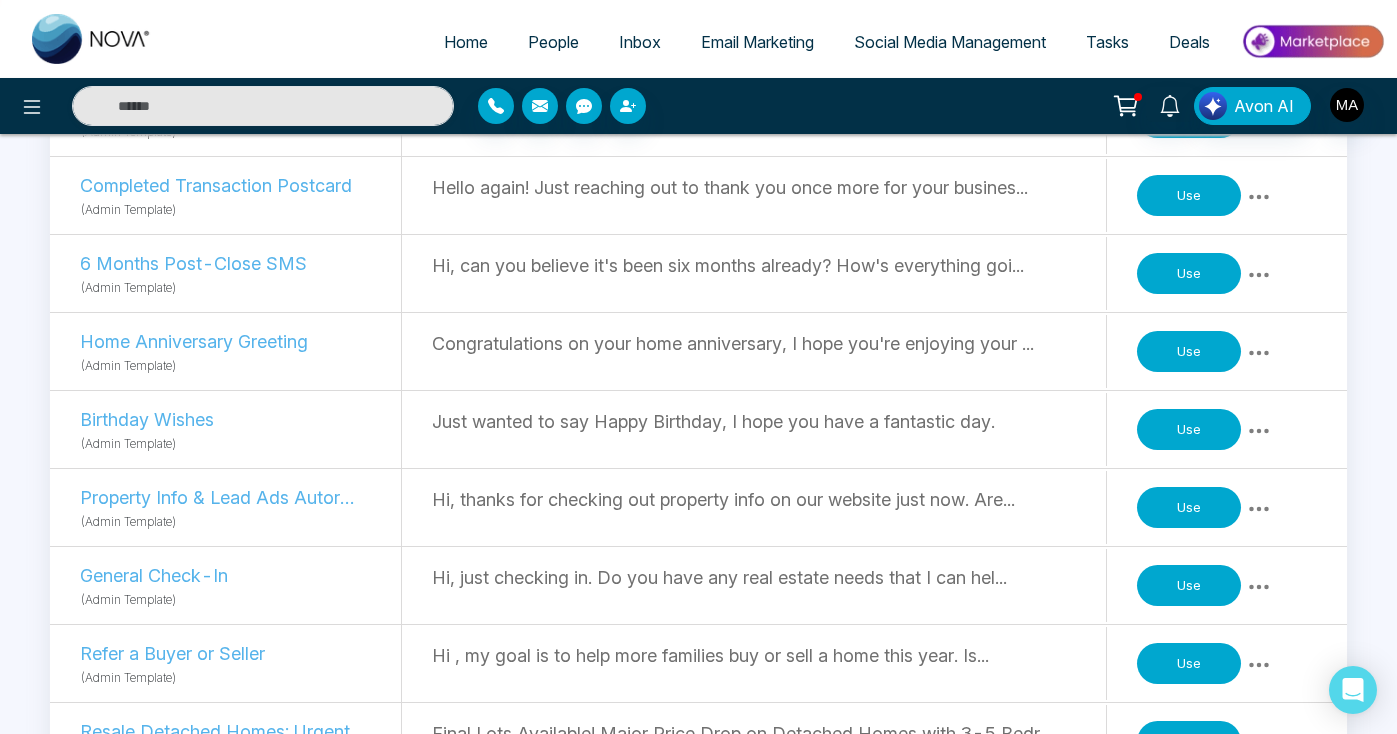 scroll, scrollTop: 661, scrollLeft: 0, axis: vertical 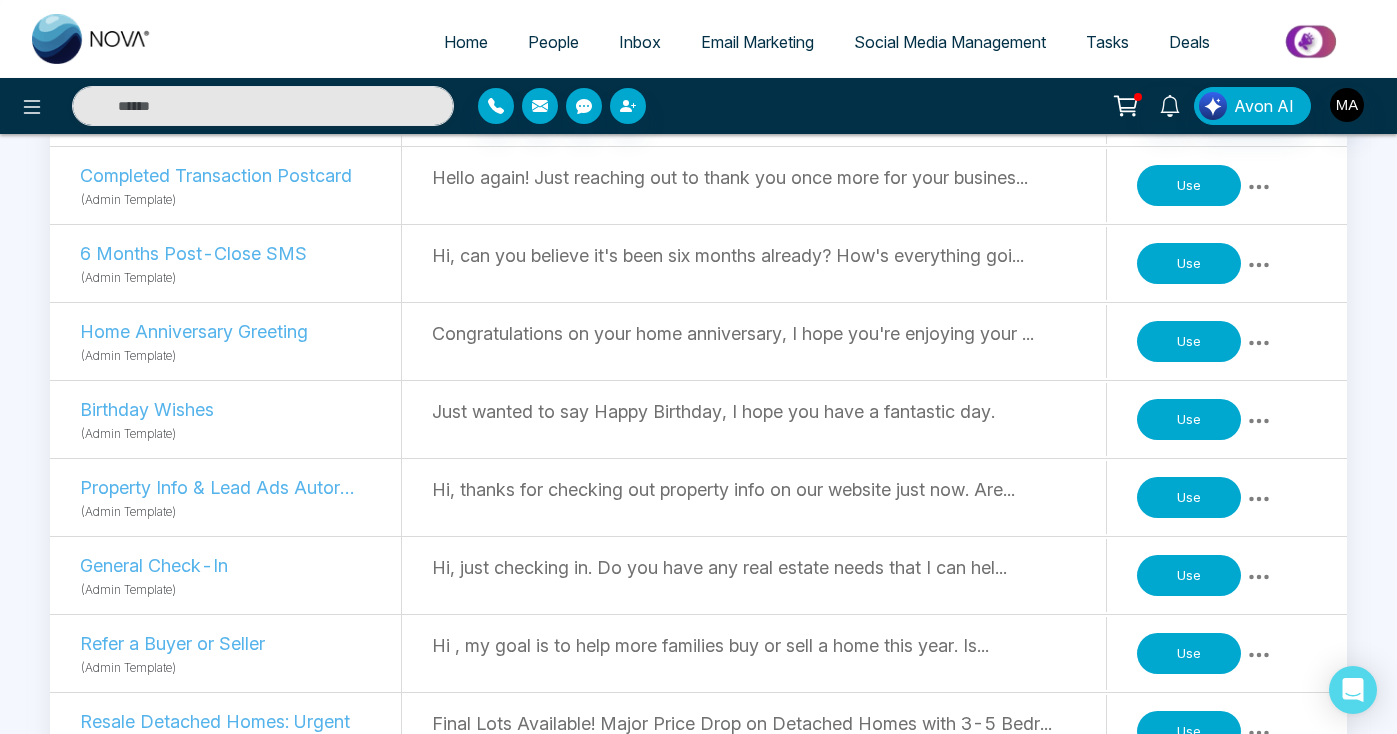 click on "Use" at bounding box center [1189, 420] 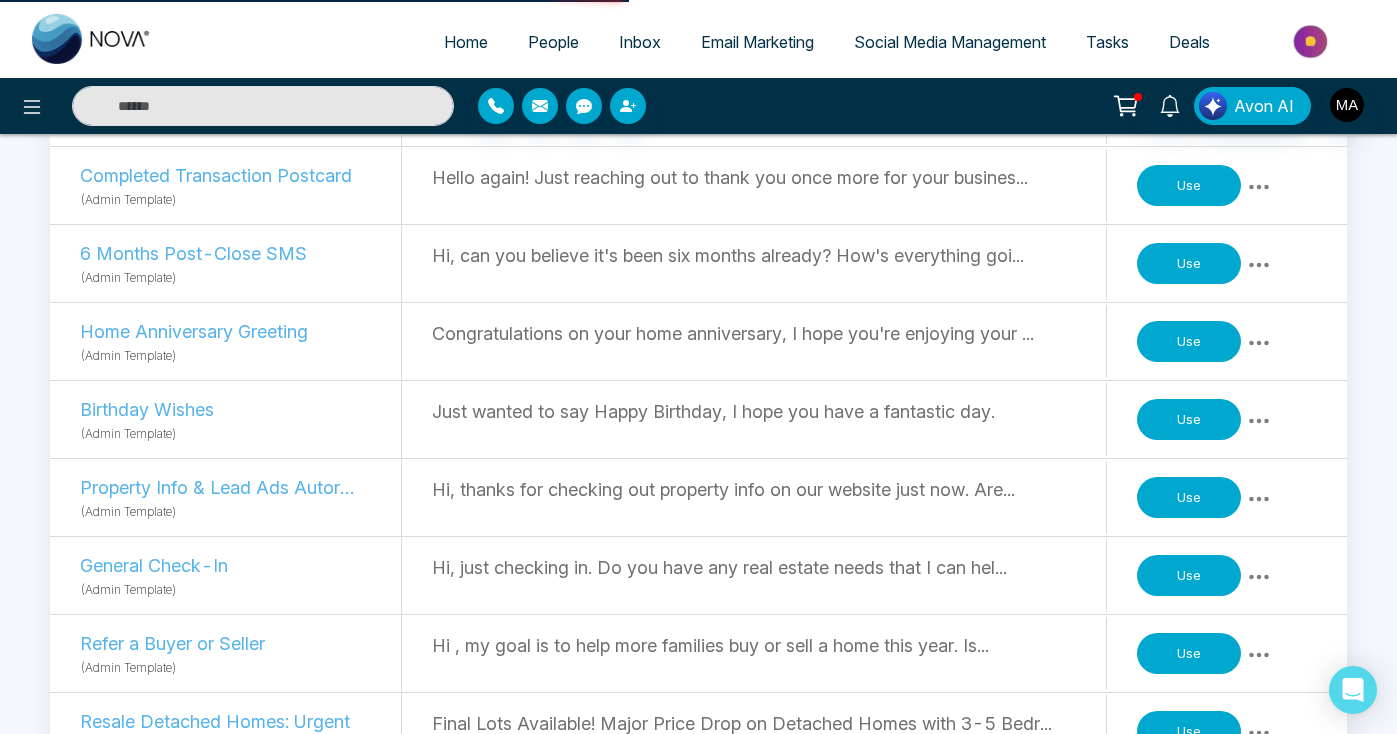 scroll, scrollTop: 0, scrollLeft: 0, axis: both 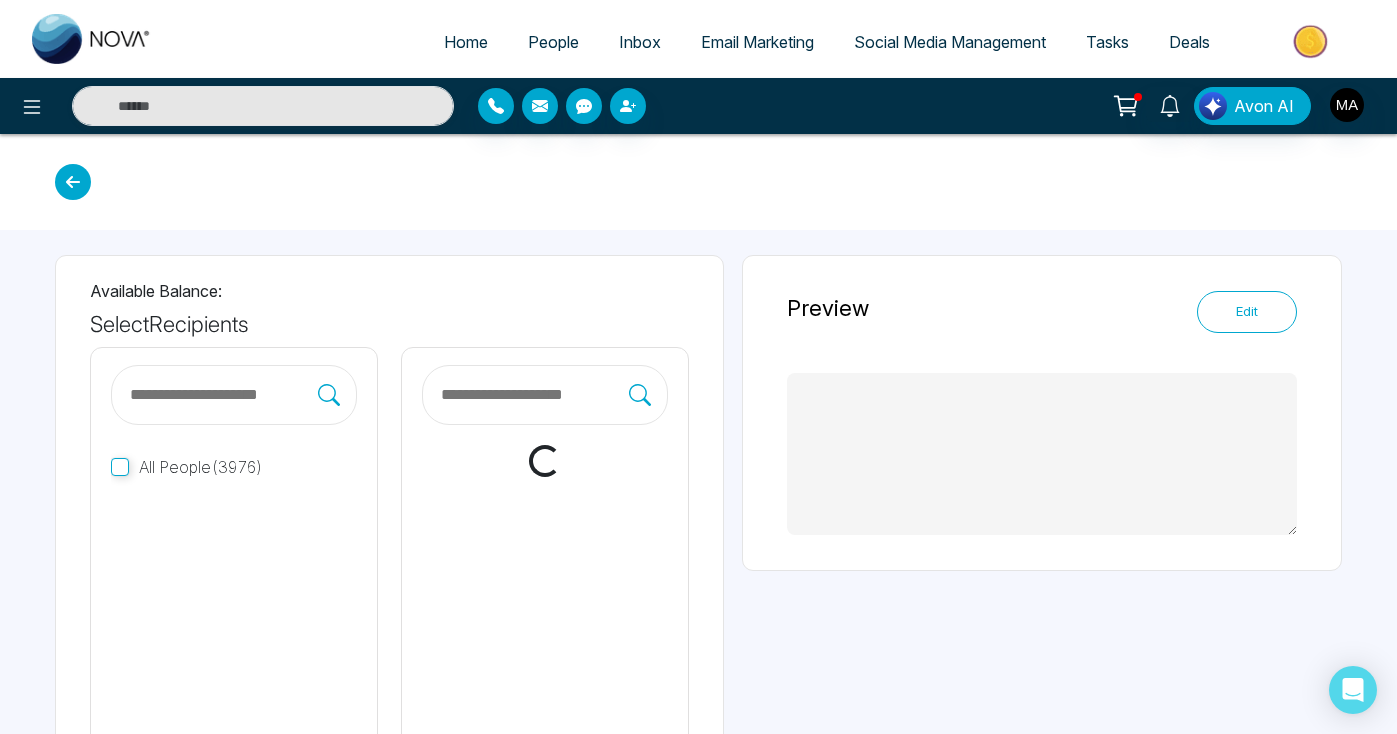 type on "**********" 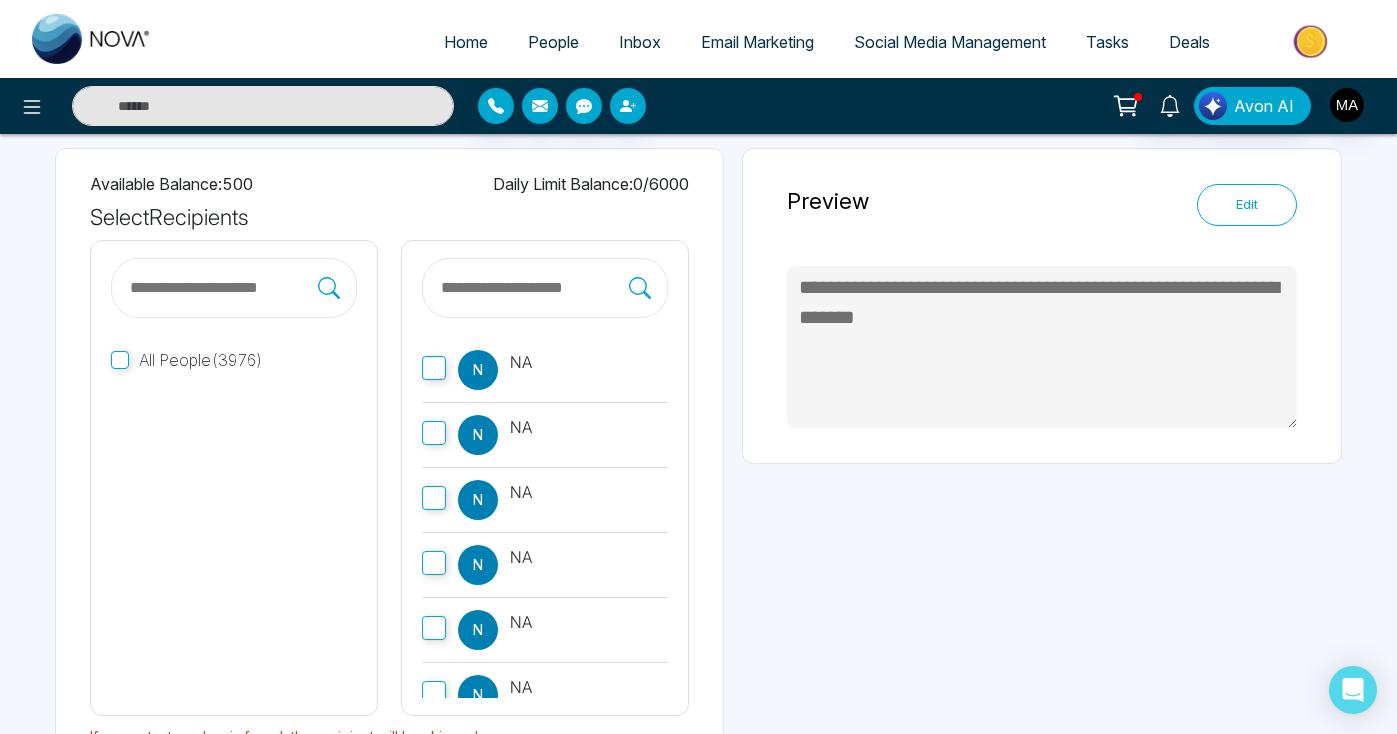 scroll, scrollTop: 237, scrollLeft: 0, axis: vertical 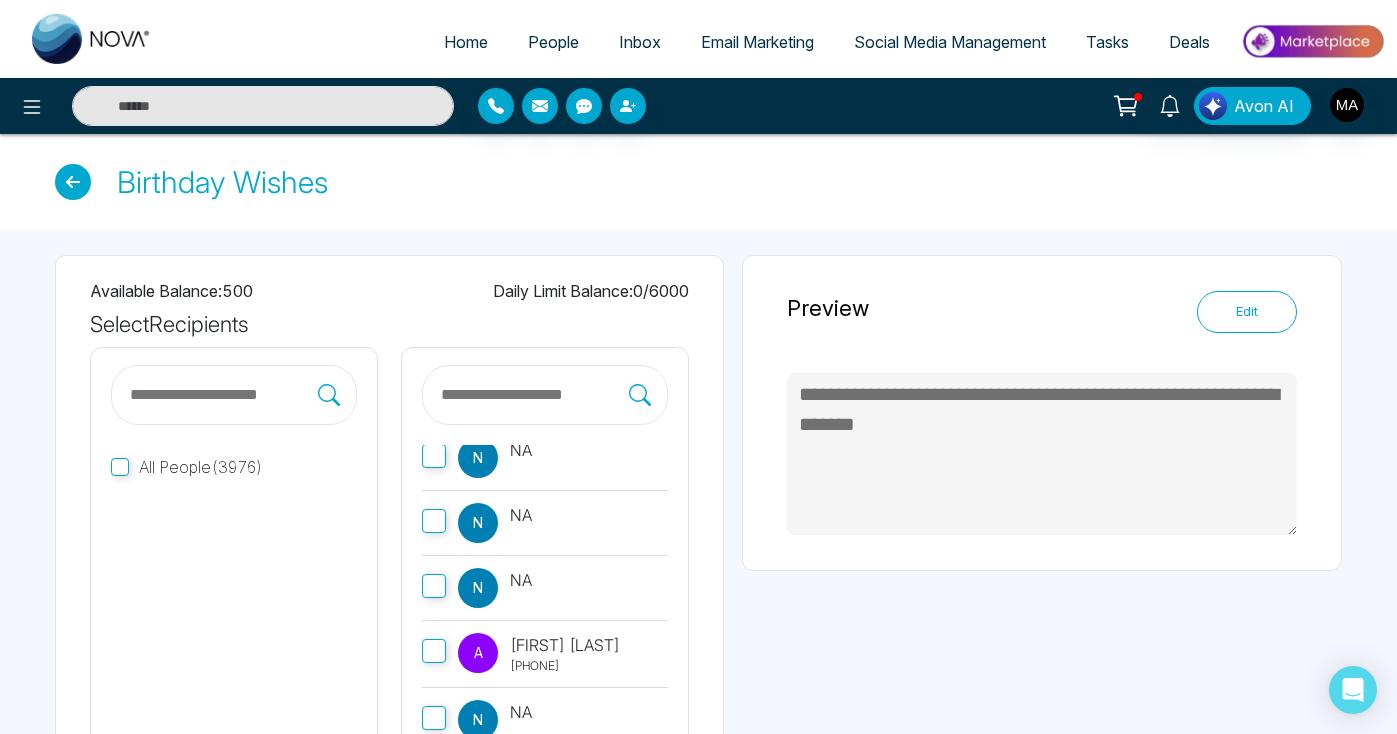 click at bounding box center [73, 182] 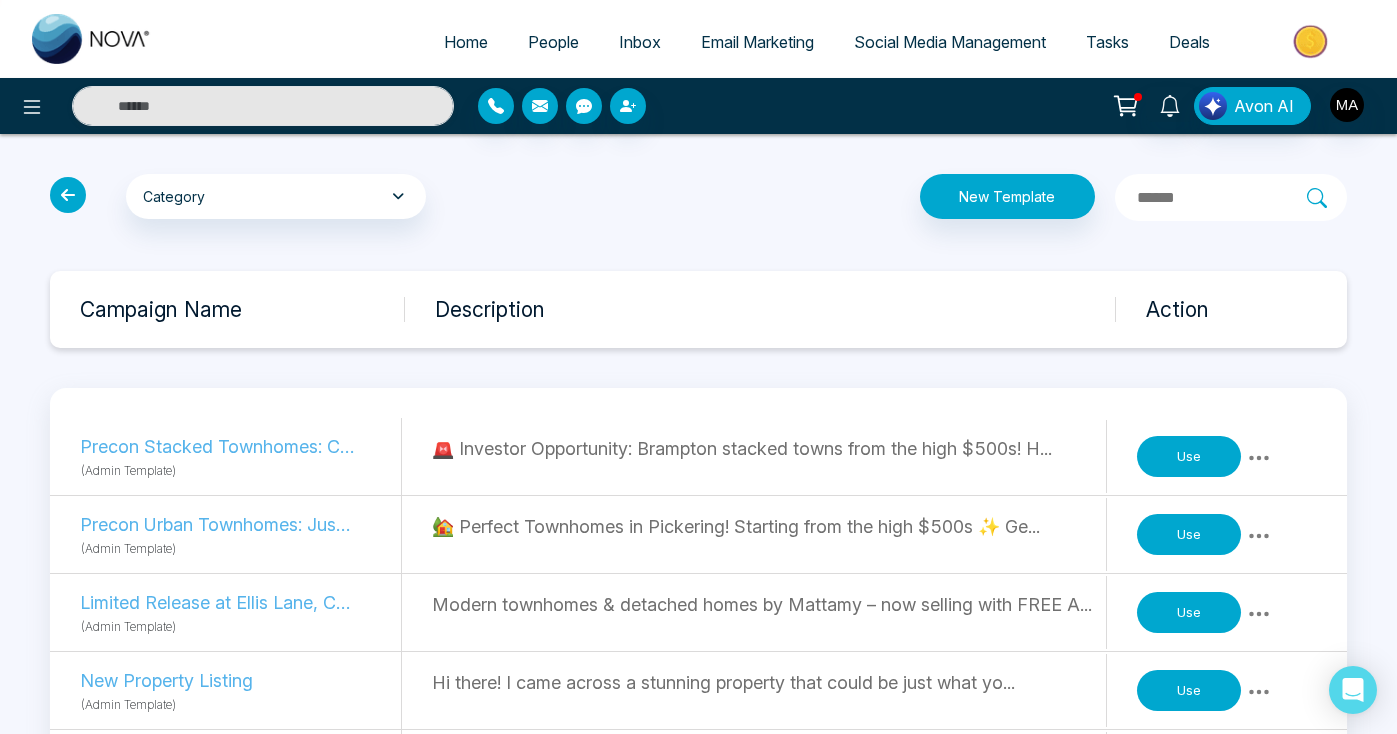 click on "Use" at bounding box center (1189, 457) 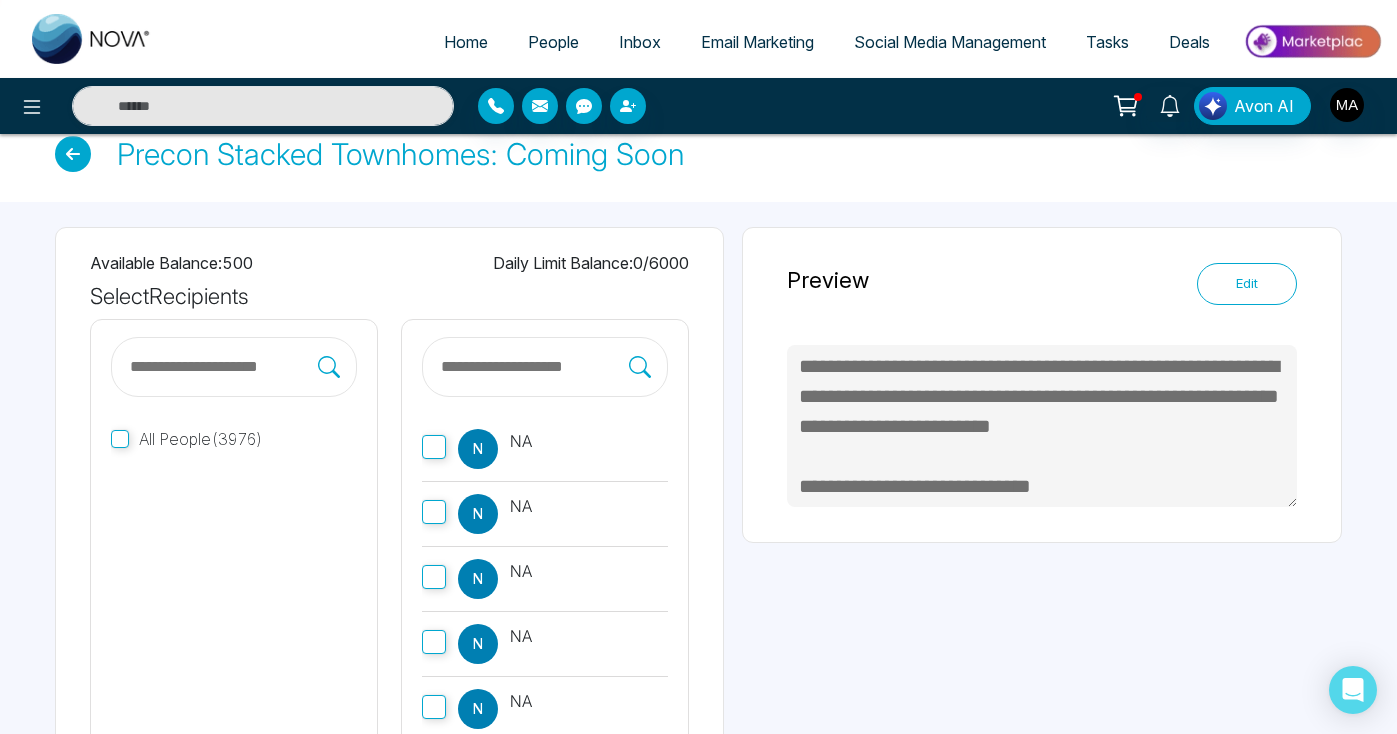 scroll, scrollTop: 34, scrollLeft: 0, axis: vertical 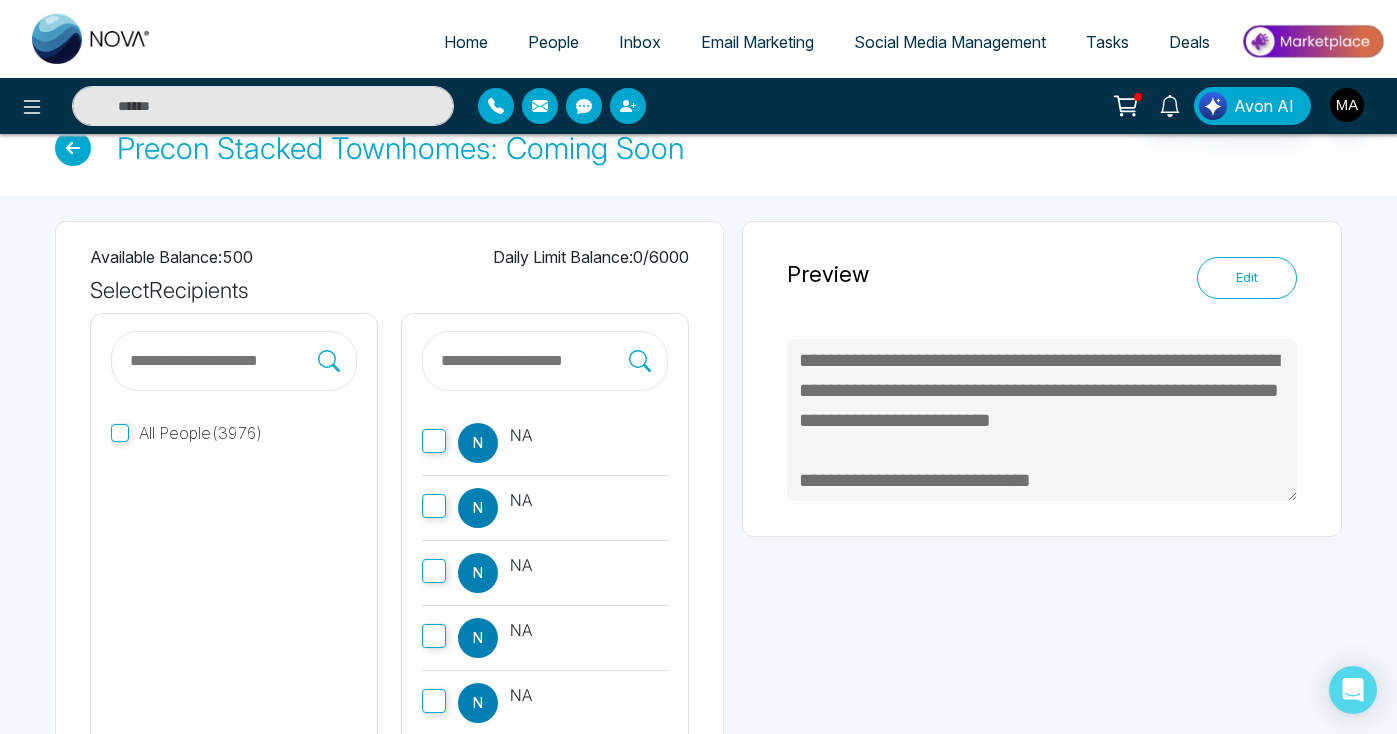 click at bounding box center (73, 148) 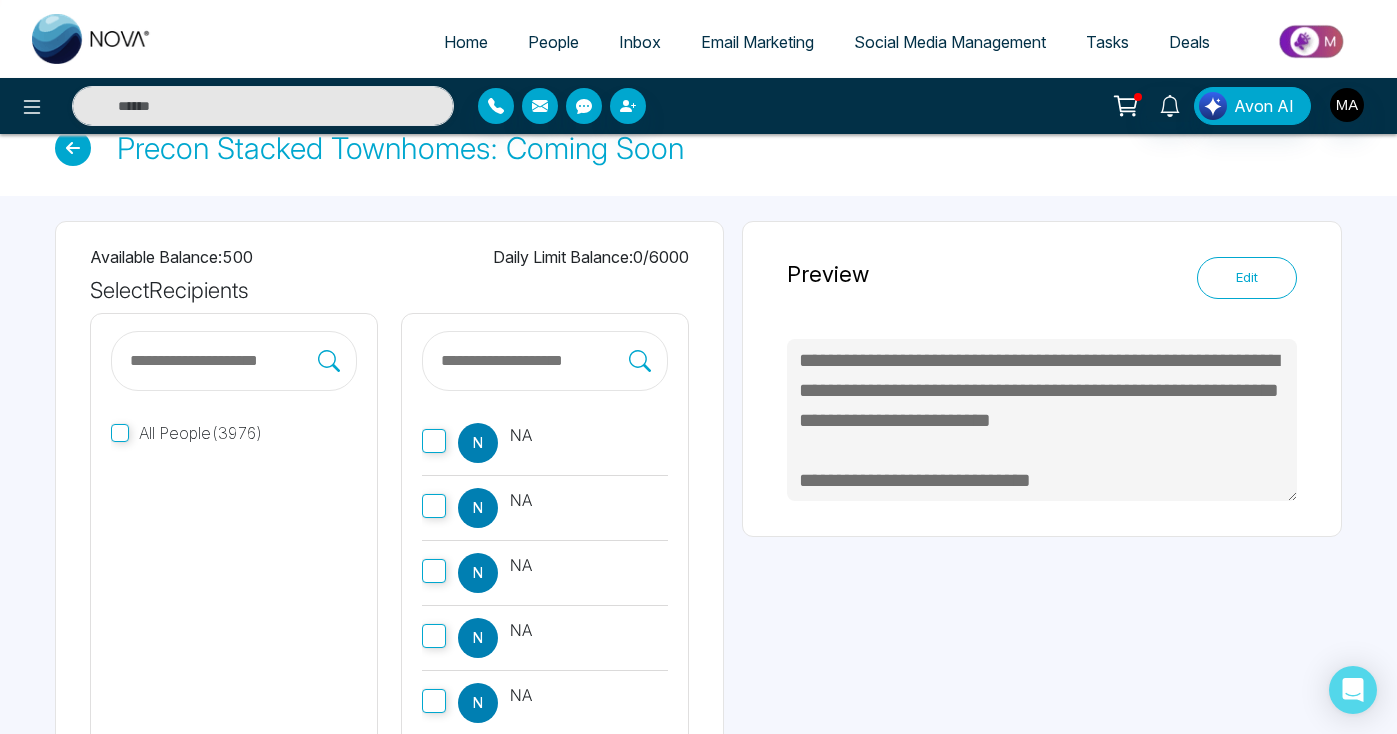 type on "**********" 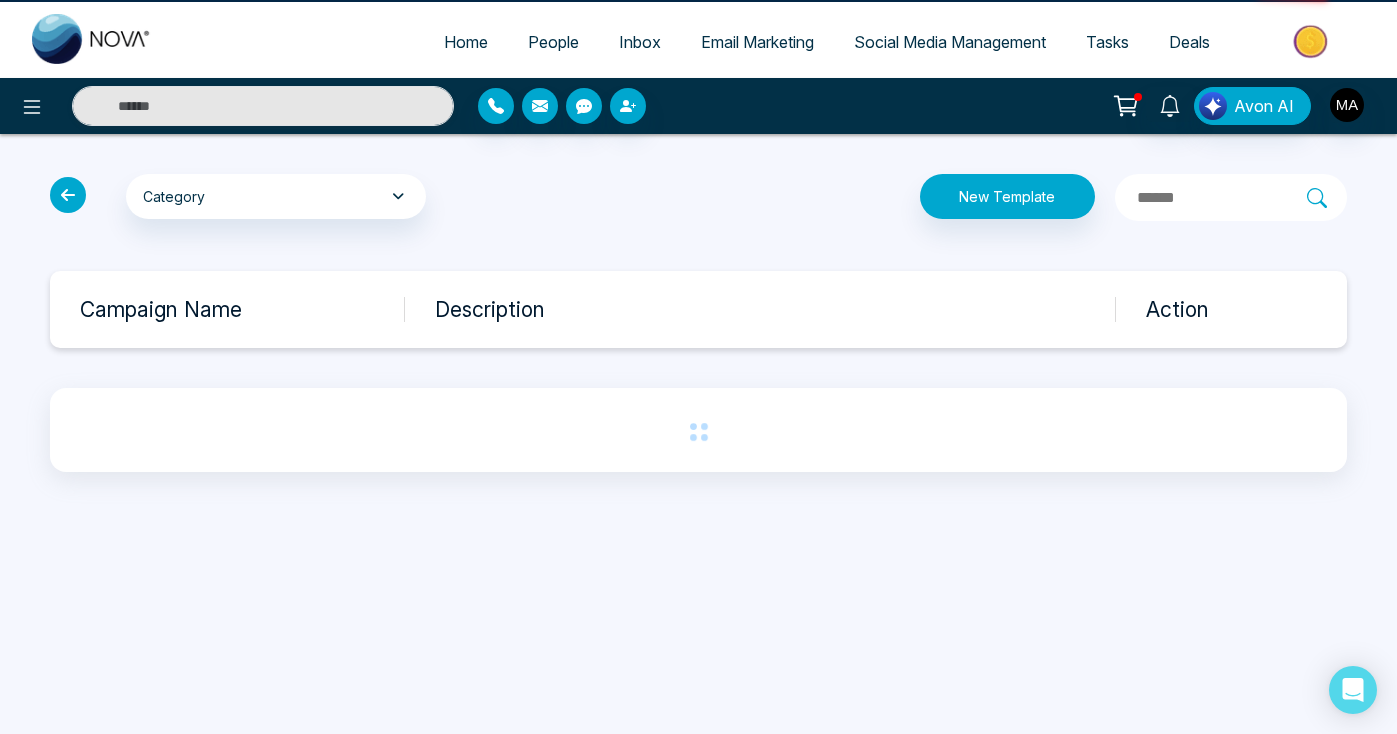 scroll, scrollTop: 0, scrollLeft: 0, axis: both 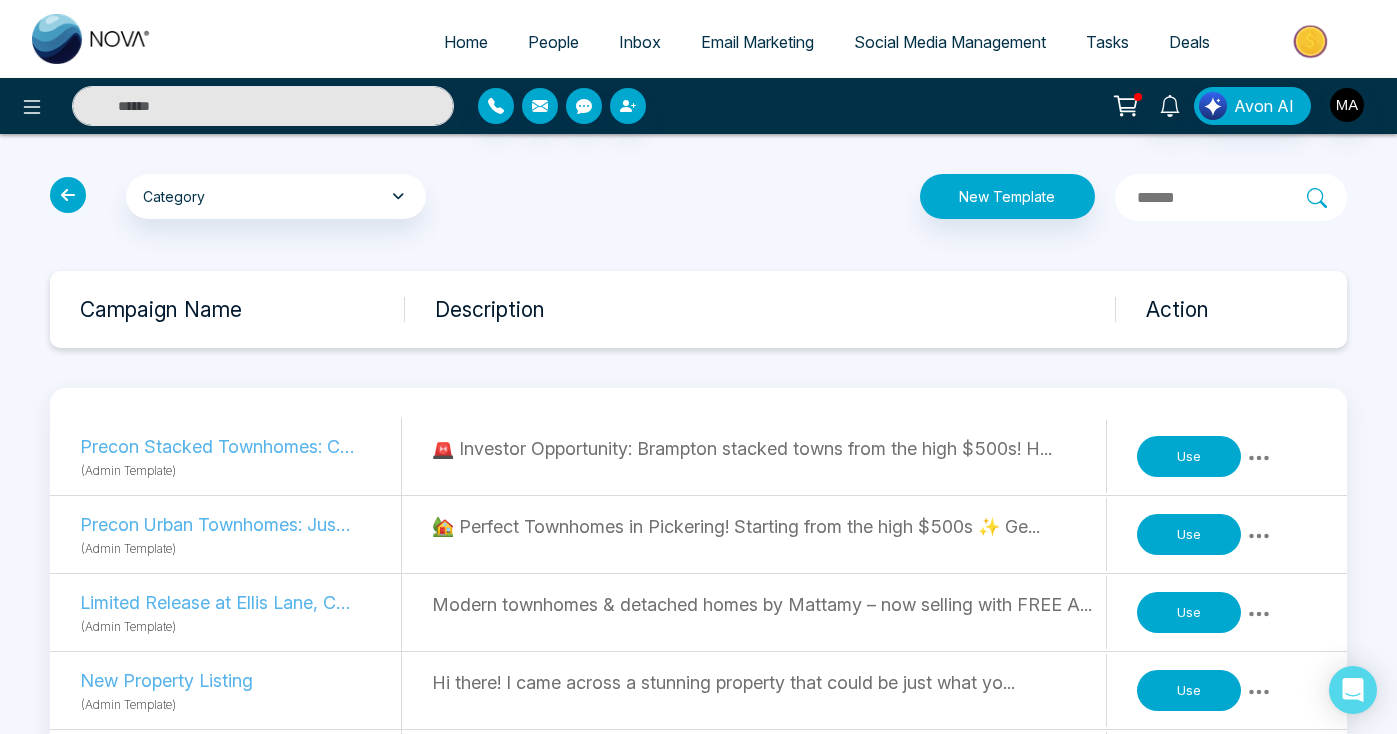 click at bounding box center (68, 195) 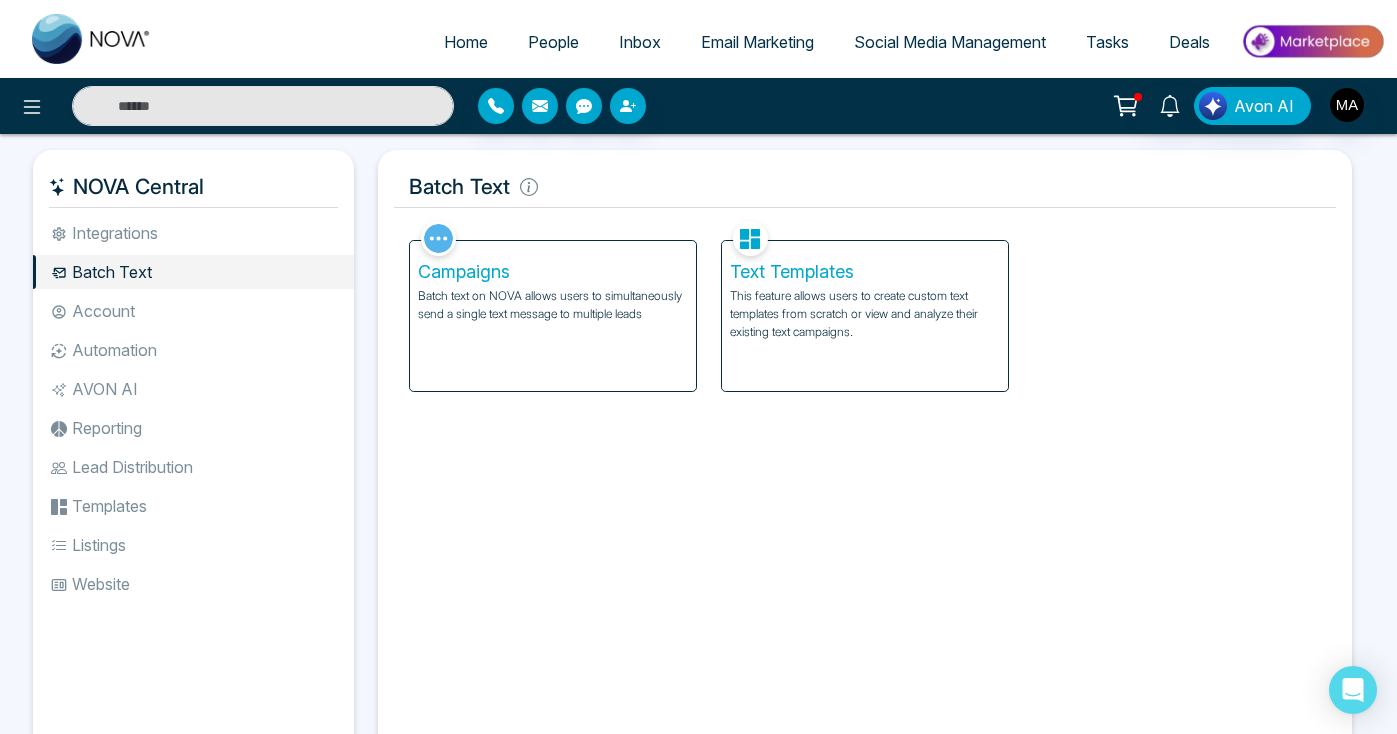 click on "Integrations" at bounding box center (193, 233) 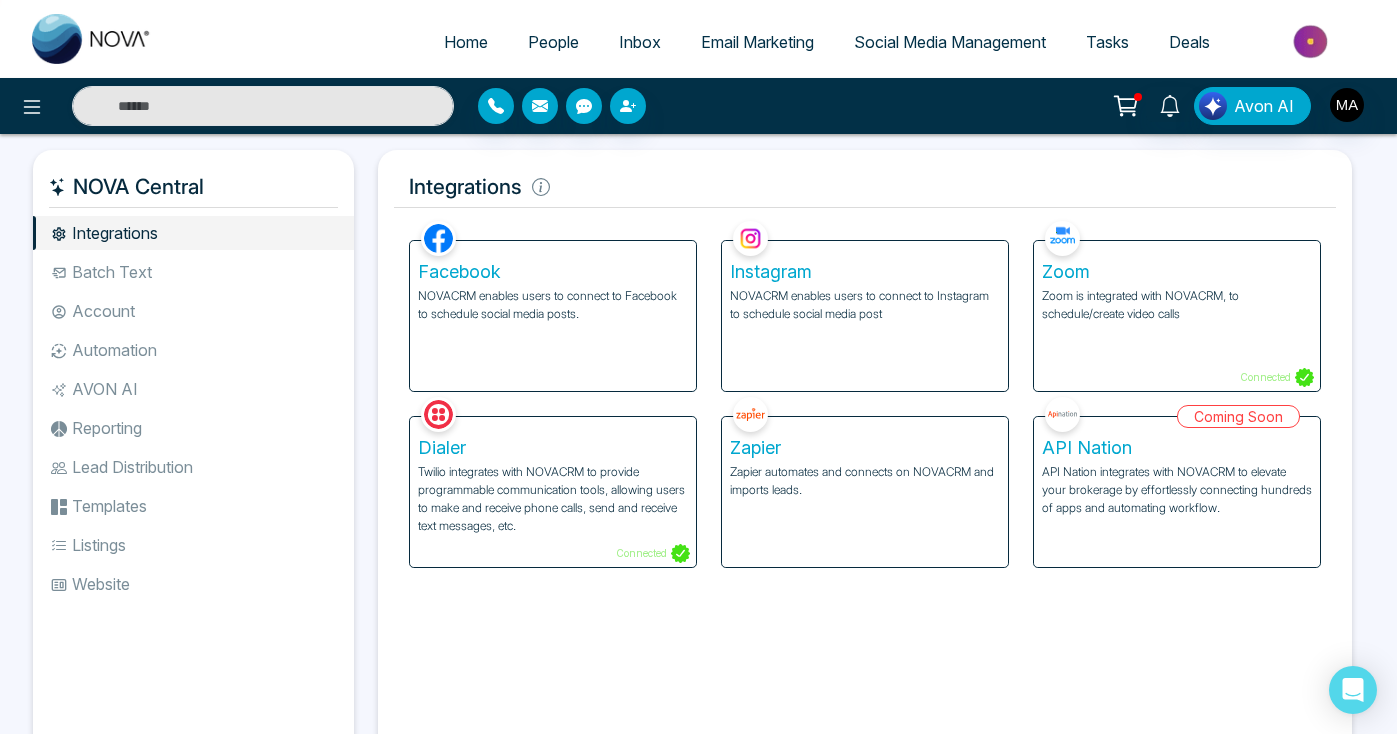 click on "Zoom Zoom is integrated with NOVACRM, to schedule/create video calls Connected Dialer Twilio integrates with NOVACRM to provide programmable communication tools, allowing users to make and receive phone calls, send and receive text messages, etc. Connected Zapier Zapier automates and connects on NOVACRM and imports leads. Coming Soon API Nation API Nation integrates with NOVACRM to elevate your brokerage by effortlessly connecting hundreds of apps and automating workflow. Campaigns Batch text on NOVA allows users to simultaneously send a single text message to multiple leads Text Templates This feature allows users to create custom text templates from scratch or view and analyze their existing text campaigns. Team Request access Import Bulk Tags Stages Manage the stages for your leads. Automations Action Plans Beta Add to Cart" at bounding box center [865, 459] 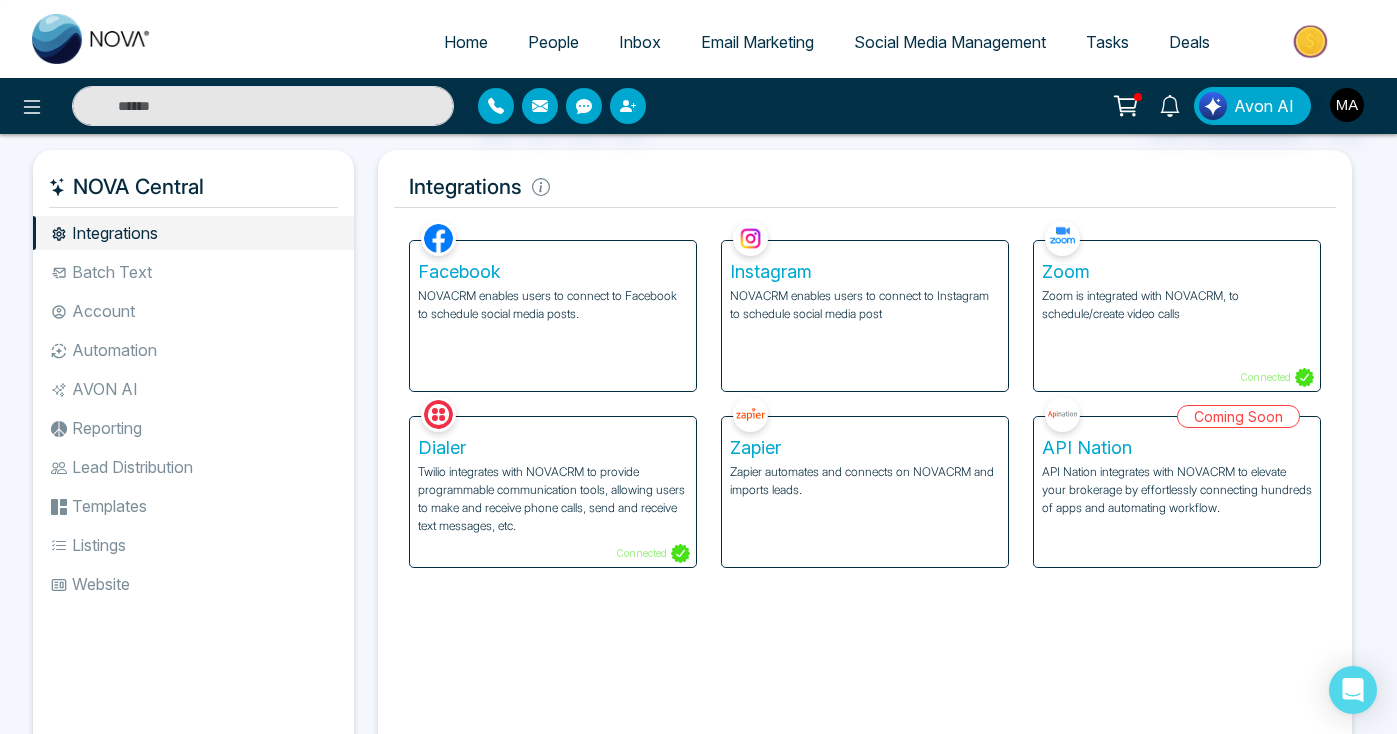 click on "Twilio integrates with NOVACRM to provide programmable communication tools, allowing users to make and receive phone calls, send and receive text messages, etc." at bounding box center [553, 499] 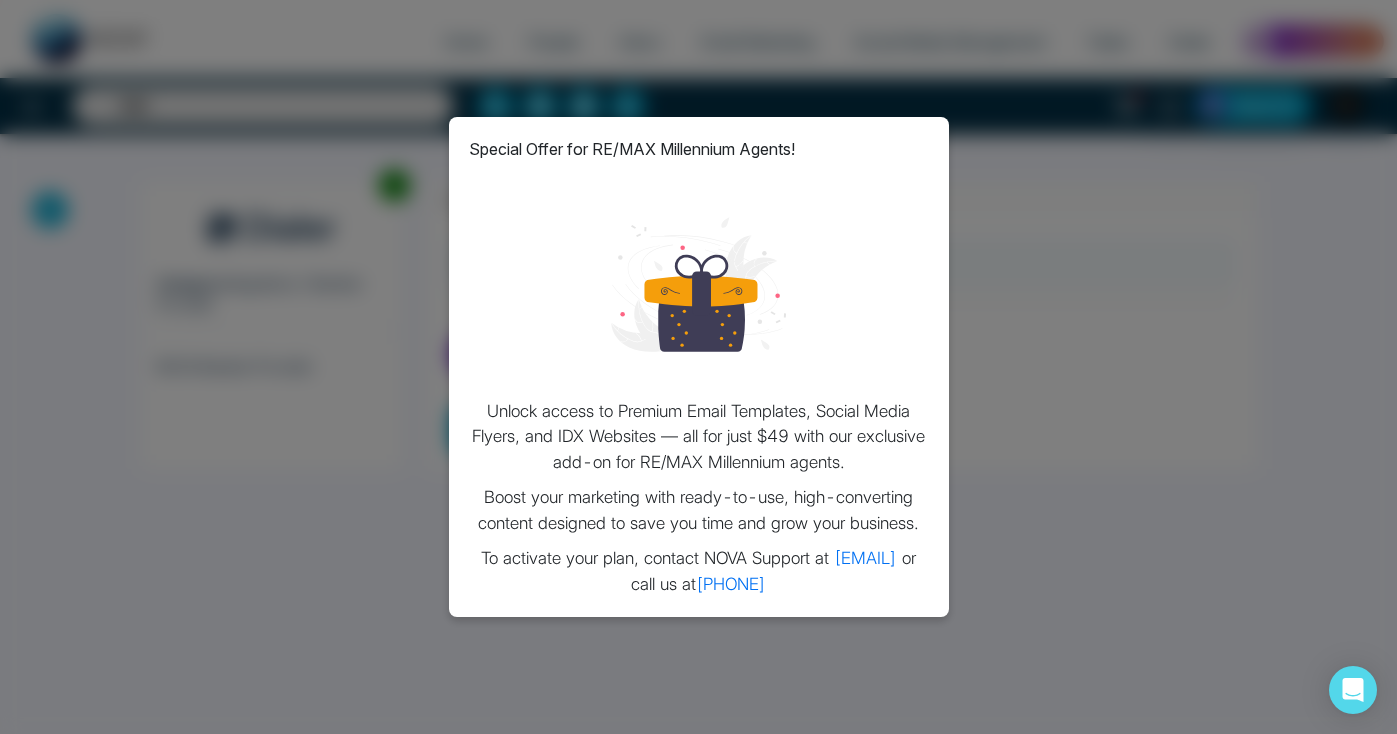 click on "Special Offer for RE/MAX Millennium Agents! Unlock access to Premium Email Templates, Social Media Flyers, and IDX Websites — all for just $49 with our exclusive add-on for RE/MAX Millennium agents. Boost your marketing with ready-to-use, high-converting content designed to save you time and grow your business. To activate your plan, contact NOVA Support at   [EMAIL]    or call us at  [PHONE]" at bounding box center (698, 367) 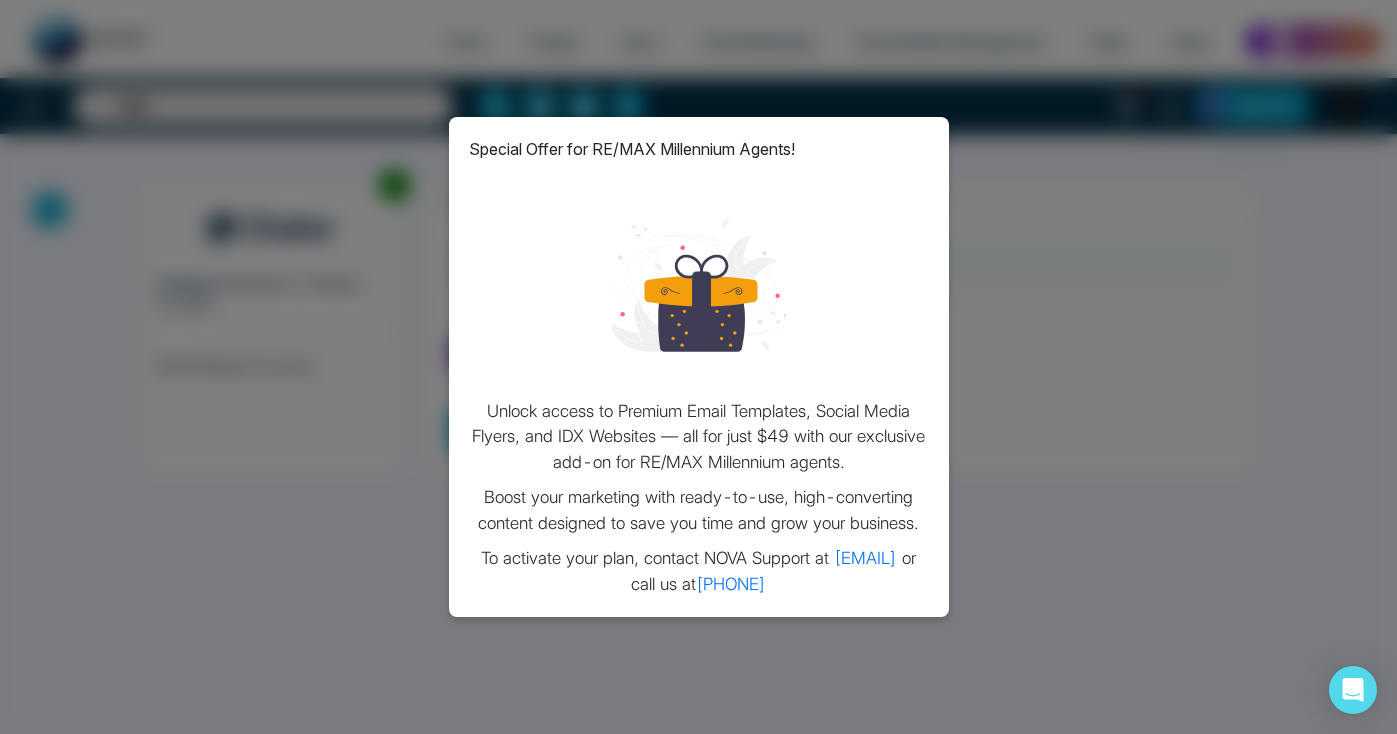 click on "Special Offer for RE/MAX Millennium Agents! Unlock access to Premium Email Templates, Social Media Flyers, and IDX Websites — all for just $49 with our exclusive add-on for RE/MAX Millennium agents. Boost your marketing with ready-to-use, high-converting content designed to save you time and grow your business. To activate your plan, contact NOVA Support at   [EMAIL]    or call us at  [PHONE]" at bounding box center [698, 367] 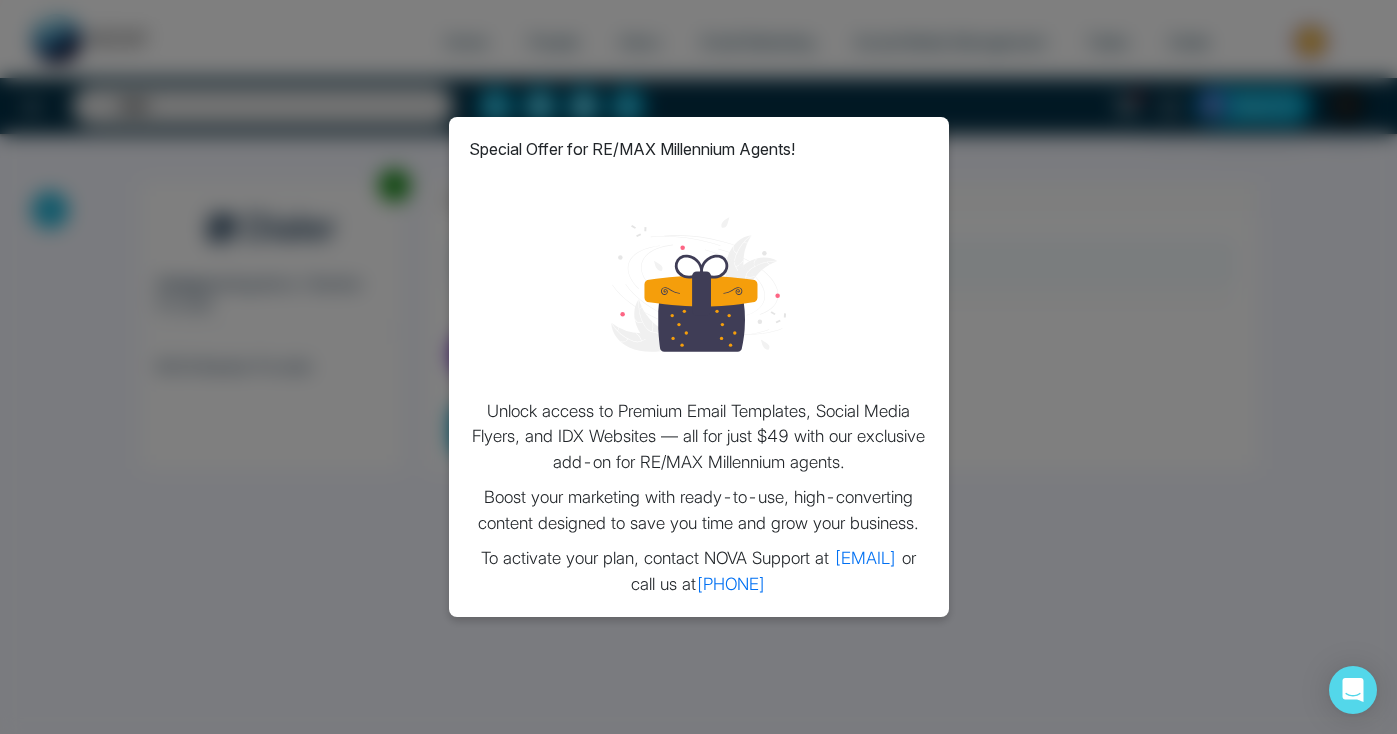 click on "Special Offer for RE/MAX Millennium Agents! Unlock access to Premium Email Templates, Social Media Flyers, and IDX Websites — all for just $49 with our exclusive add-on for RE/MAX Millennium agents. Boost your marketing with ready-to-use, high-converting content designed to save you time and grow your business. To activate your plan, contact NOVA Support at   [EMAIL]    or call us at  [PHONE]" at bounding box center [698, 367] 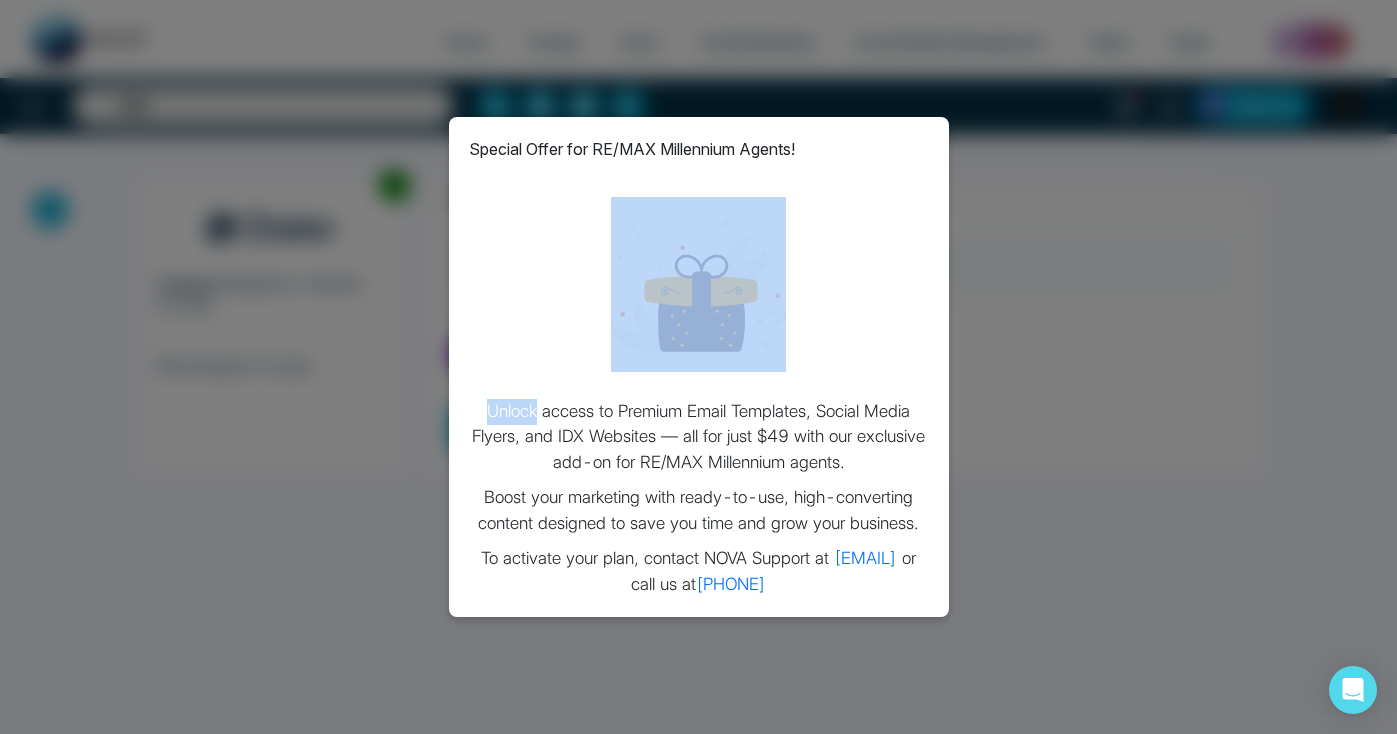 click on "Special Offer for RE/MAX Millennium Agents! Unlock access to Premium Email Templates, Social Media Flyers, and IDX Websites — all for just $49 with our exclusive add-on for RE/MAX Millennium agents. Boost your marketing with ready-to-use, high-converting content designed to save you time and grow your business. To activate your plan, contact NOVA Support at   [EMAIL]    or call us at  [PHONE]" at bounding box center [698, 367] 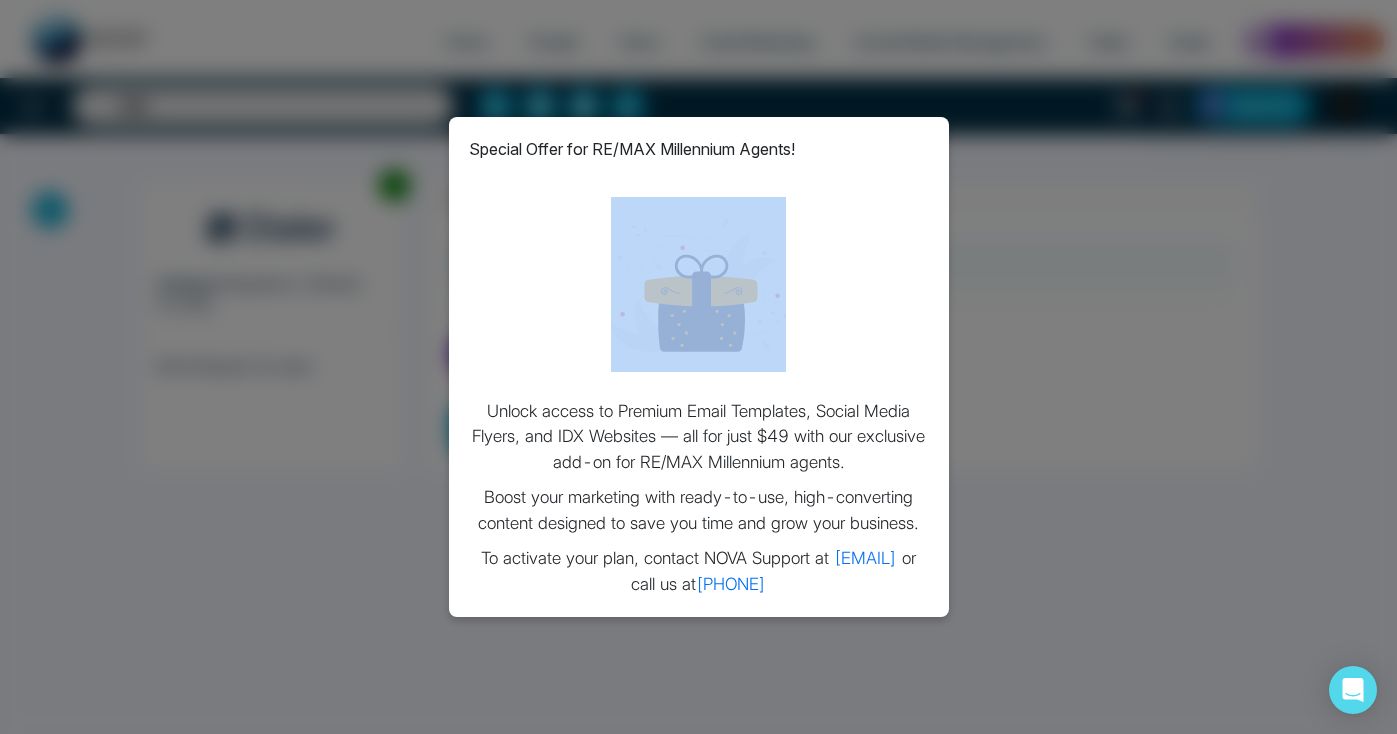 click on "Special Offer for RE/MAX Millennium Agents! Unlock access to Premium Email Templates, Social Media Flyers, and IDX Websites — all for just $49 with our exclusive add-on for RE/MAX Millennium agents. Boost your marketing with ready-to-use, high-converting content designed to save you time and grow your business. To activate your plan, contact NOVA Support at   [EMAIL]    or call us at  [PHONE]" at bounding box center (698, 367) 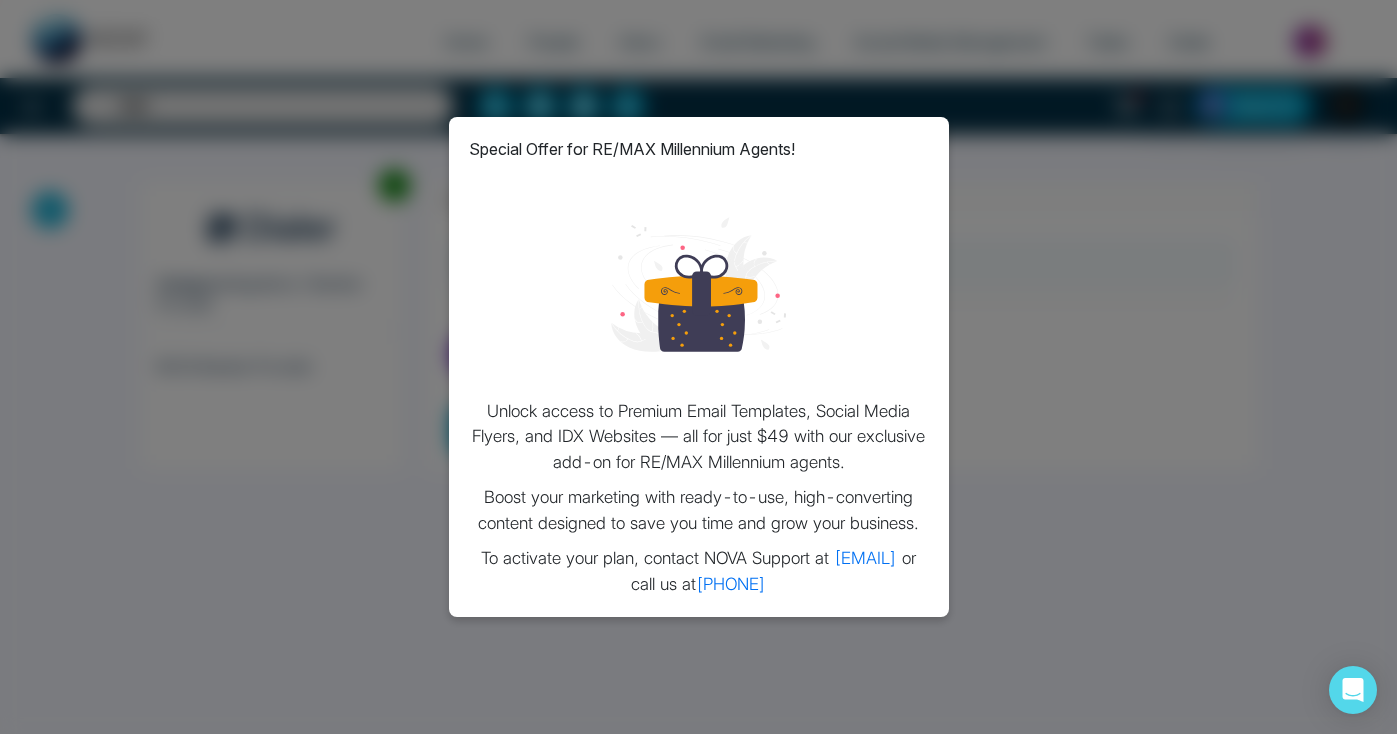 click on "Special Offer for RE/MAX Millennium Agents! Unlock access to Premium Email Templates, Social Media Flyers, and IDX Websites — all for just $49 with our exclusive add-on for RE/MAX Millennium agents. Boost your marketing with ready-to-use, high-converting content designed to save you time and grow your business. To activate your plan, contact NOVA Support at   [EMAIL]    or call us at  [PHONE]" at bounding box center (698, 367) 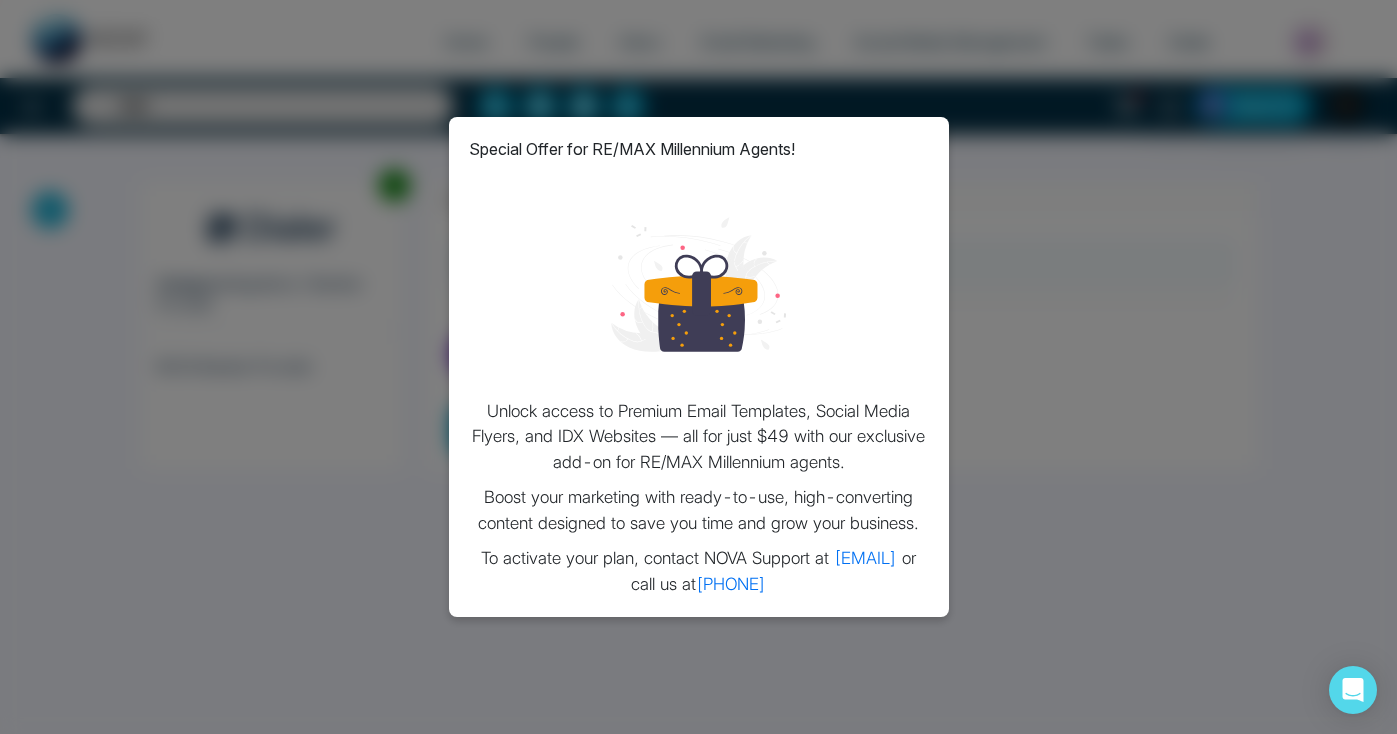 click on "Special Offer for RE/MAX Millennium Agents! Unlock access to Premium Email Templates, Social Media Flyers, and IDX Websites — all for just $49 with our exclusive add-on for RE/MAX Millennium agents. Boost your marketing with ready-to-use, high-converting content designed to save you time and grow your business. To activate your plan, contact NOVA Support at   [EMAIL]    or call us at  [PHONE]" at bounding box center (698, 367) 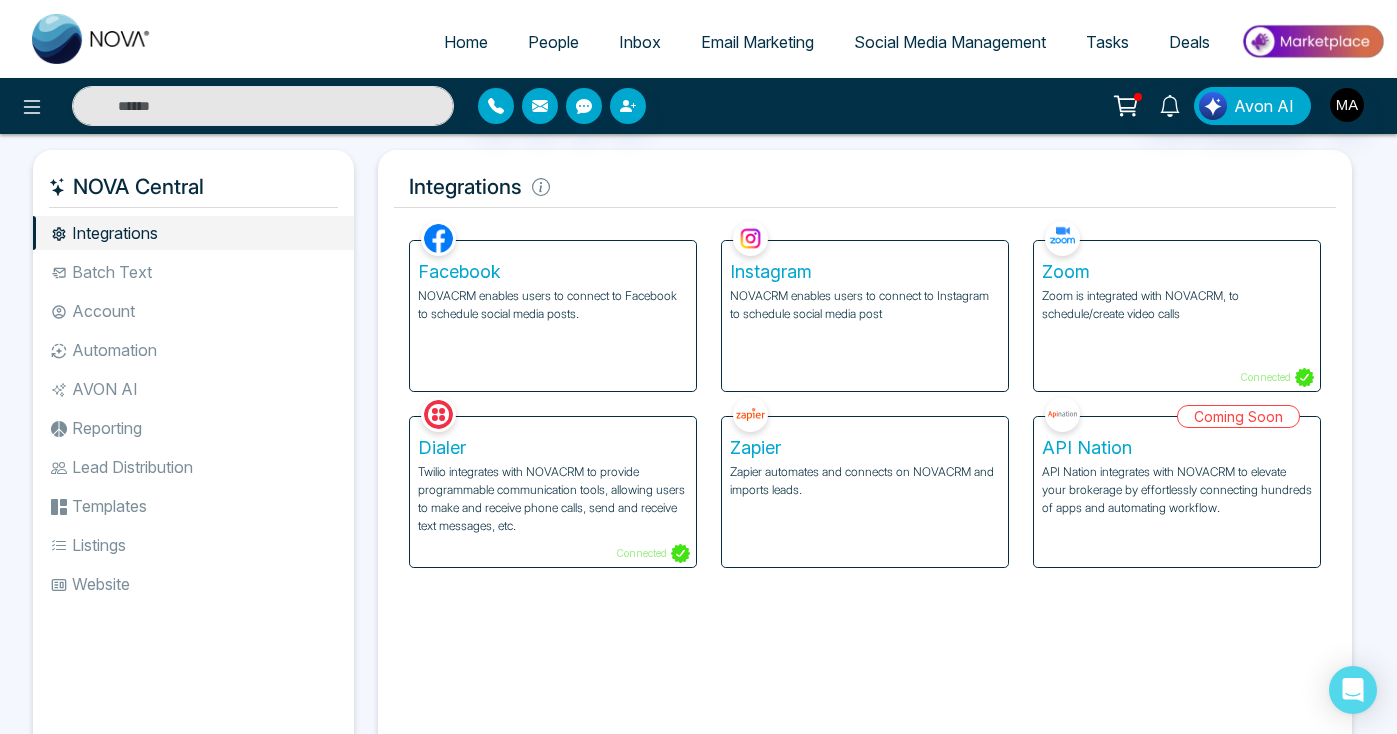 click on "Zoom Zoom is integrated with NOVACRM, to schedule/create video calls Connected" at bounding box center (1177, 316) 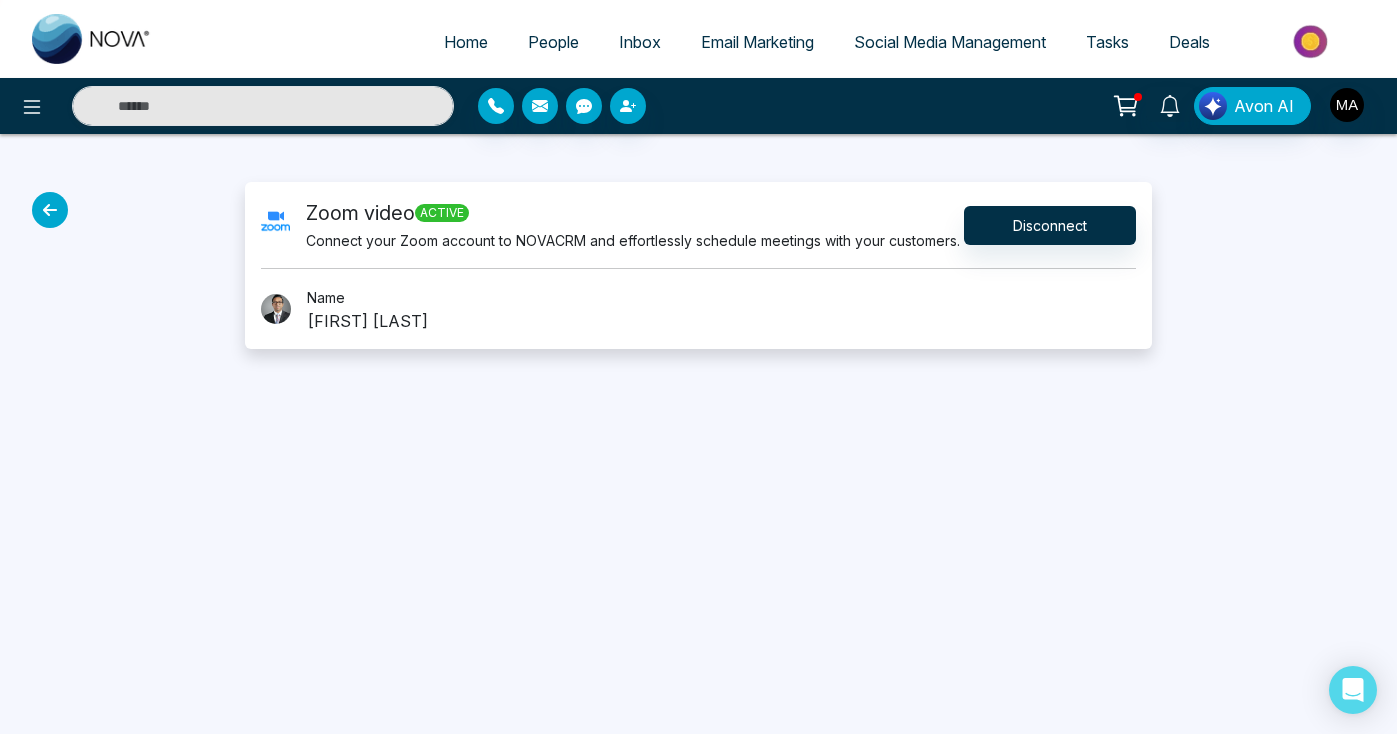 click on "[FIRST] [LAST]" at bounding box center [367, 321] 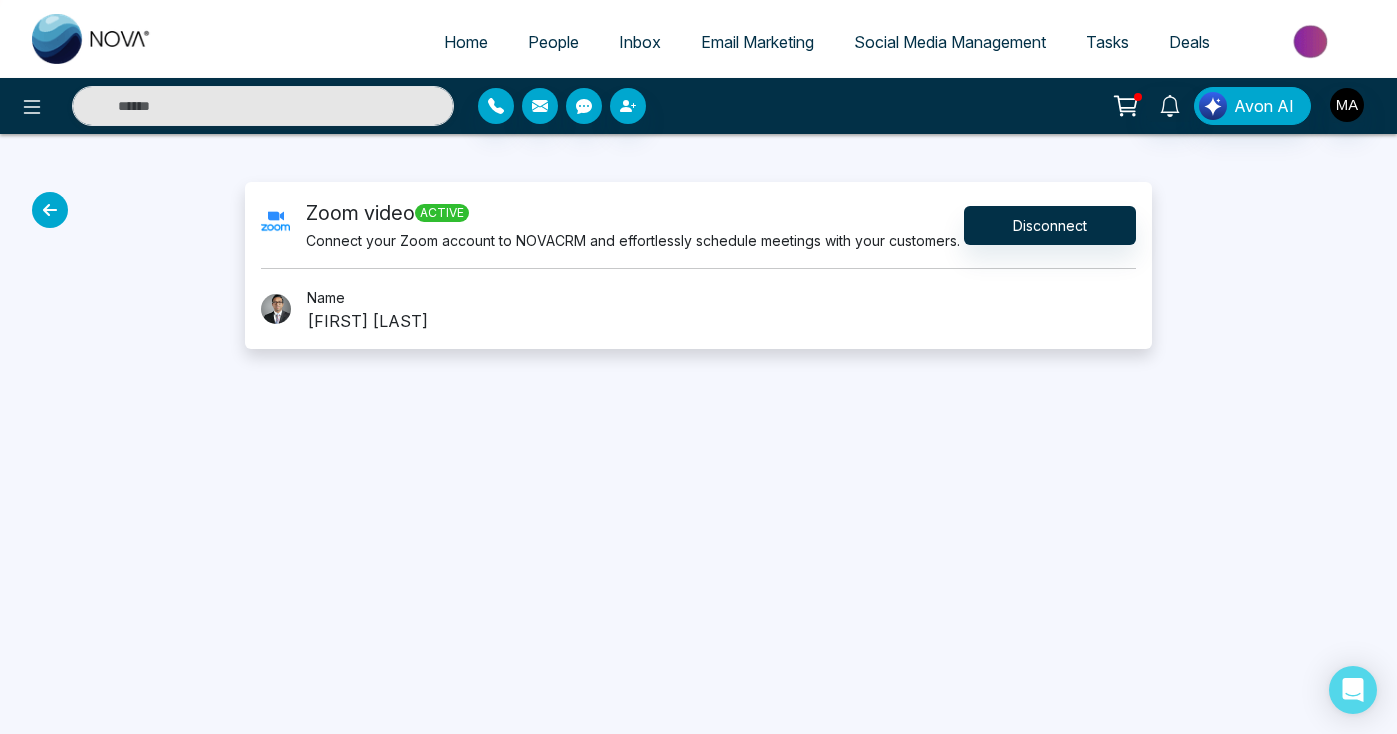 click on "Connect your Zoom account to NOVACRM and effortlessly schedule meetings with your customers." at bounding box center (633, 240) 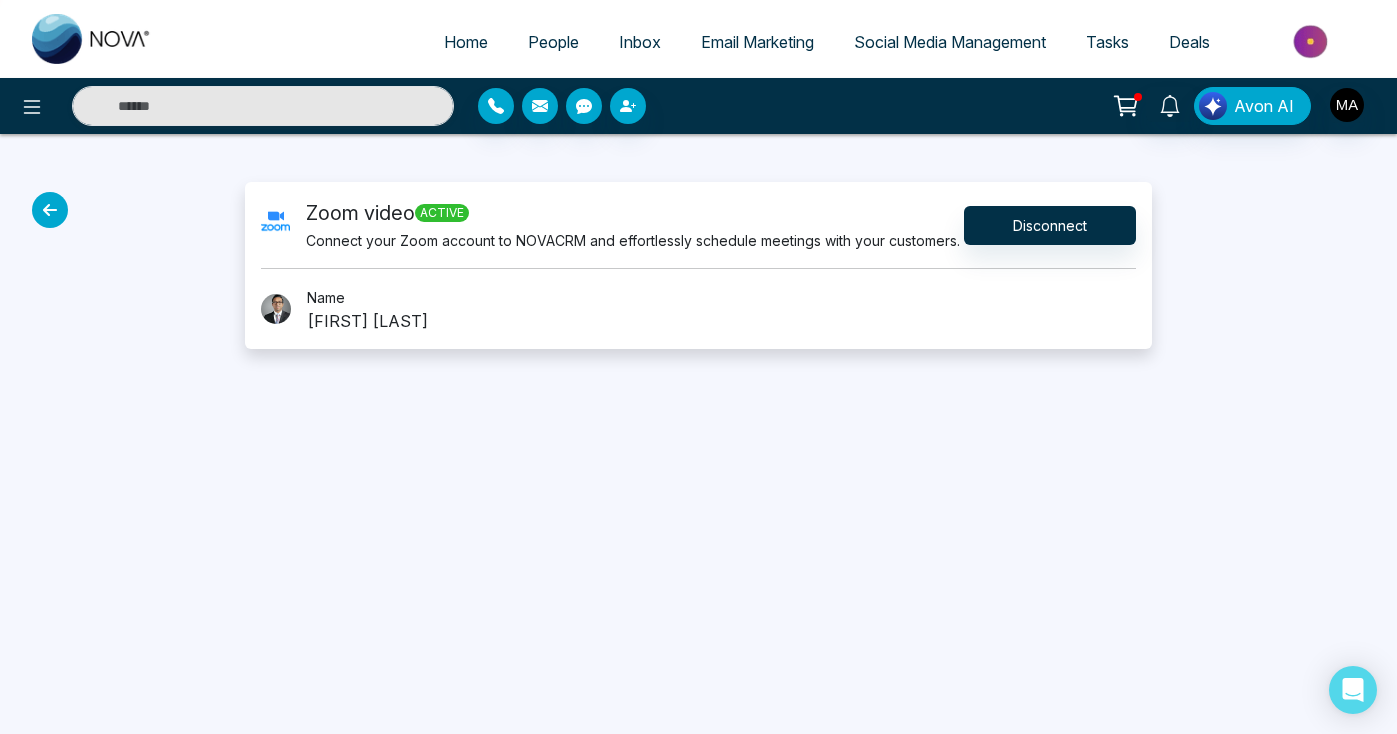 click on "Name [FIRST] [LAST]" at bounding box center (359, 309) 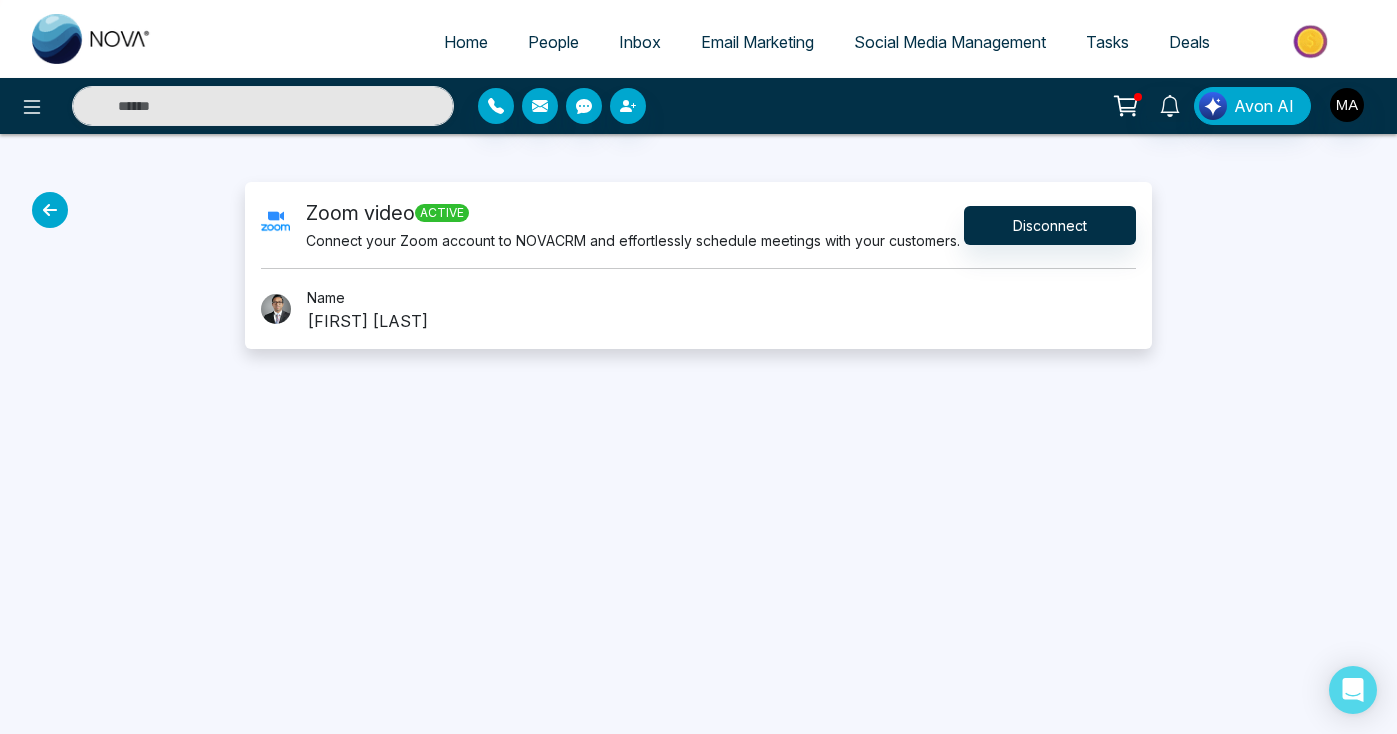 click at bounding box center [50, 210] 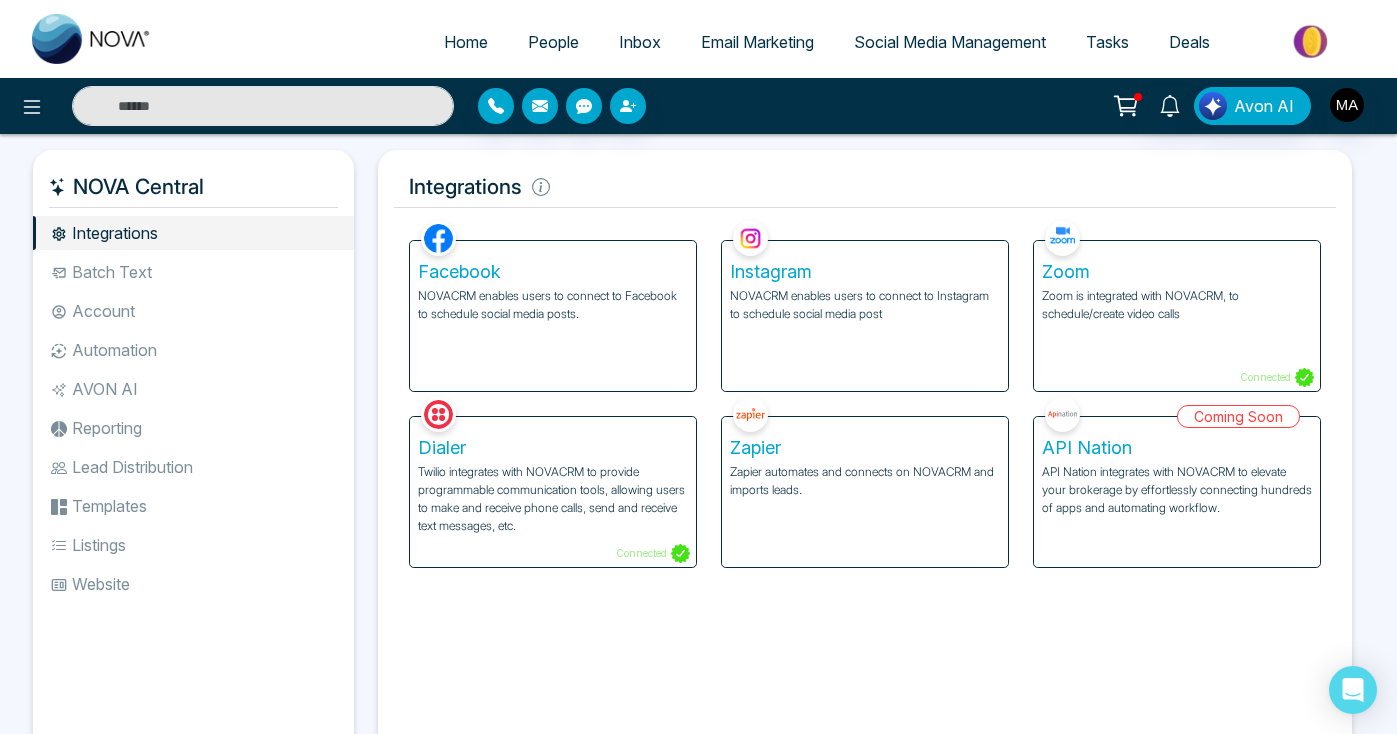click on "Account" at bounding box center [193, 311] 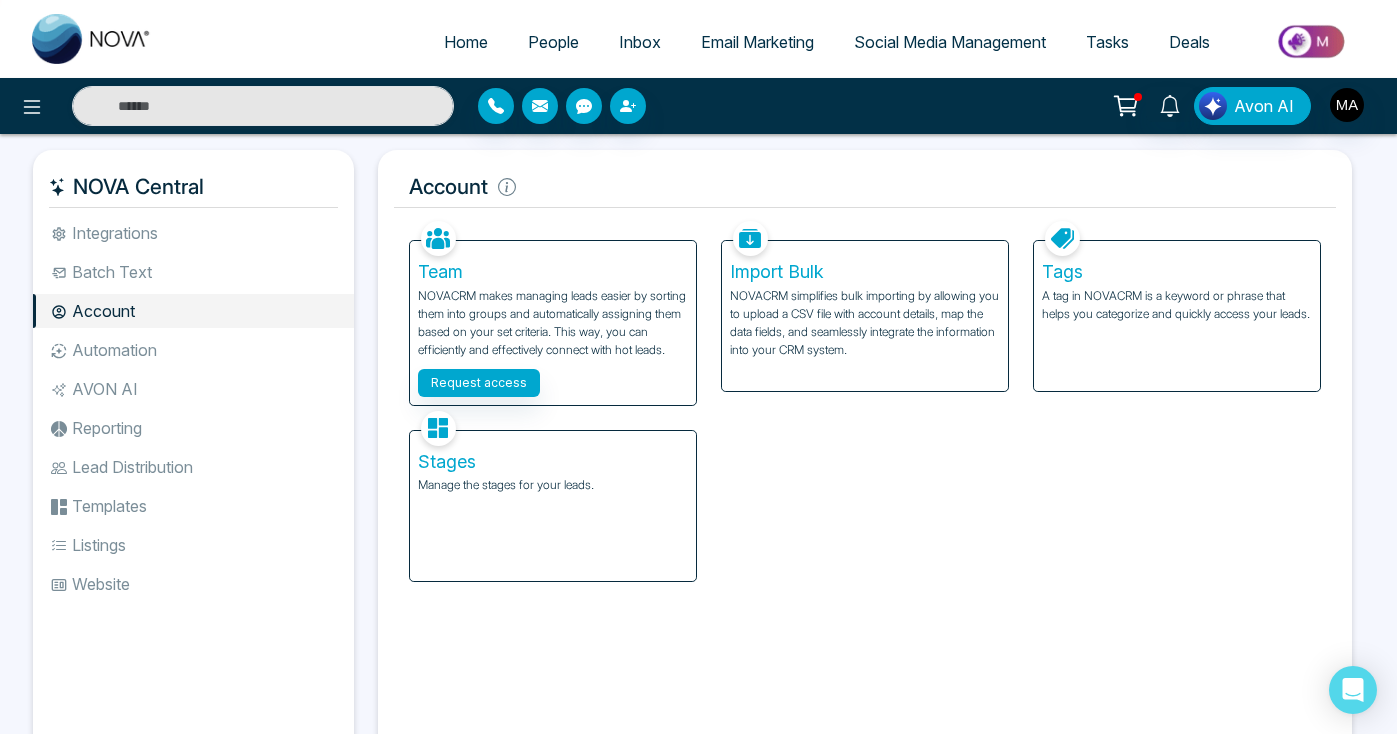 click on "Batch Text" at bounding box center [193, 272] 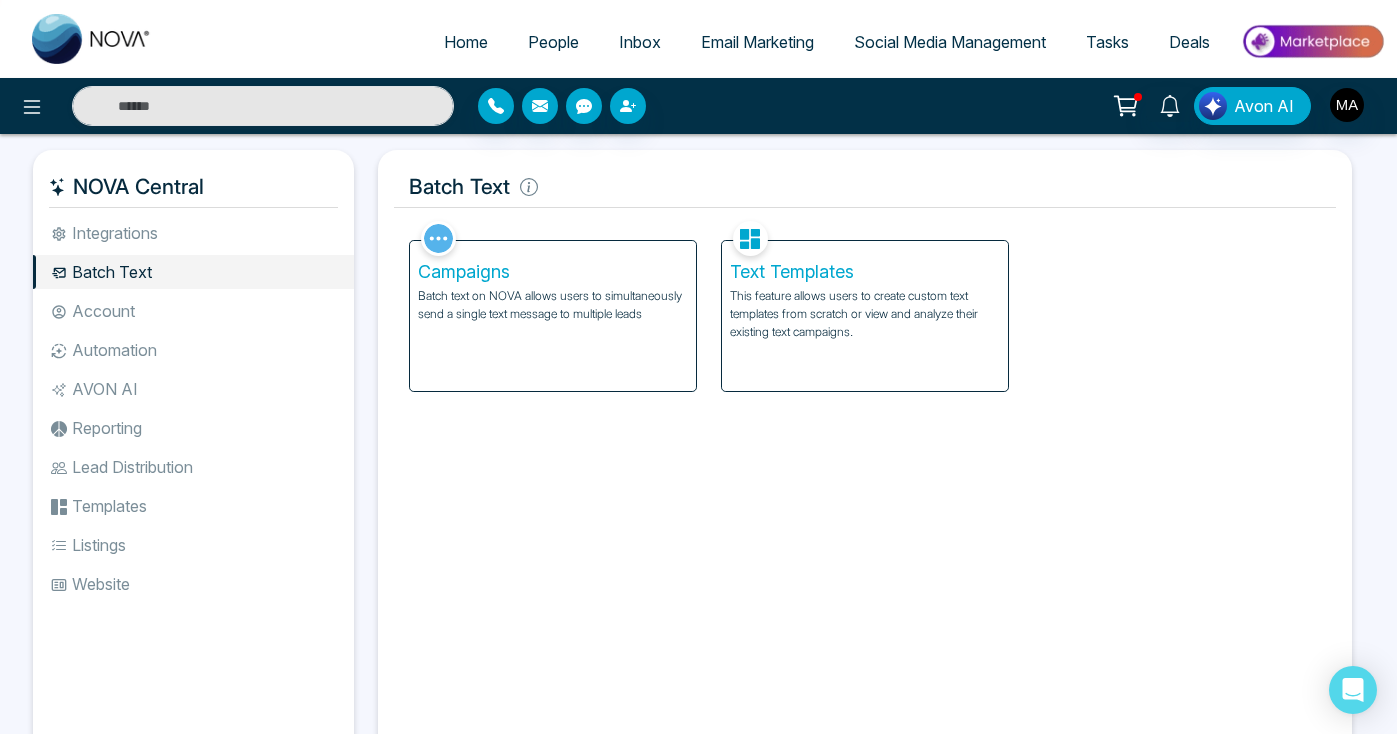 click on "Integrations" at bounding box center [193, 233] 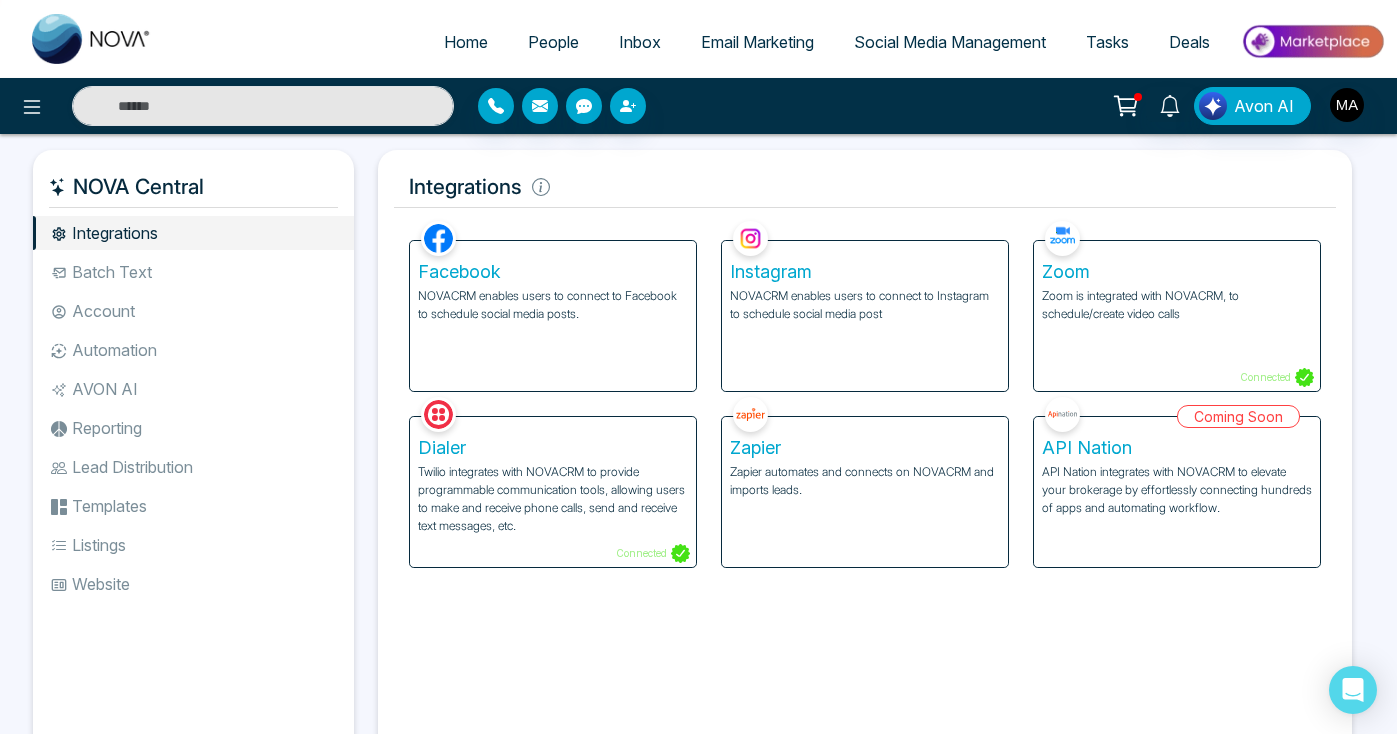 click on "AVON AI" at bounding box center [193, 389] 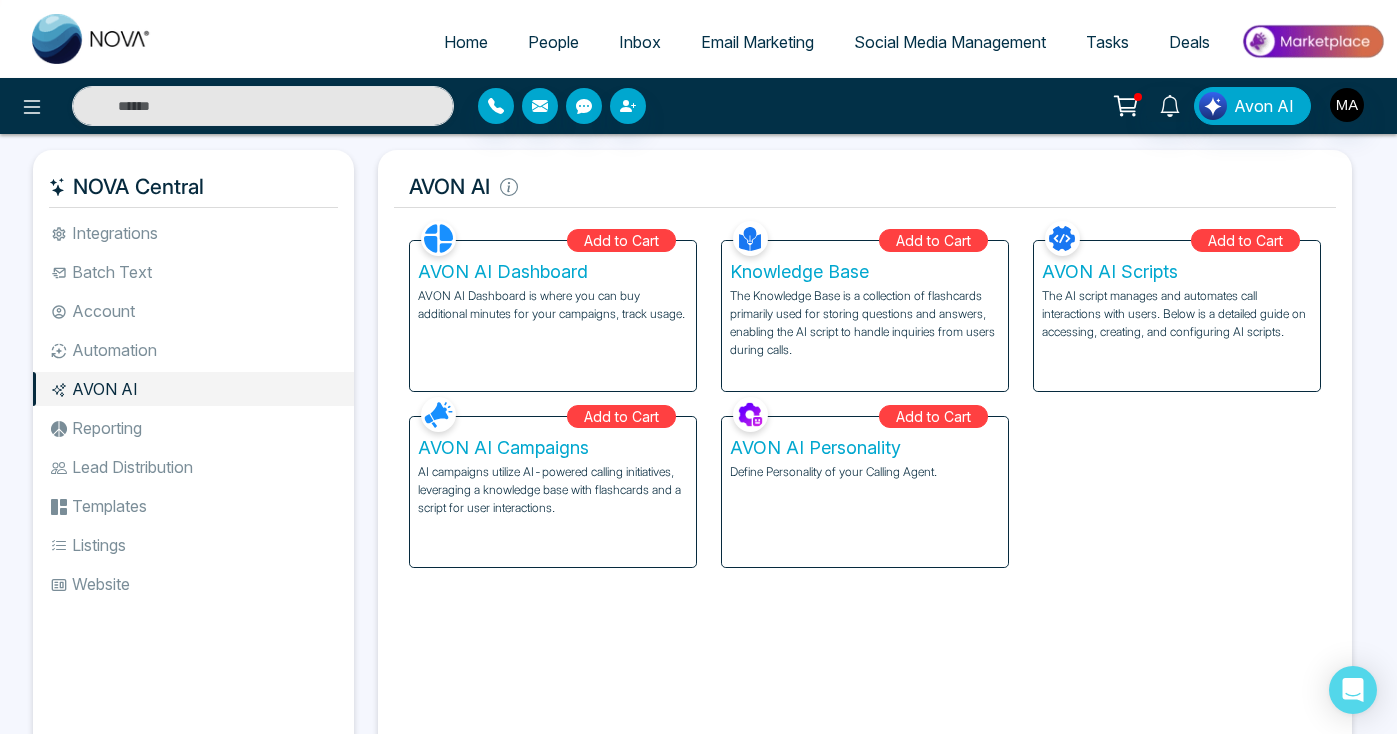 click on "Automation" at bounding box center (193, 350) 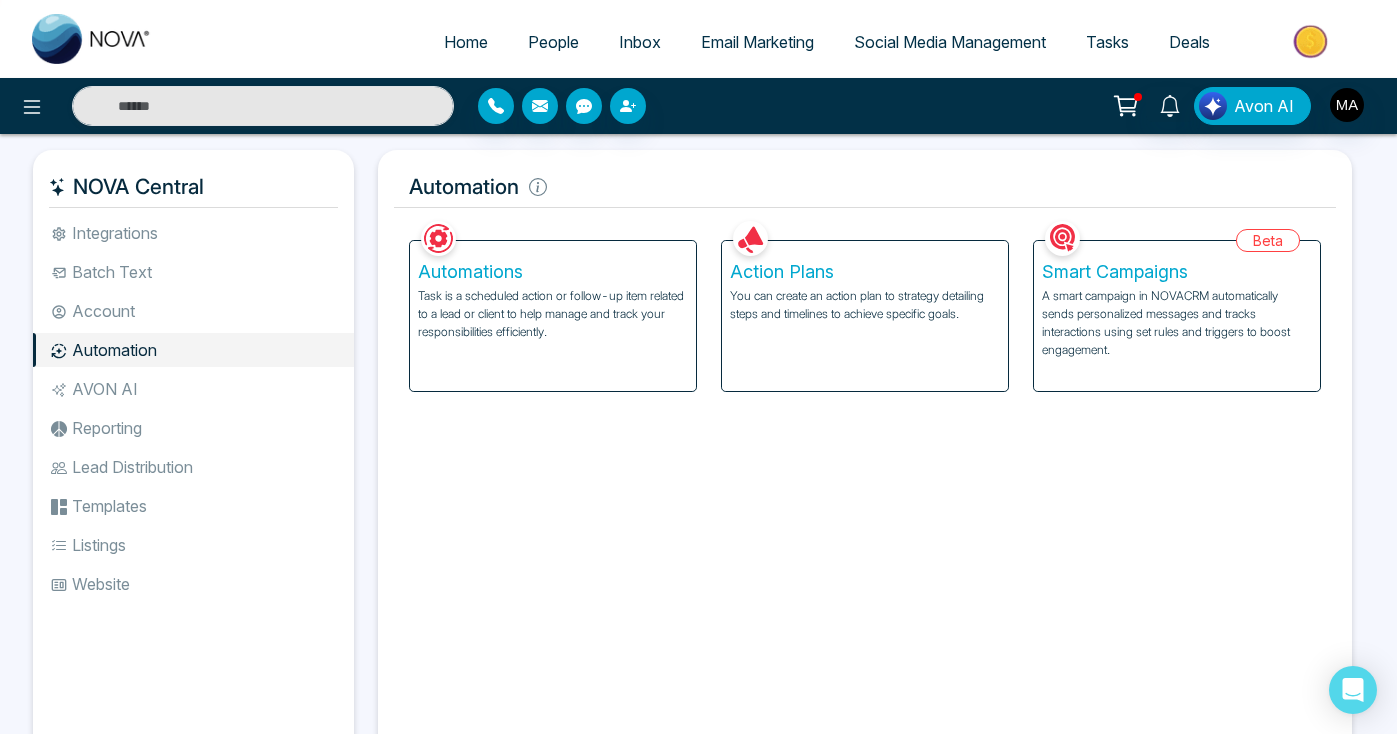 click on "Account" at bounding box center (193, 311) 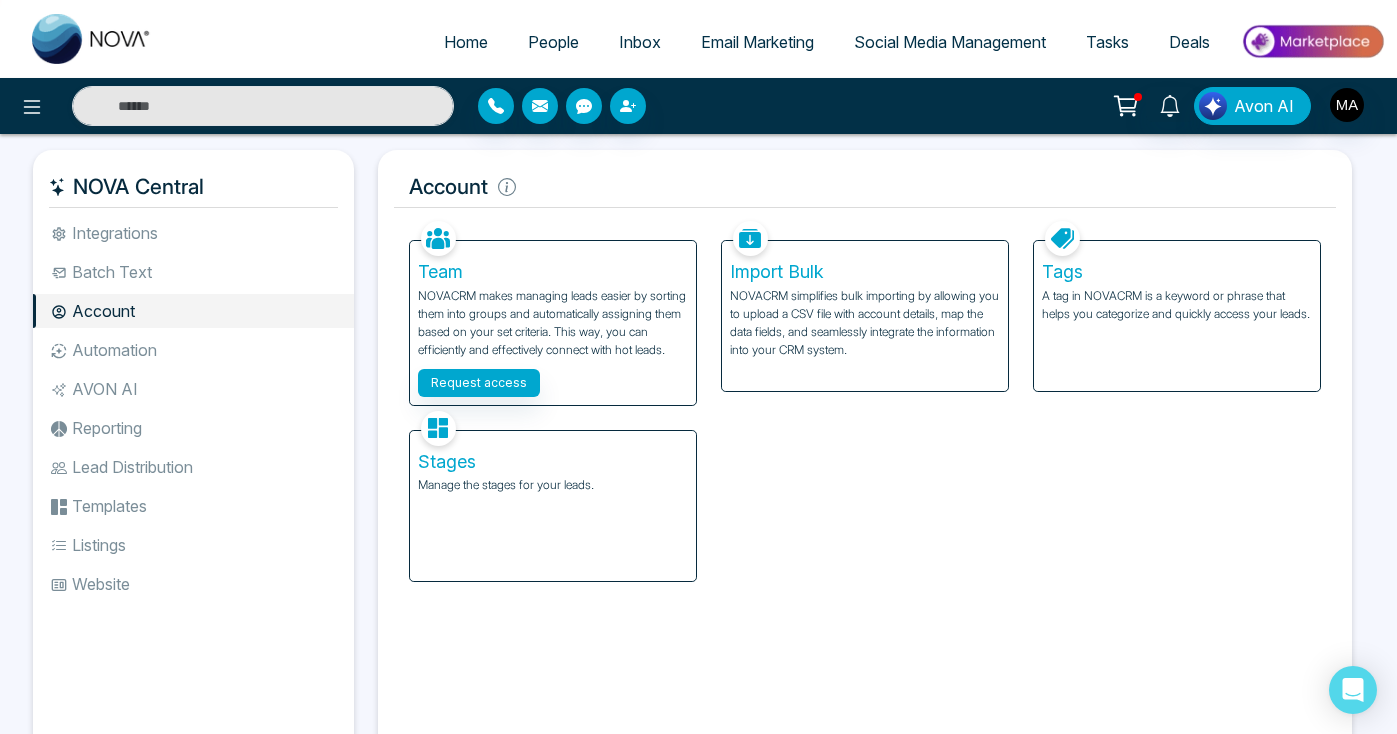 click on "Integrations   Batch Text   Account   Automation   AVON AI   Reporting   Lead Distribution   Templates   Listings   Website" at bounding box center (193, 473) 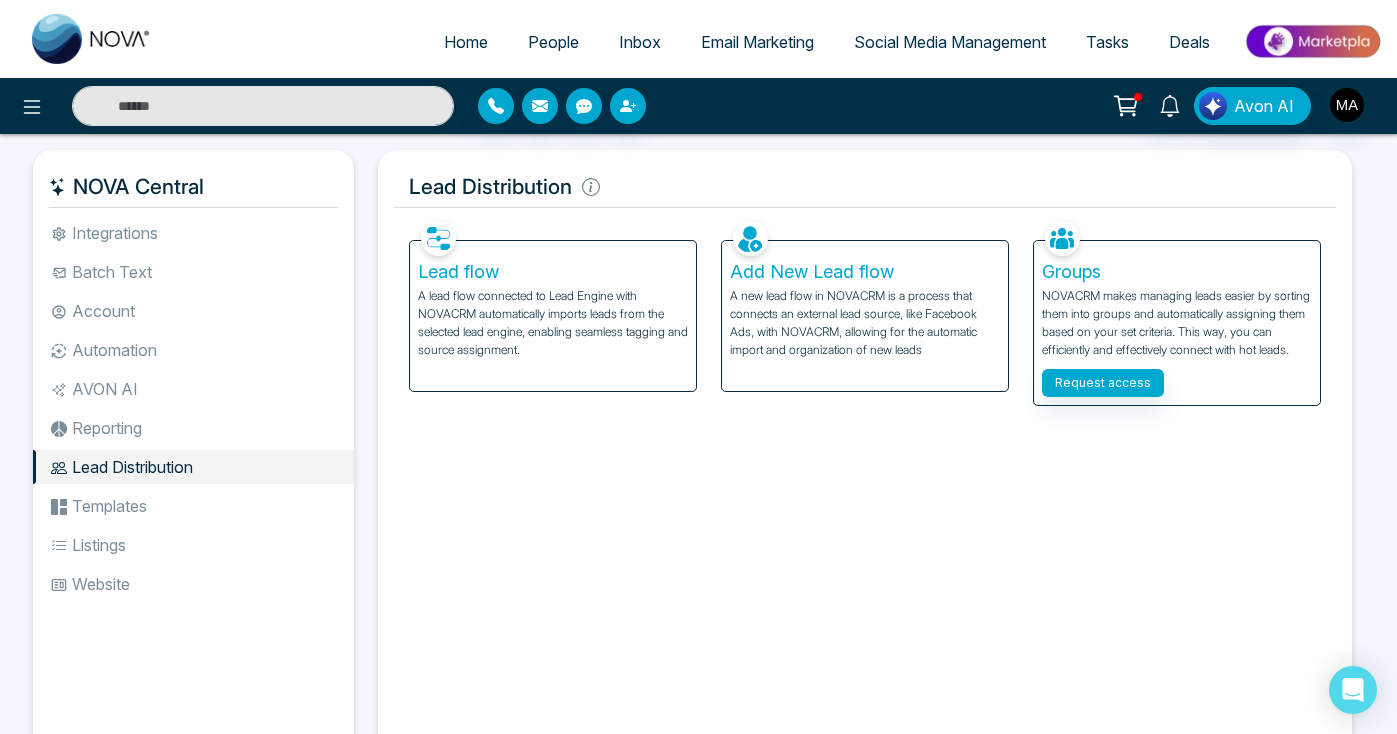 click on "Reporting" at bounding box center [193, 428] 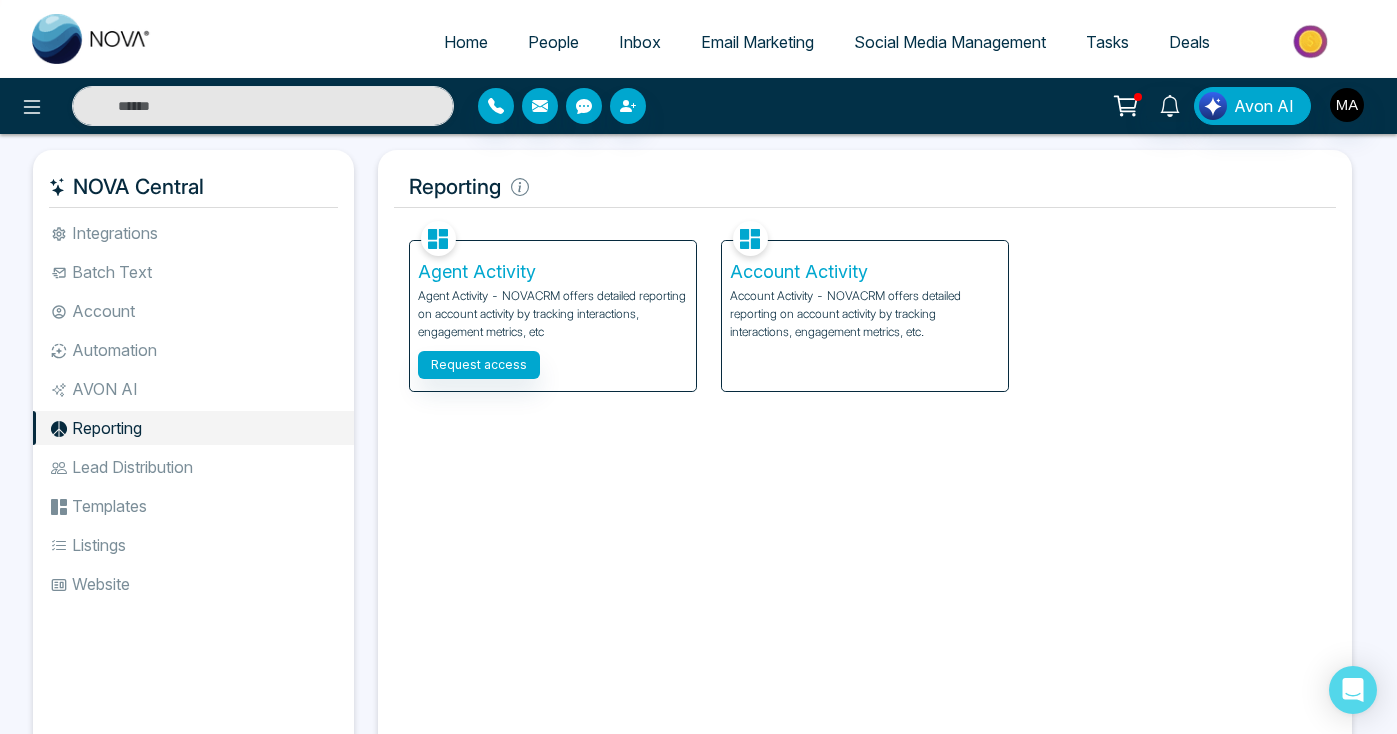 click on "Templates" at bounding box center (193, 506) 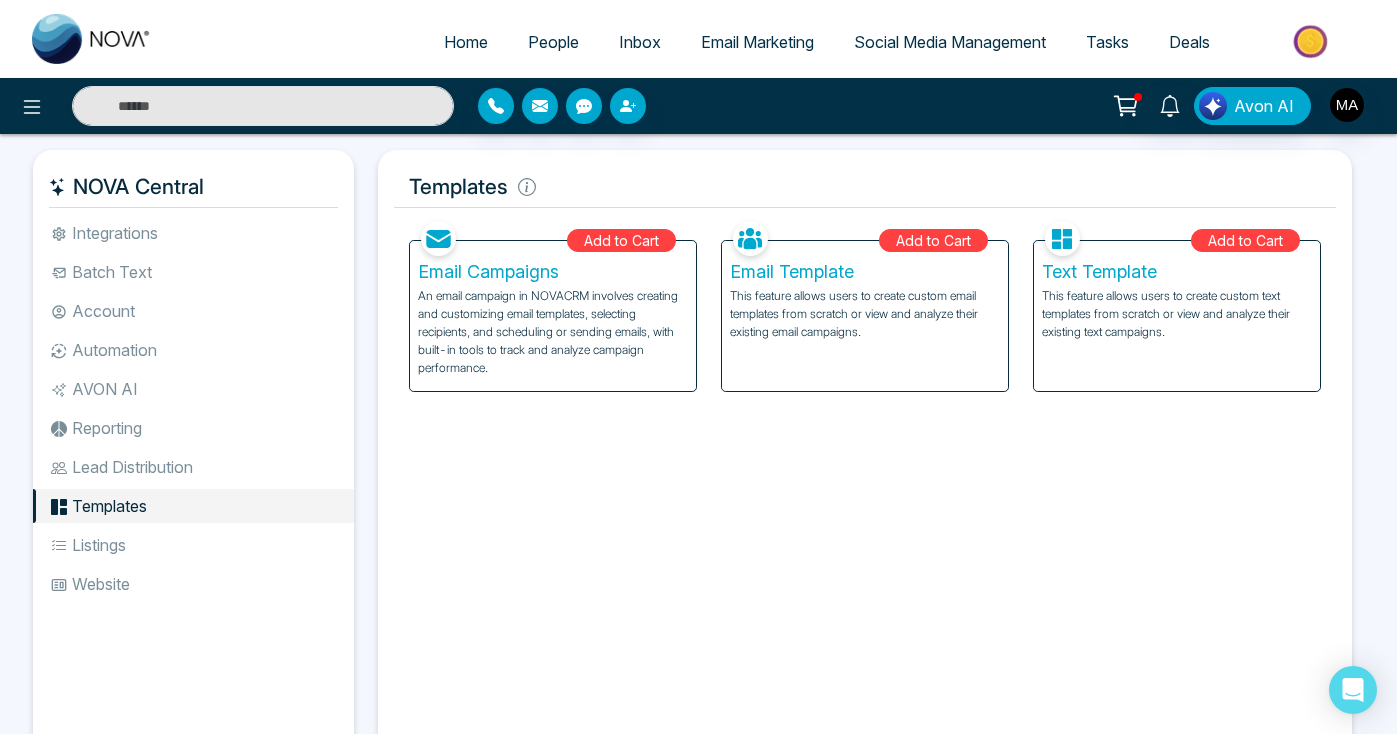 click on "Listings" at bounding box center [193, 545] 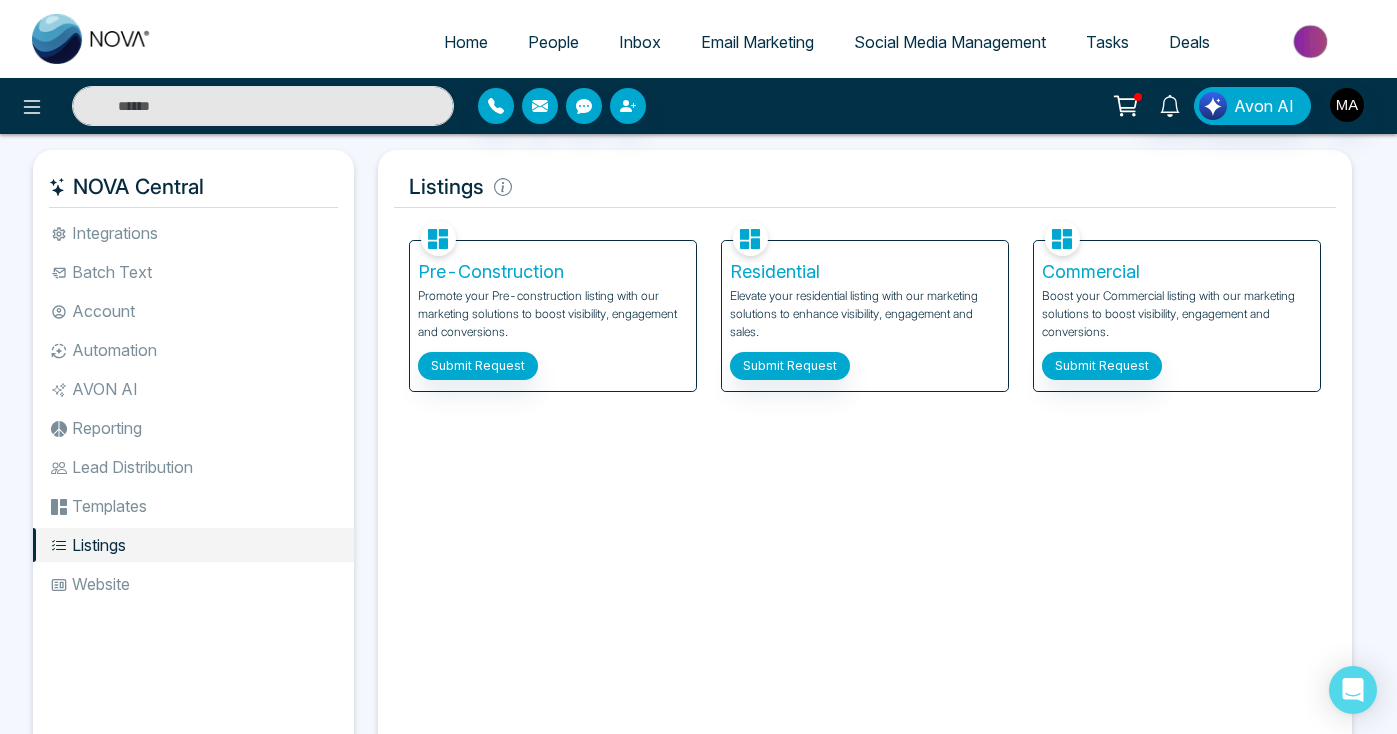 click on "Website" at bounding box center (193, 584) 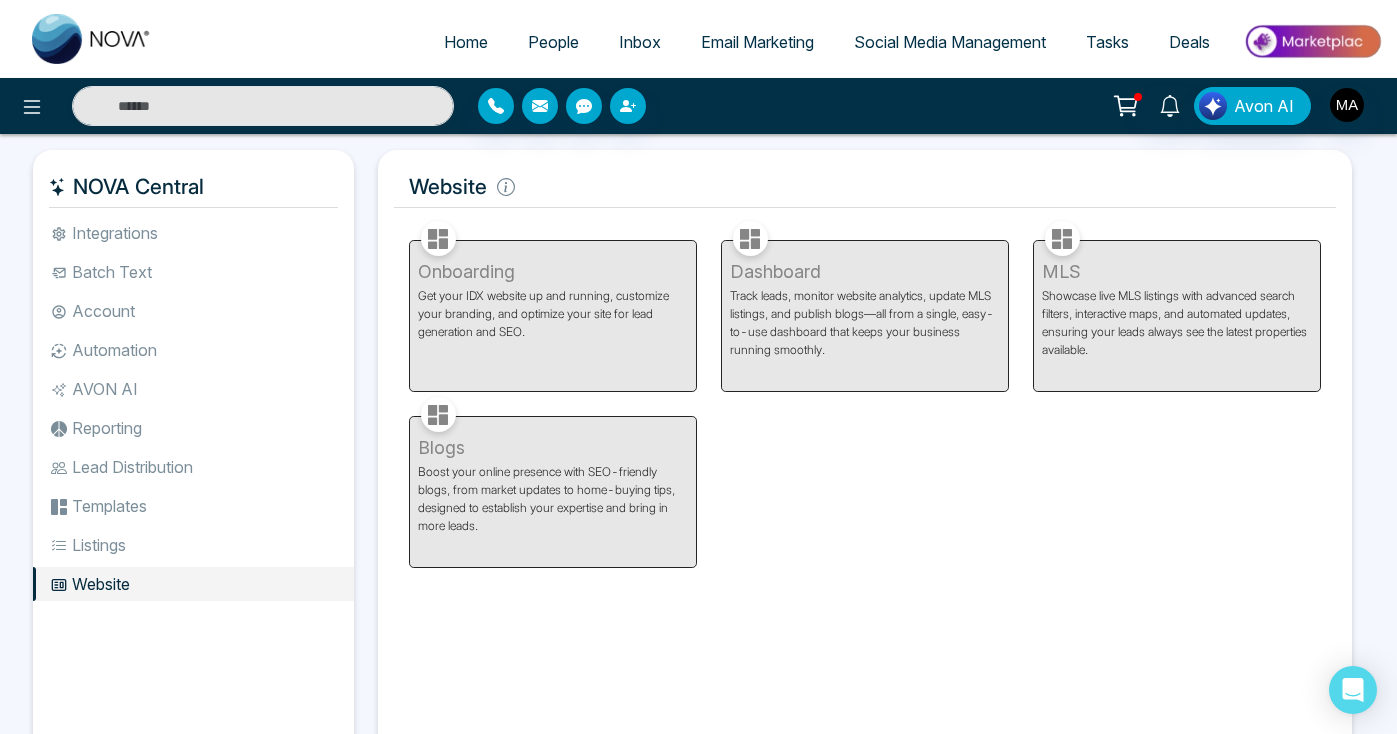 click on "Home" at bounding box center [466, 42] 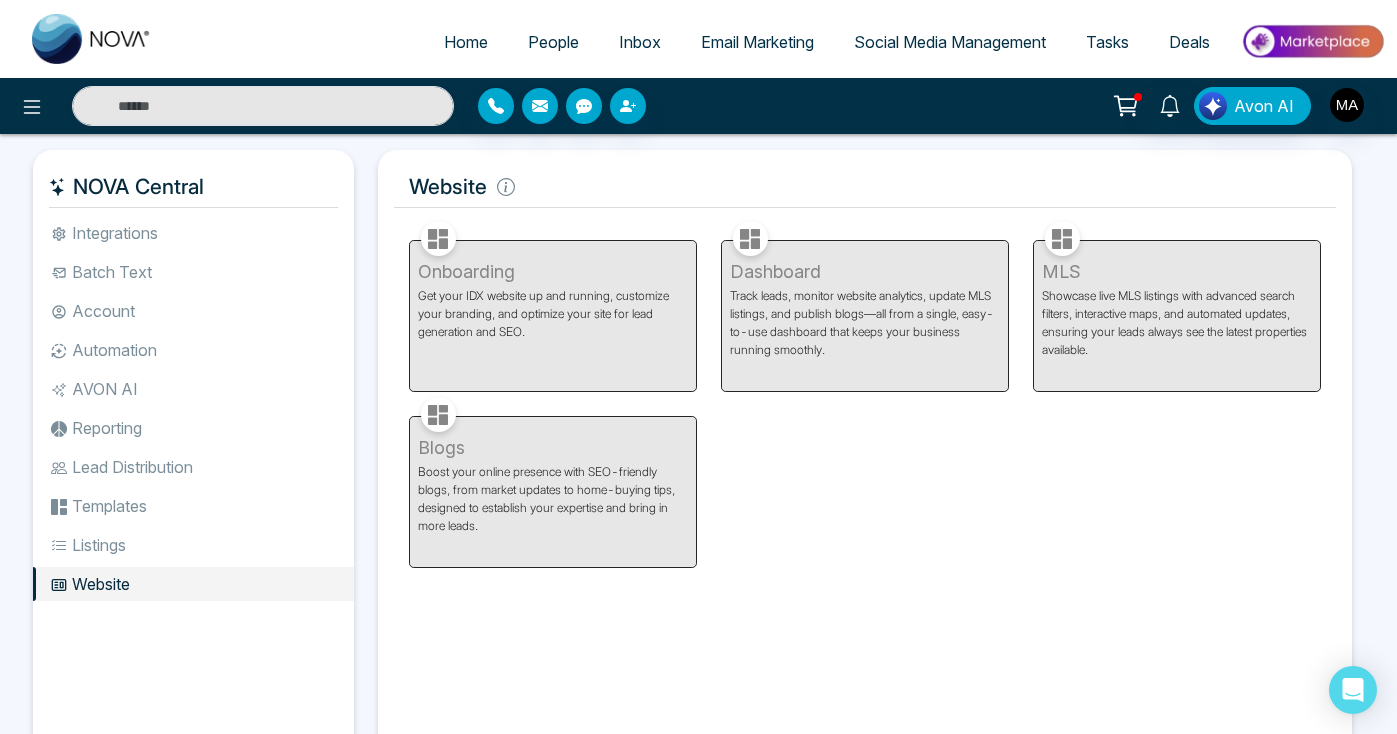 select on "*" 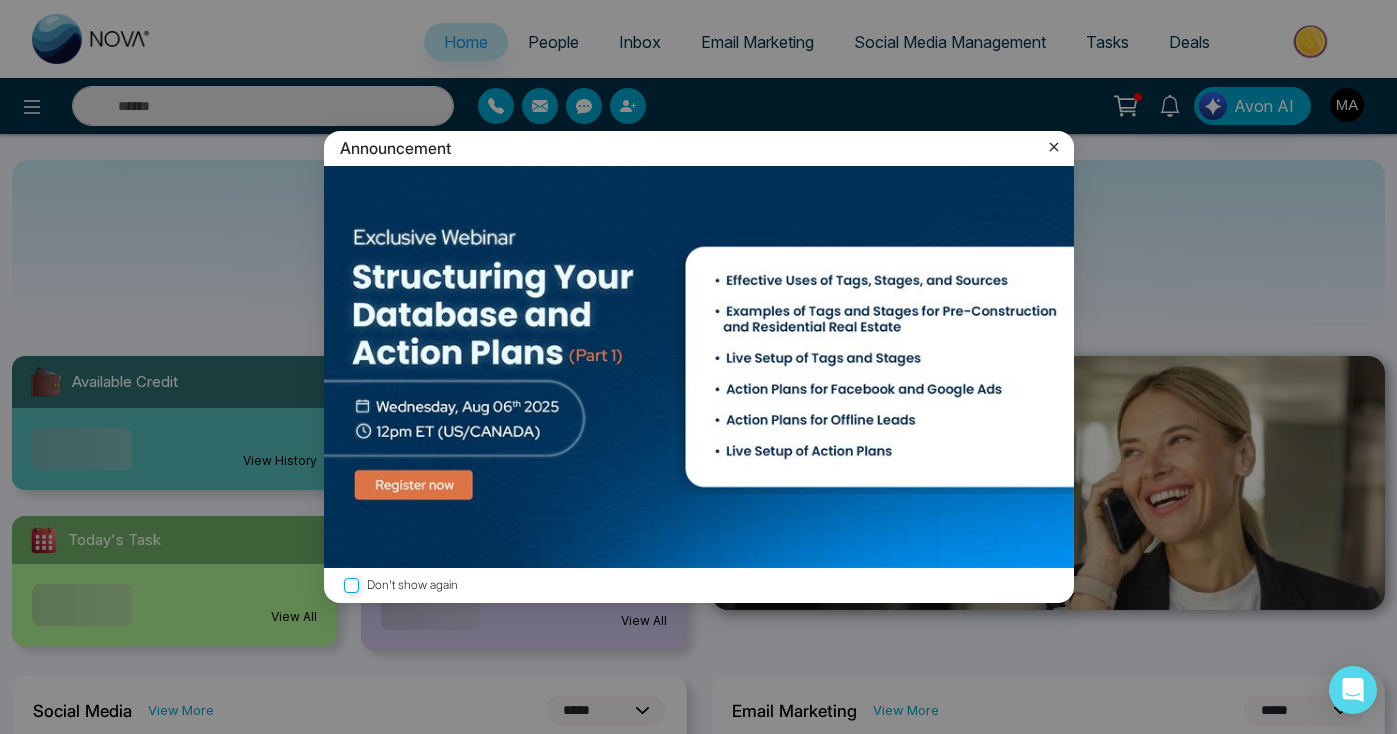 click on "Announcement" at bounding box center [699, 148] 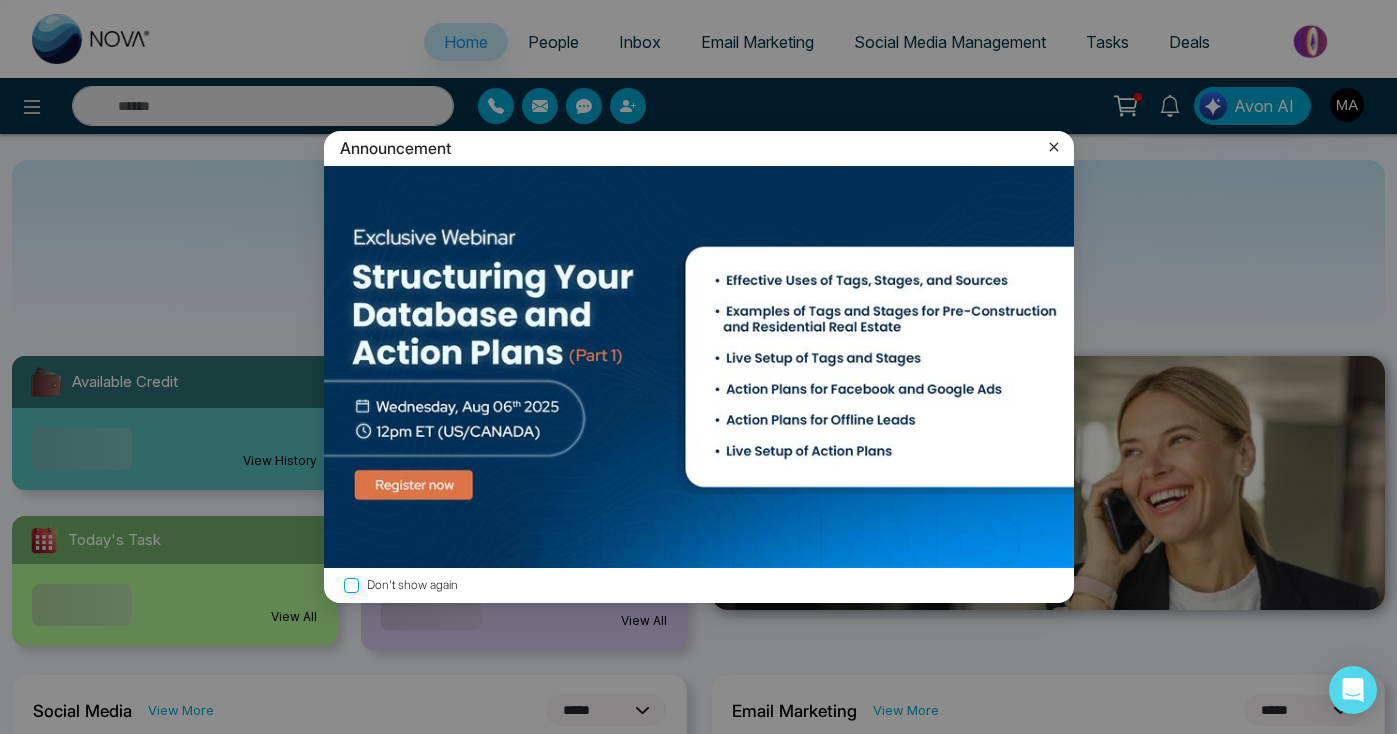 click 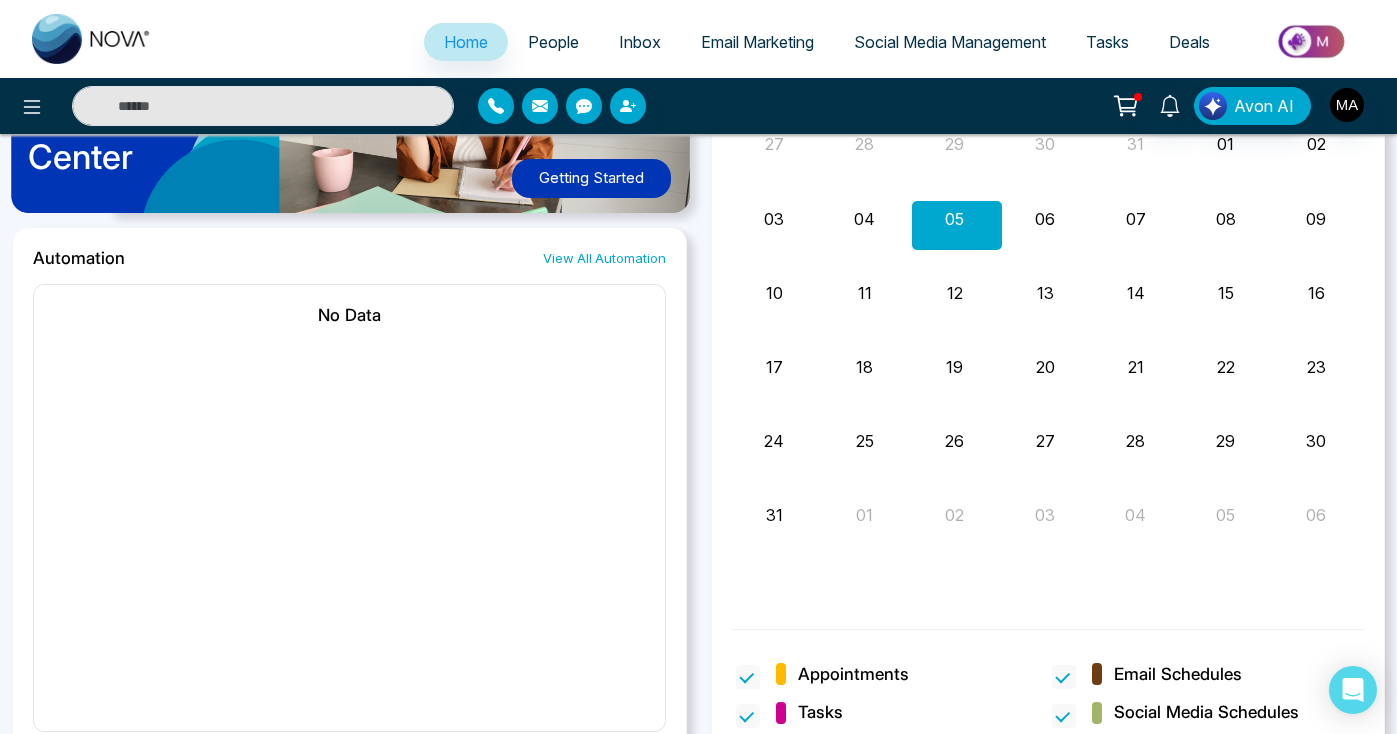 scroll, scrollTop: 1202, scrollLeft: 0, axis: vertical 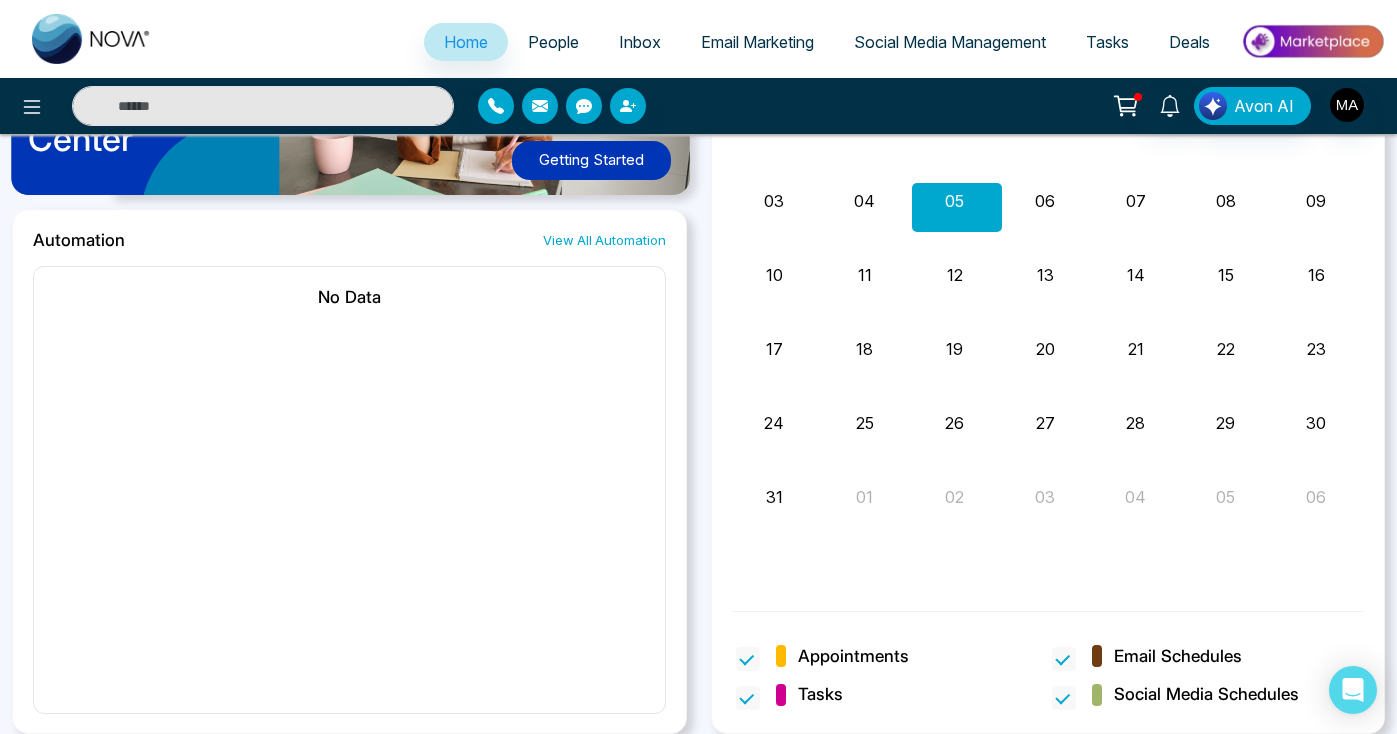 click on "Getting Started" at bounding box center [591, 160] 